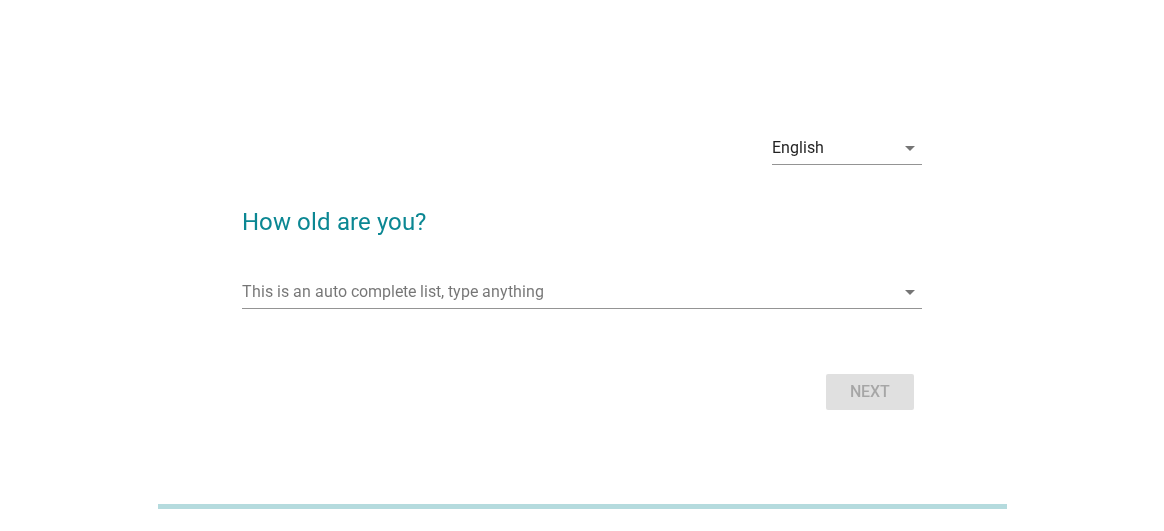 scroll, scrollTop: 0, scrollLeft: 0, axis: both 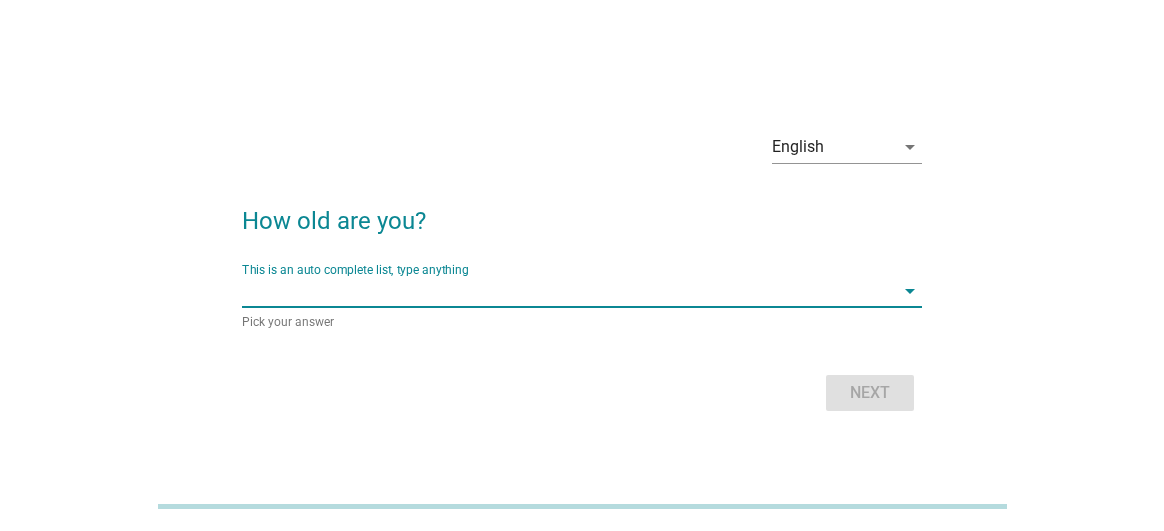 click at bounding box center [568, 291] 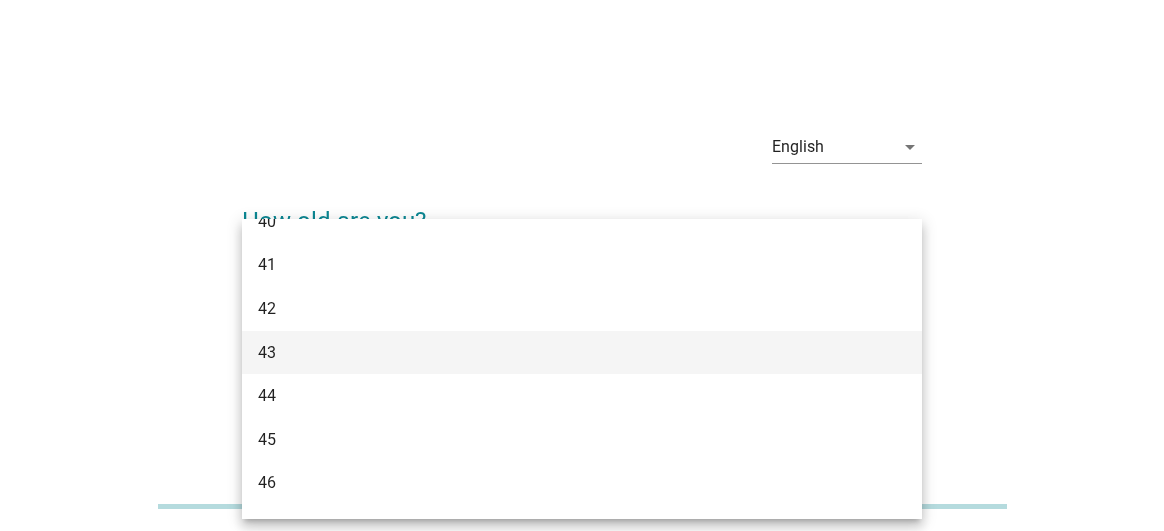 scroll, scrollTop: 988, scrollLeft: 0, axis: vertical 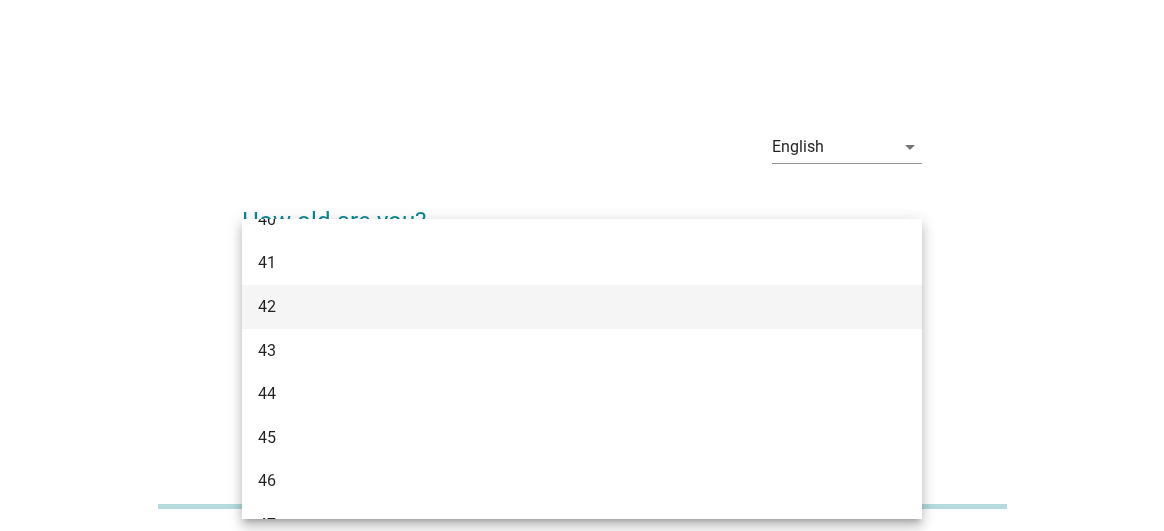 click on "42" at bounding box center (555, 307) 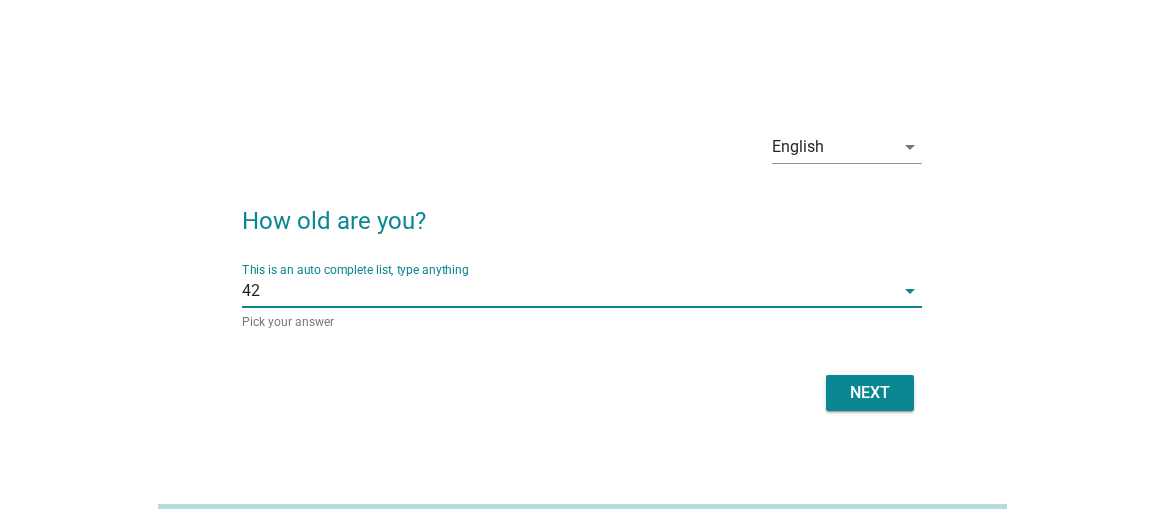 click on "Next" at bounding box center [870, 393] 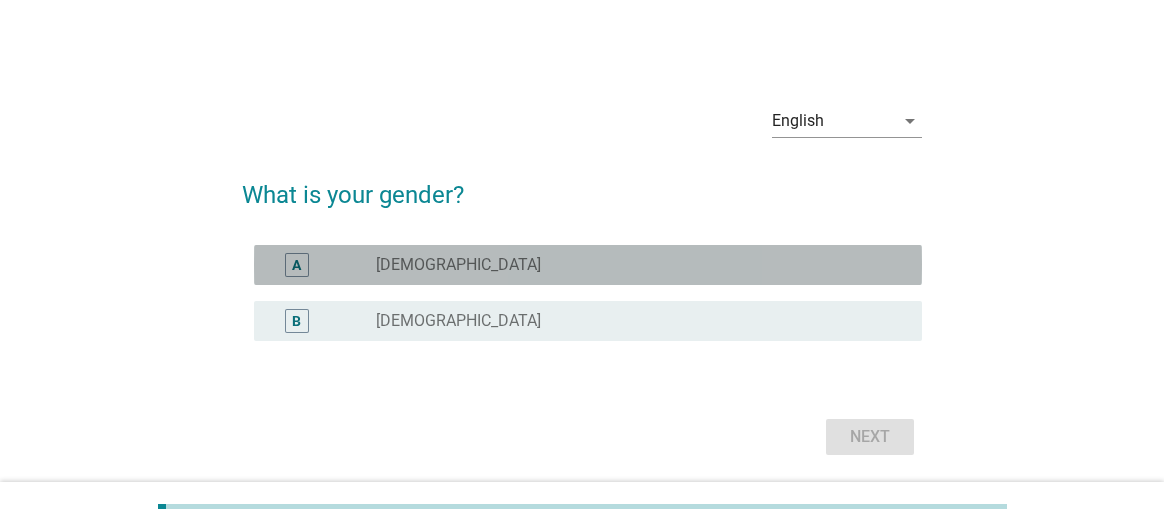 click on "radio_button_unchecked [DEMOGRAPHIC_DATA]" at bounding box center (633, 265) 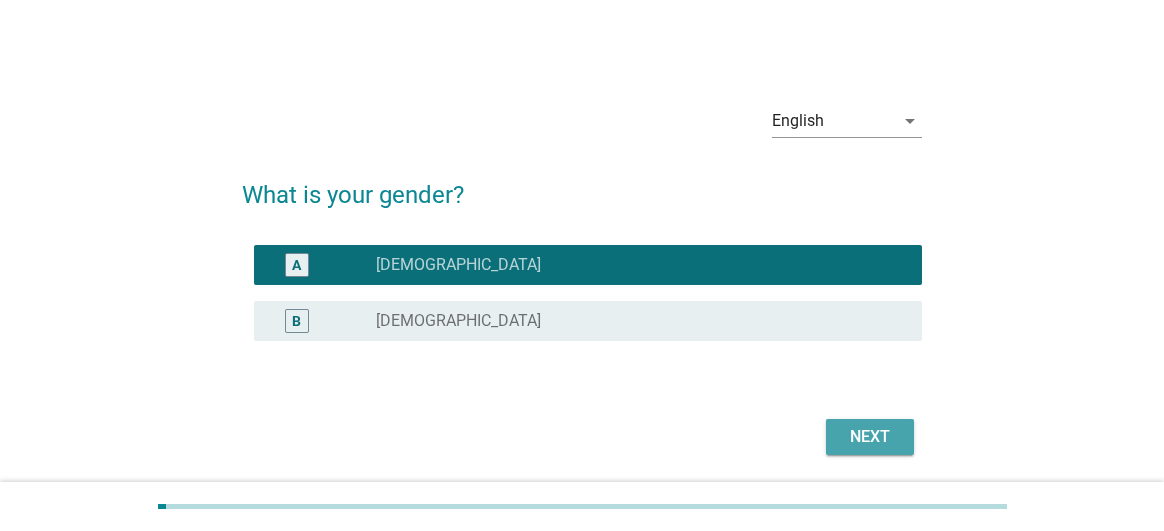 click on "Next" at bounding box center (870, 437) 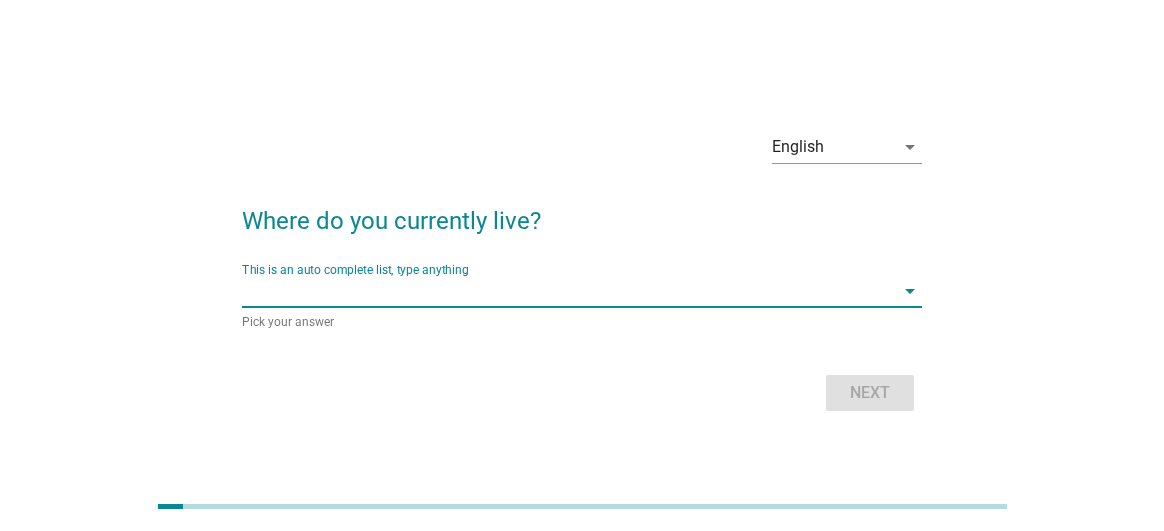 click at bounding box center (568, 291) 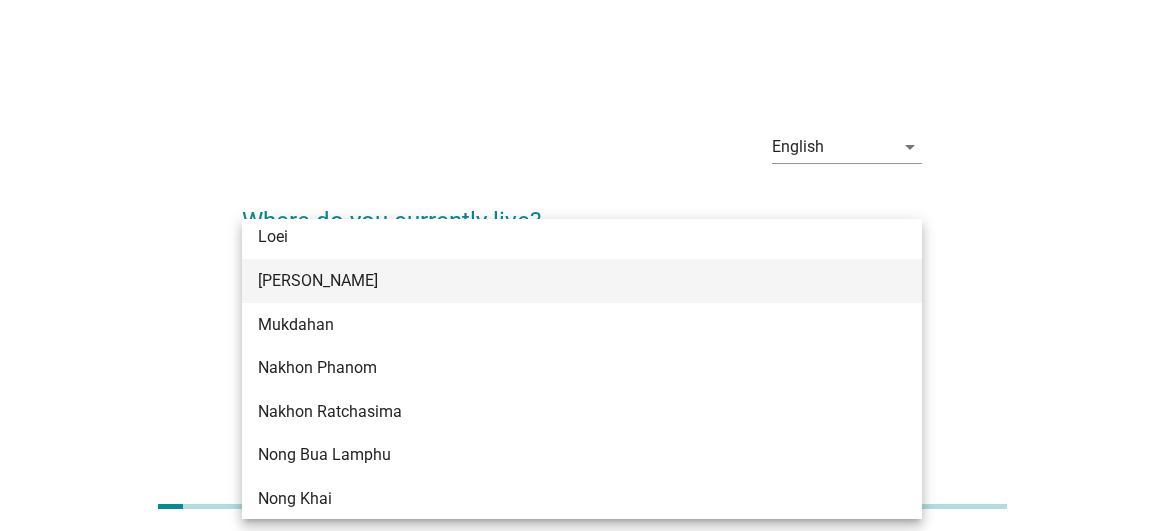 scroll, scrollTop: 300, scrollLeft: 0, axis: vertical 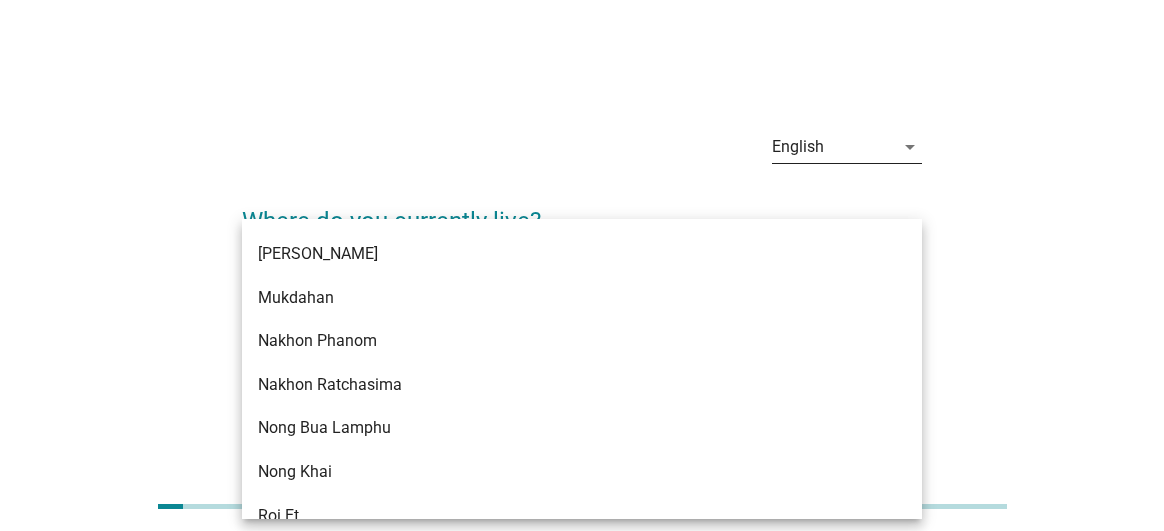 click on "English" at bounding box center (833, 147) 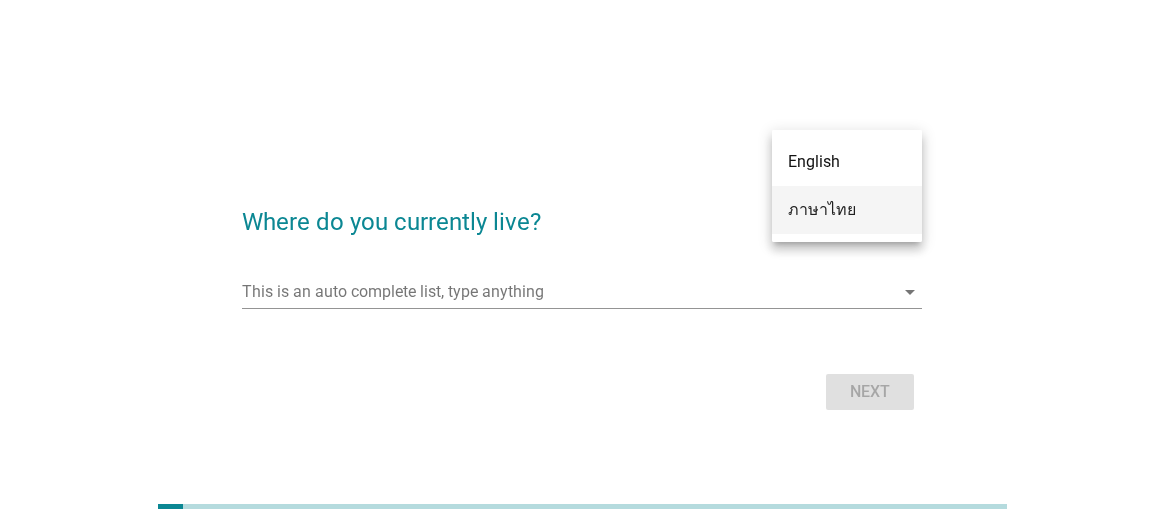 click on "ภาษาไทย" at bounding box center [847, 210] 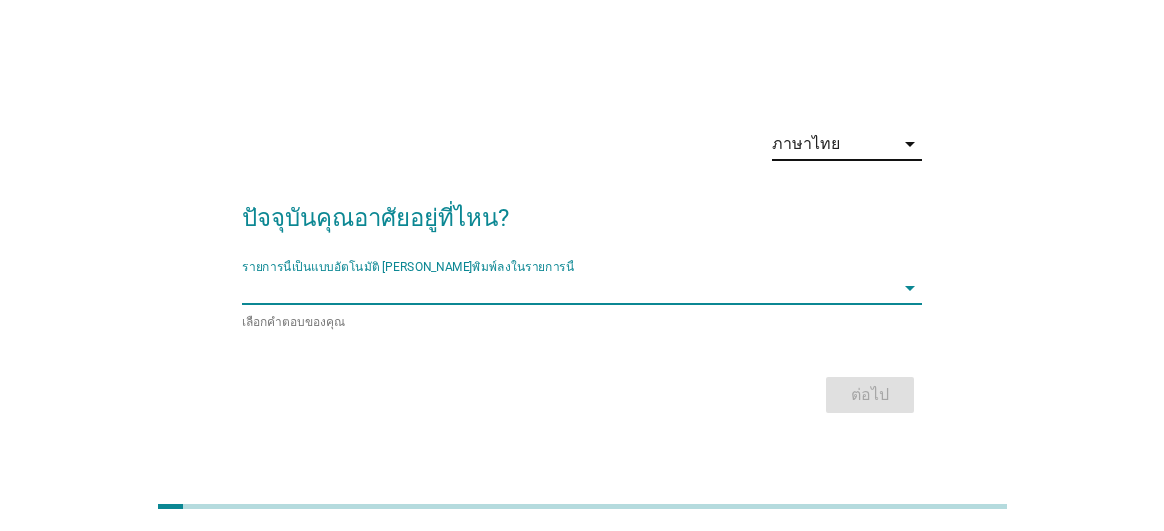click at bounding box center (568, 288) 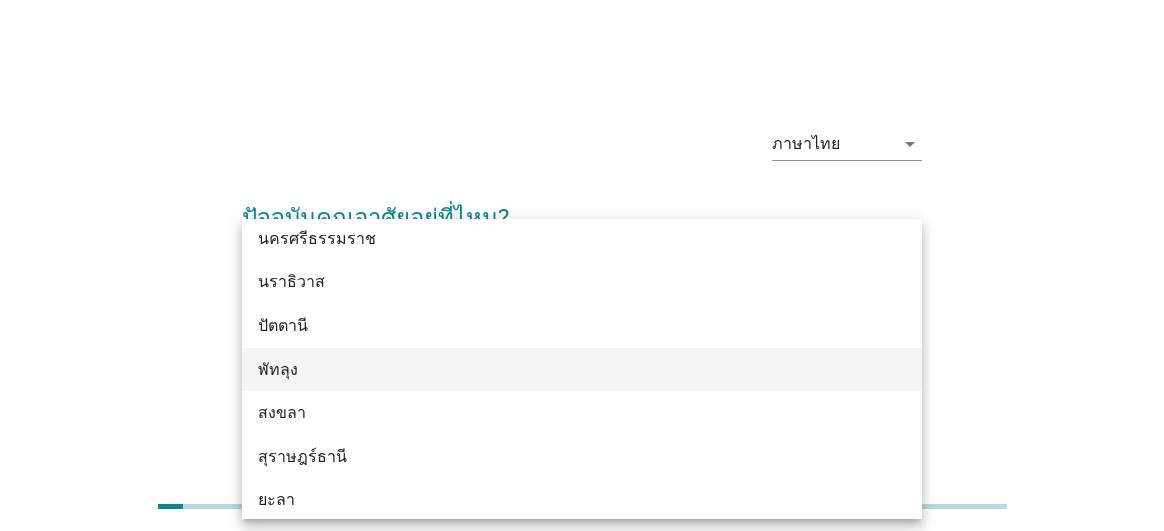 scroll, scrollTop: 3072, scrollLeft: 0, axis: vertical 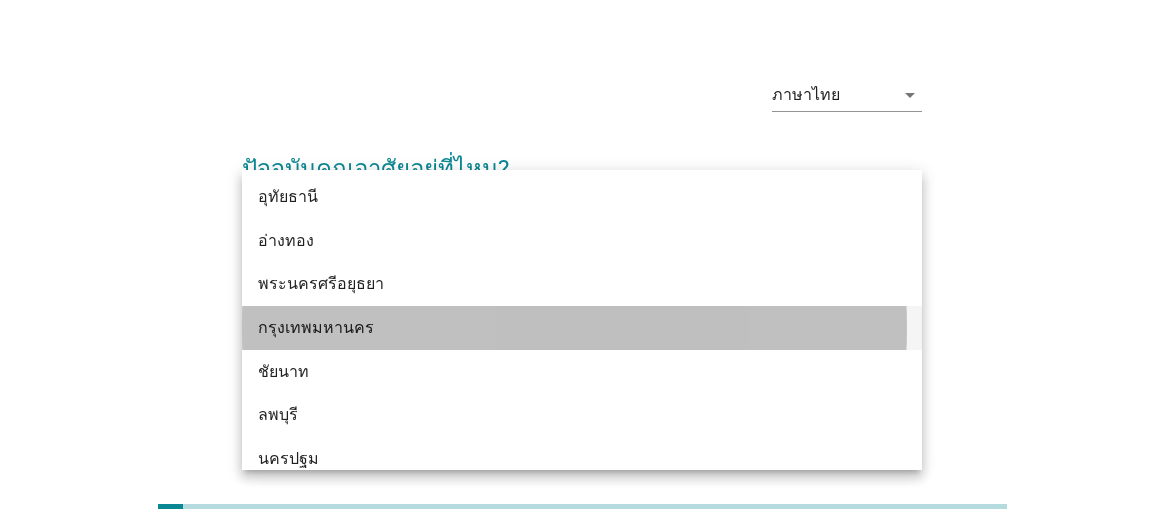click on "กรุงเทพมหานคร" at bounding box center [555, 328] 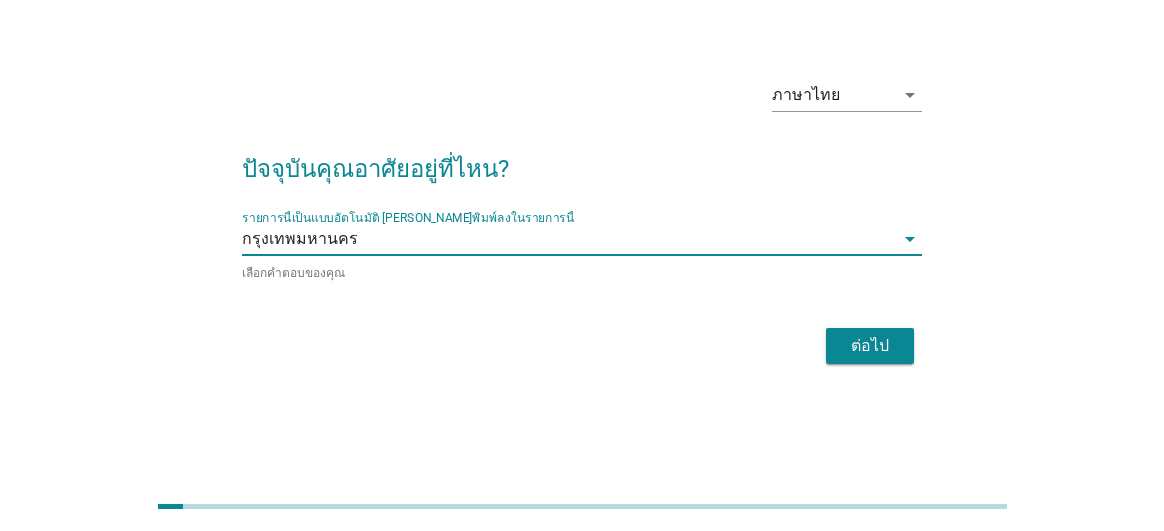 click on "ต่อไป" at bounding box center [870, 346] 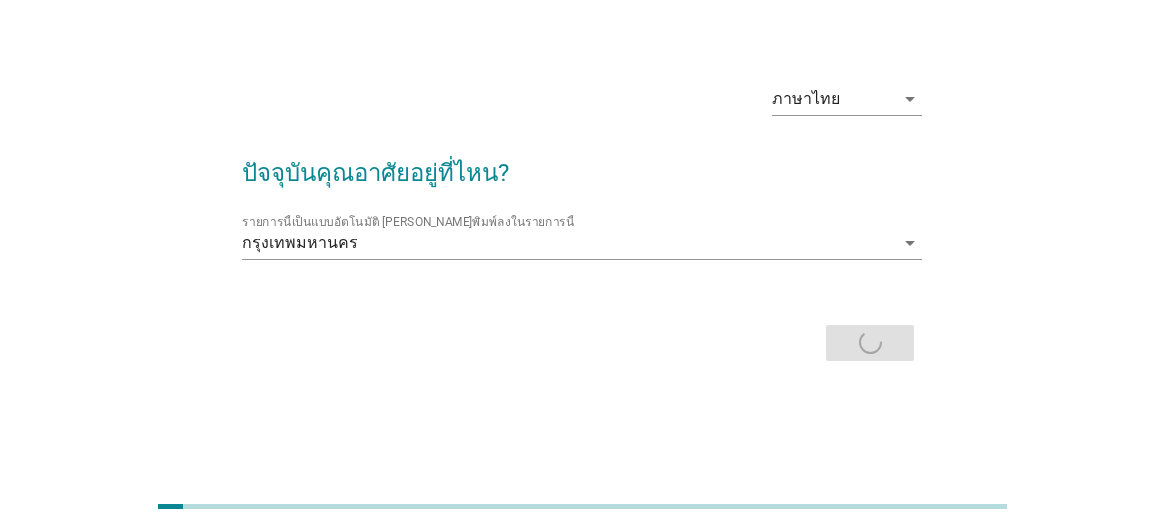 scroll, scrollTop: 0, scrollLeft: 0, axis: both 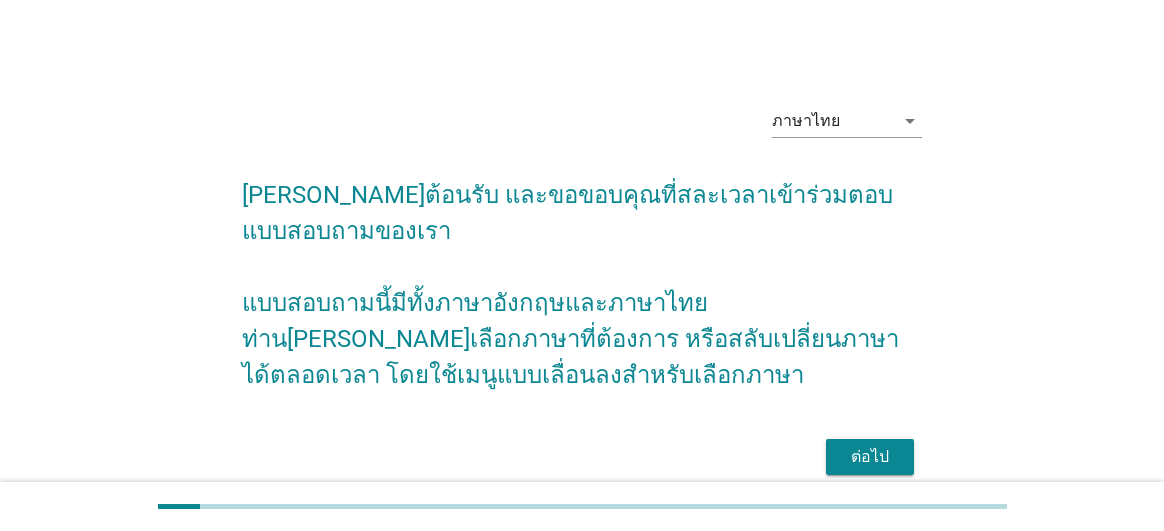 click on "ภาษาไทย arrow_drop_down   [PERSON_NAME]ต้อนรับ และขอขอบคุณที่สละเวลาเข้าร่วมตอบแบบสอบถามของเรา
แบบสอบถามนี้มีทั้งภาษาอังกฤษและภาษาไทย ท่าน[PERSON_NAME]เลือกภาษาที่ต้องการ หรือสลับเปลี่ยนภาษาได้ตลอดเวลา โดยใช้เมนูแบบเลื่อนลงสำหรับเลือกภาษา       ต่อไป" at bounding box center (582, 284) 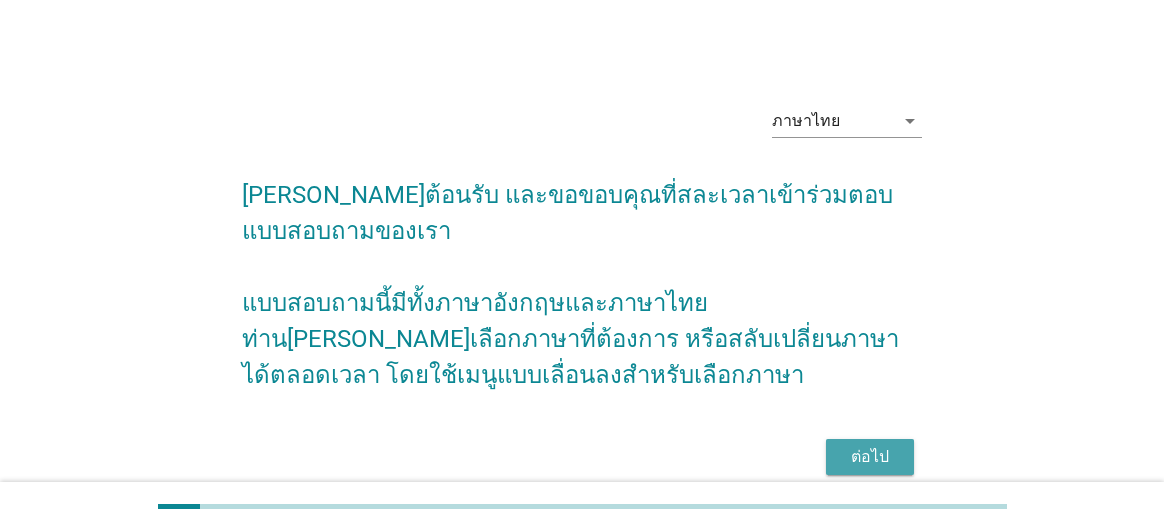 click on "ต่อไป" at bounding box center [870, 457] 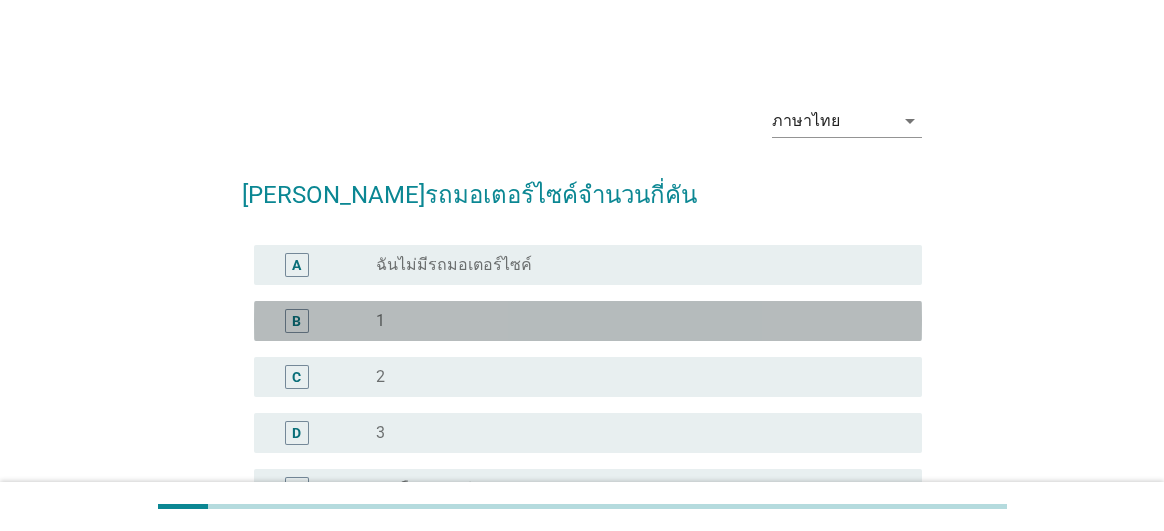 click on "B     radio_button_unchecked 1" at bounding box center (588, 321) 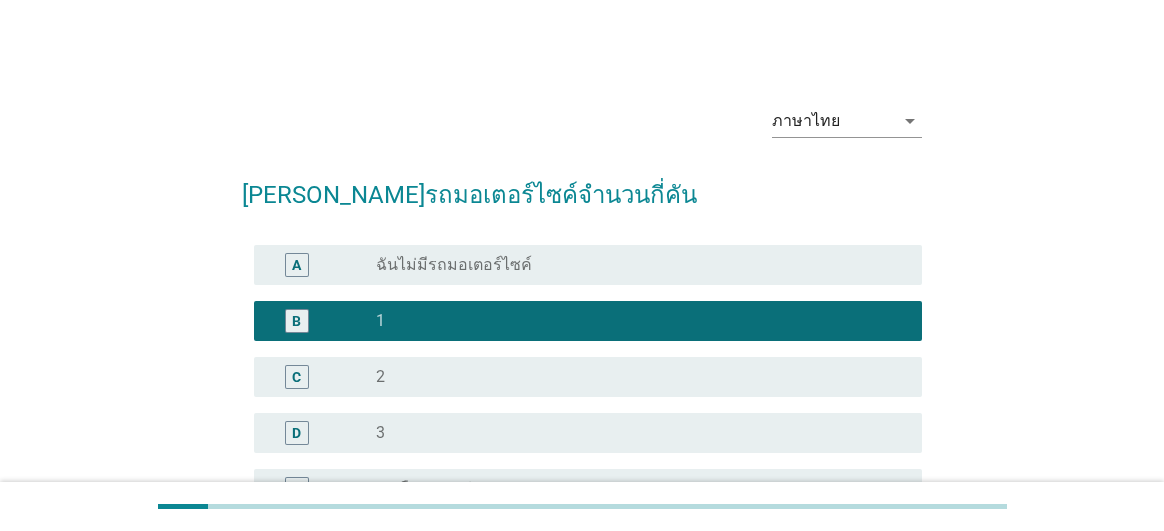 scroll, scrollTop: 234, scrollLeft: 0, axis: vertical 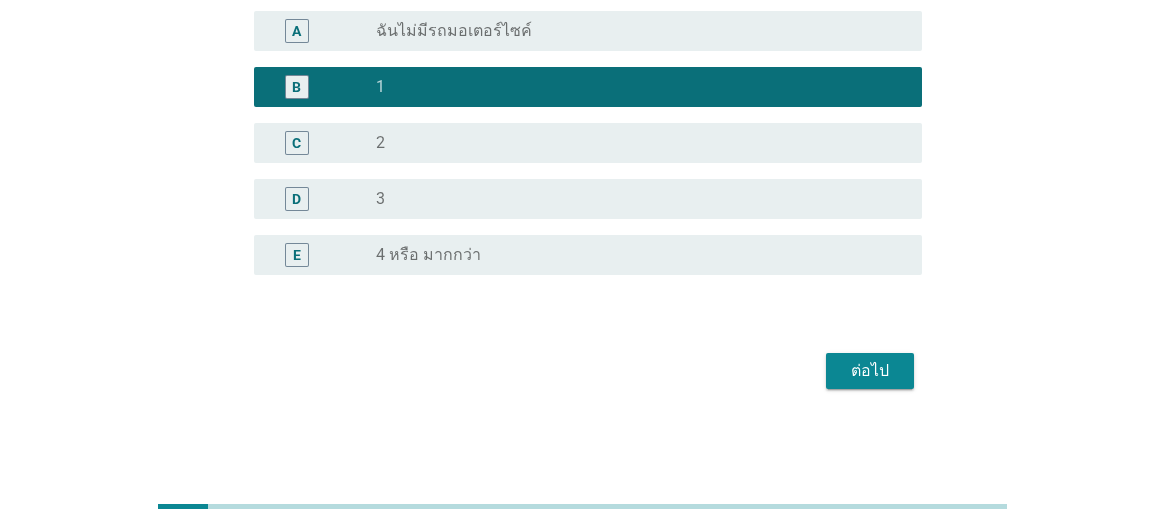 click on "ต่อไป" at bounding box center [582, 371] 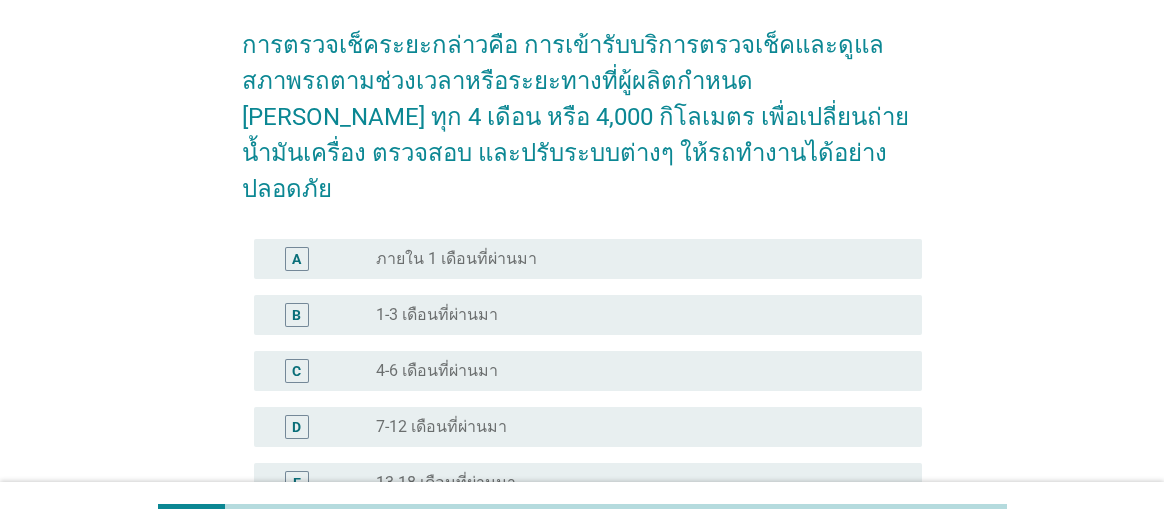 scroll, scrollTop: 300, scrollLeft: 0, axis: vertical 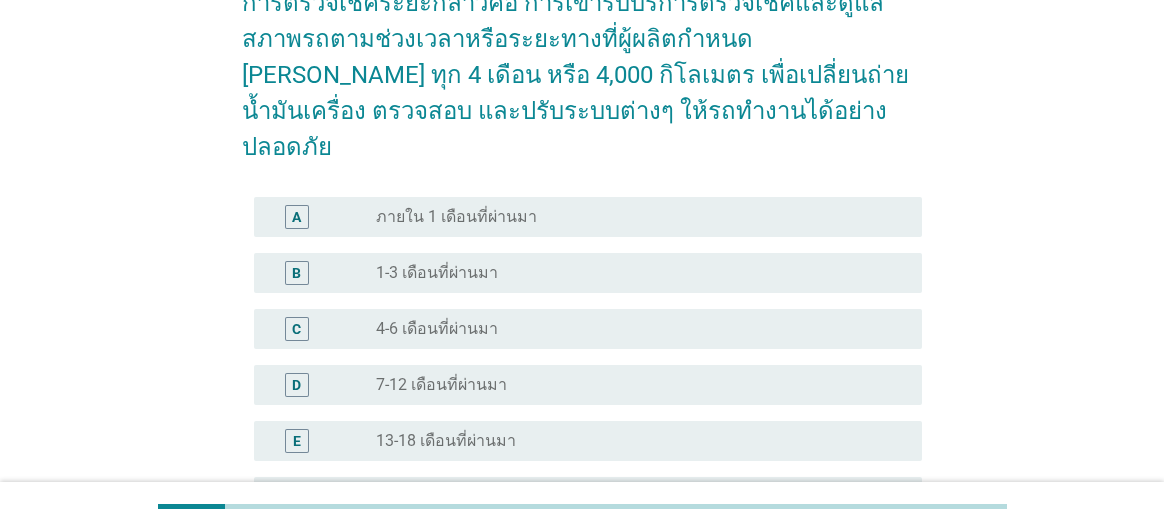 click on "radio_button_unchecked 4-6 เดือนที่ผ่านมา" at bounding box center [633, 329] 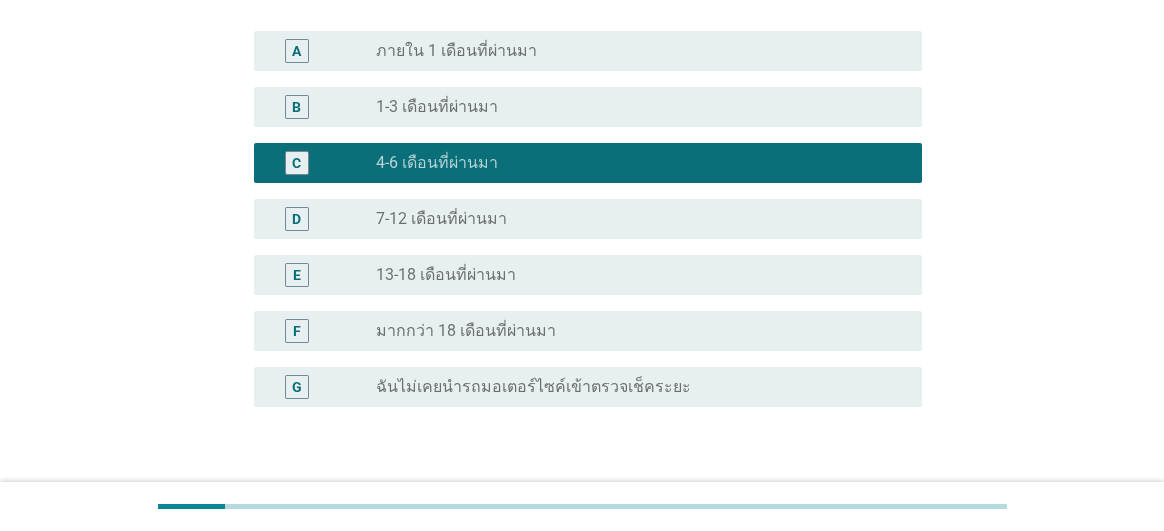 scroll, scrollTop: 562, scrollLeft: 0, axis: vertical 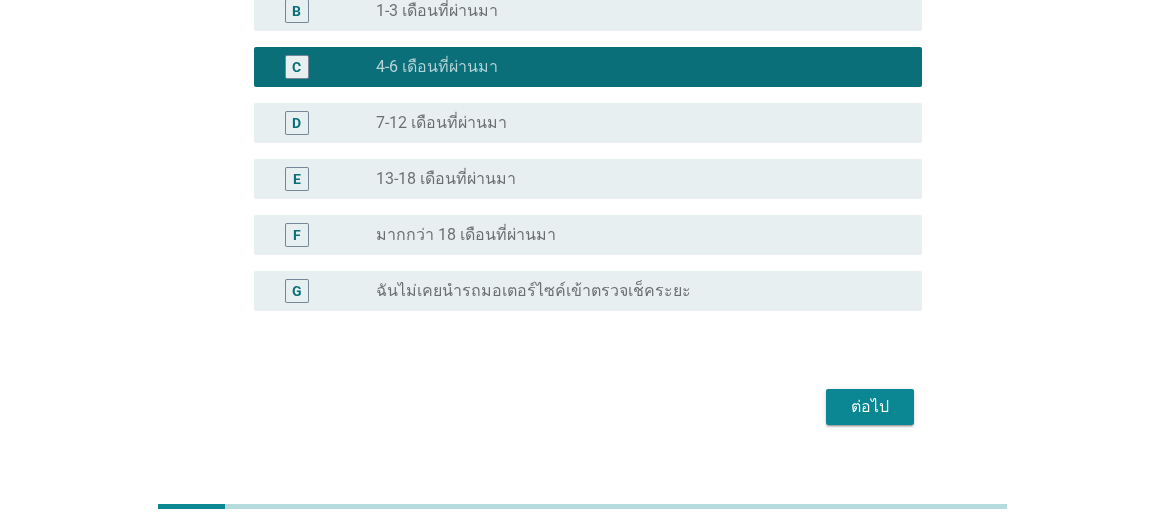 click on "ต่อไป" at bounding box center (582, 407) 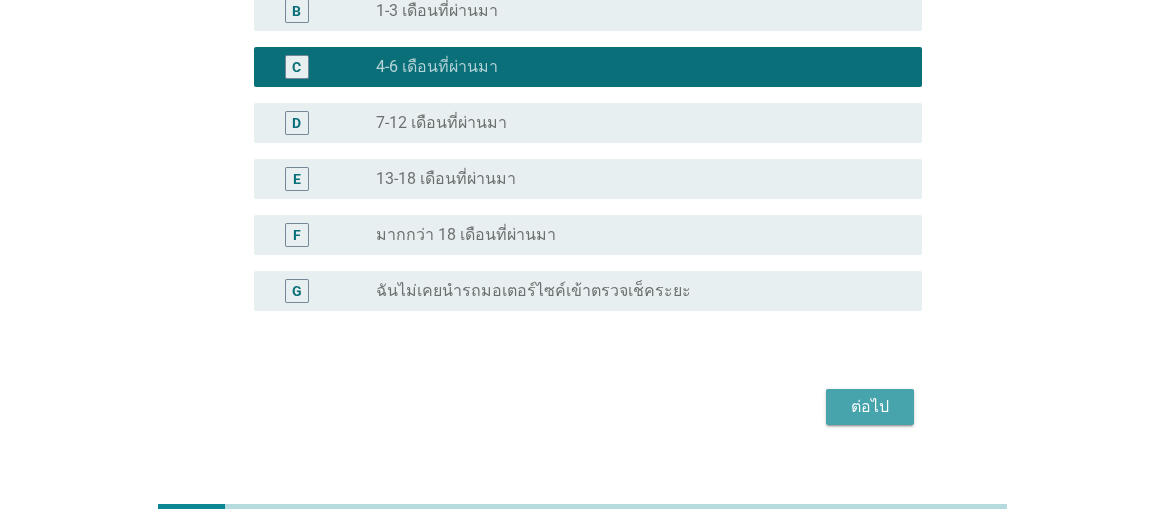 click on "ต่อไป" at bounding box center (870, 407) 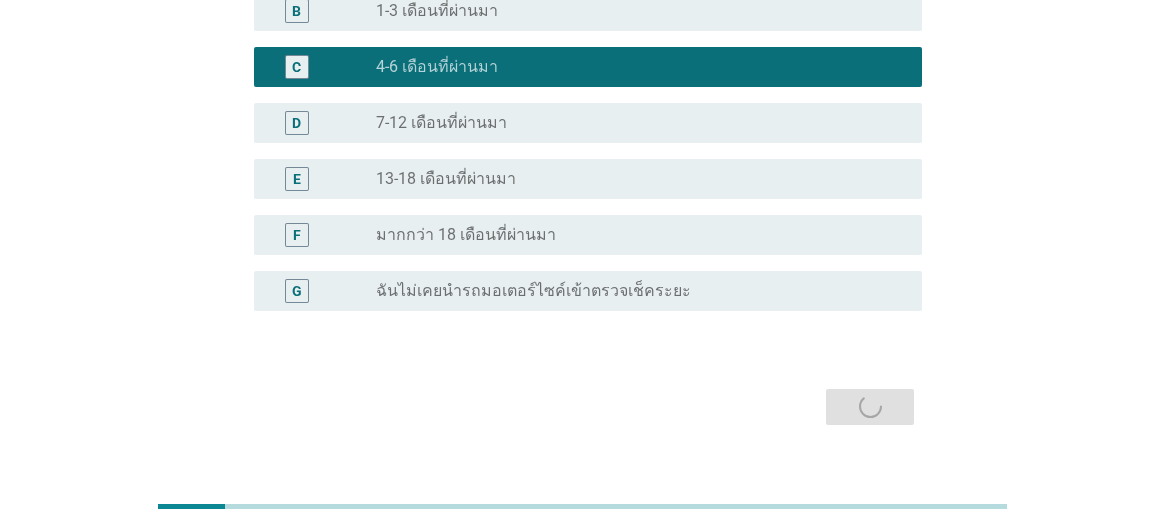 scroll, scrollTop: 0, scrollLeft: 0, axis: both 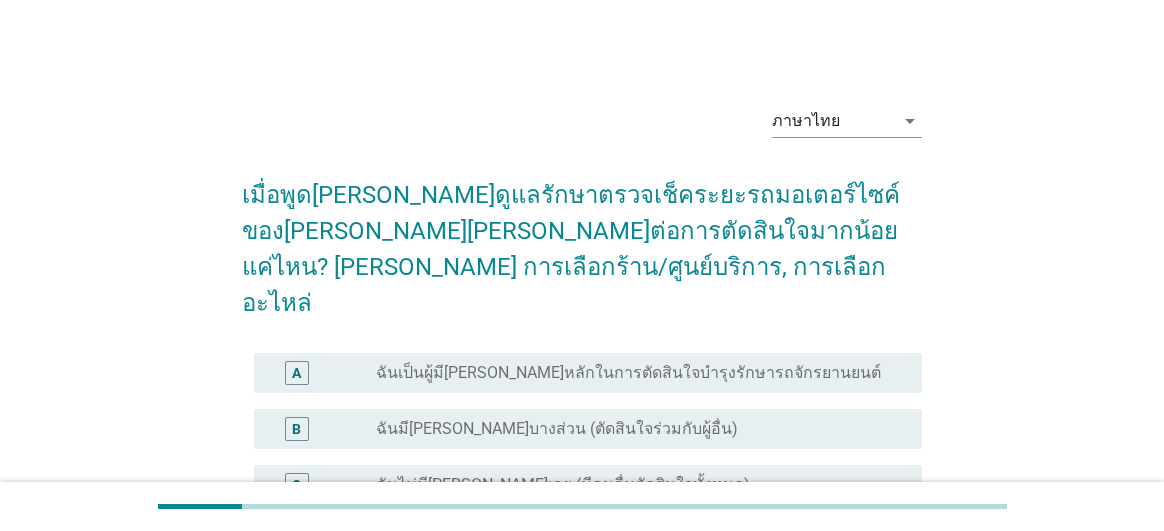 click on "ฉันเป็นผู้มี[PERSON_NAME]หลักในการตัดสินใจบำรุงรักษารถจักรยานยนต์" at bounding box center (628, 373) 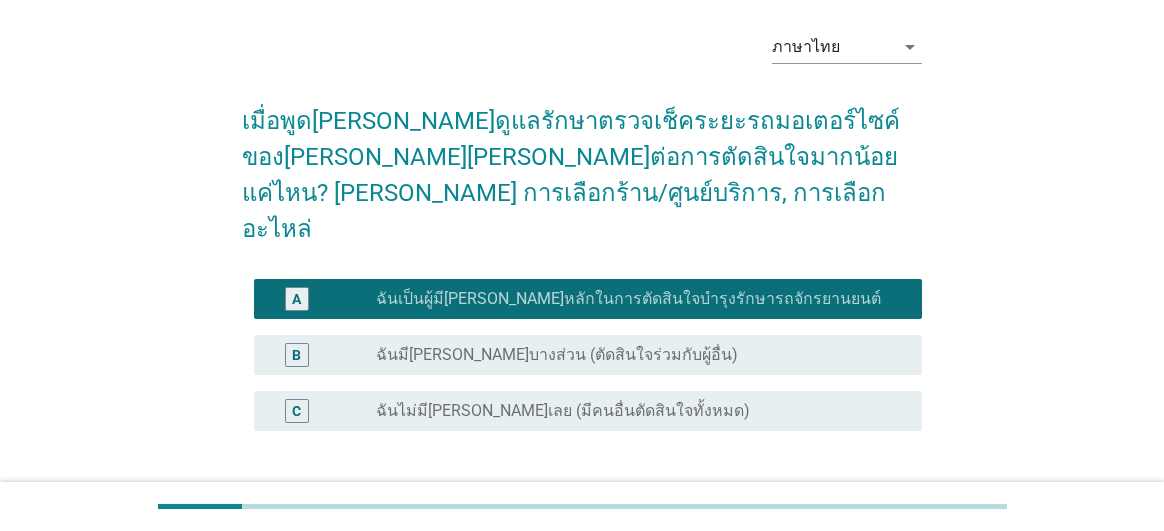 scroll, scrollTop: 194, scrollLeft: 0, axis: vertical 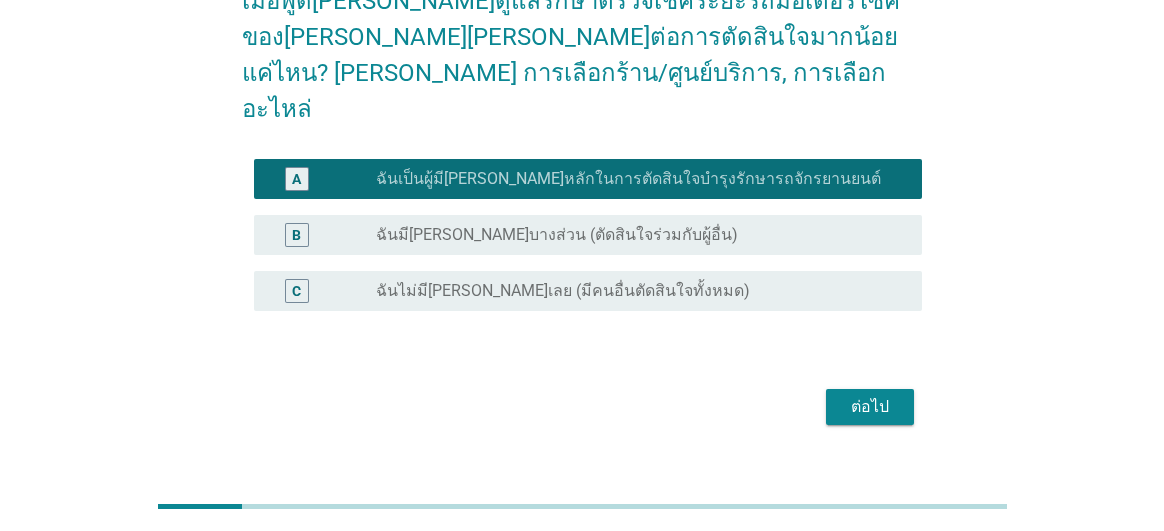 click on "ต่อไป" at bounding box center [870, 407] 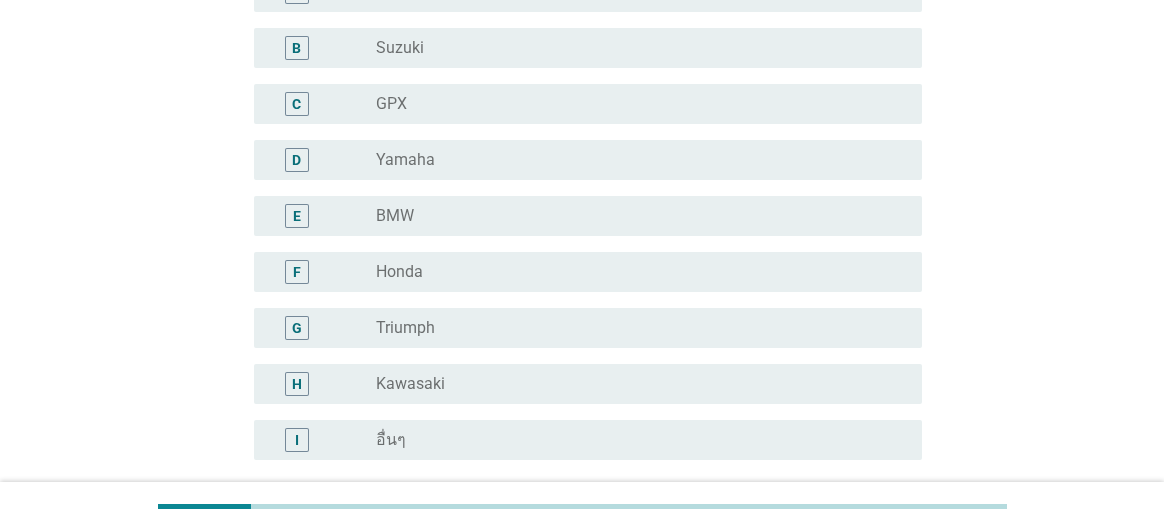 scroll, scrollTop: 300, scrollLeft: 0, axis: vertical 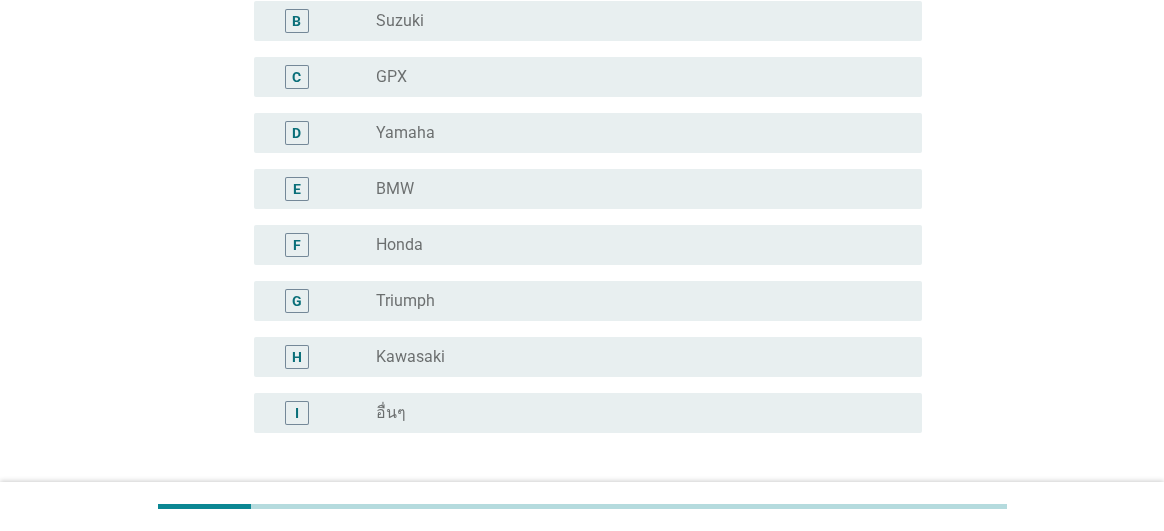 click on "radio_button_unchecked Honda" at bounding box center [633, 245] 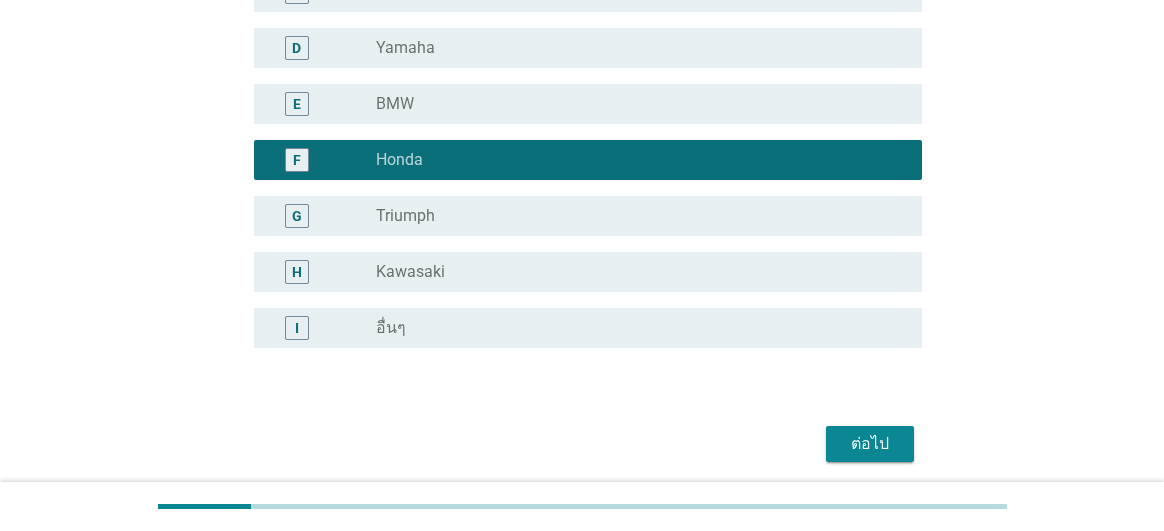 scroll, scrollTop: 458, scrollLeft: 0, axis: vertical 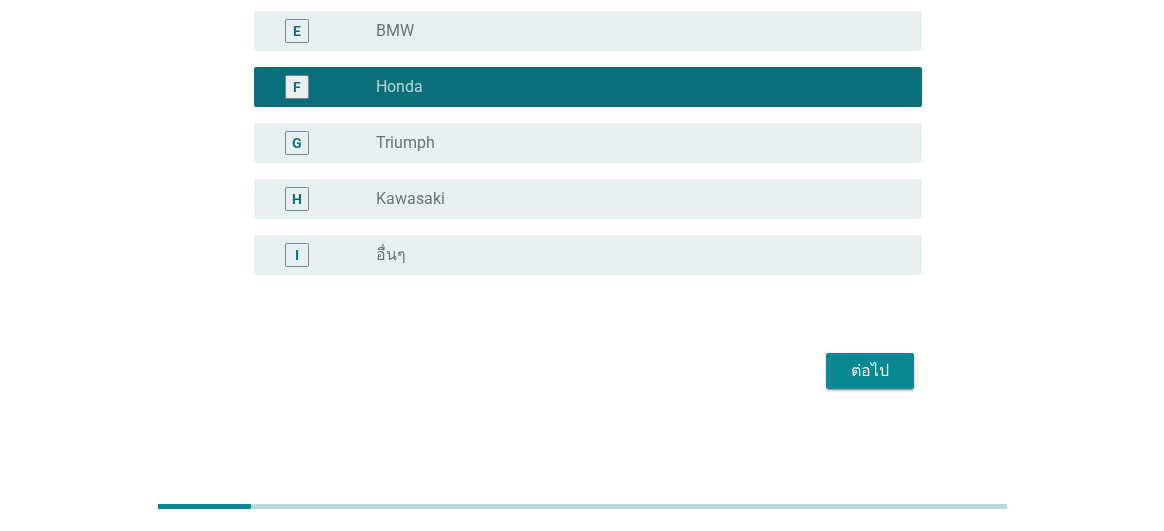 click on "ต่อไป" at bounding box center (582, 371) 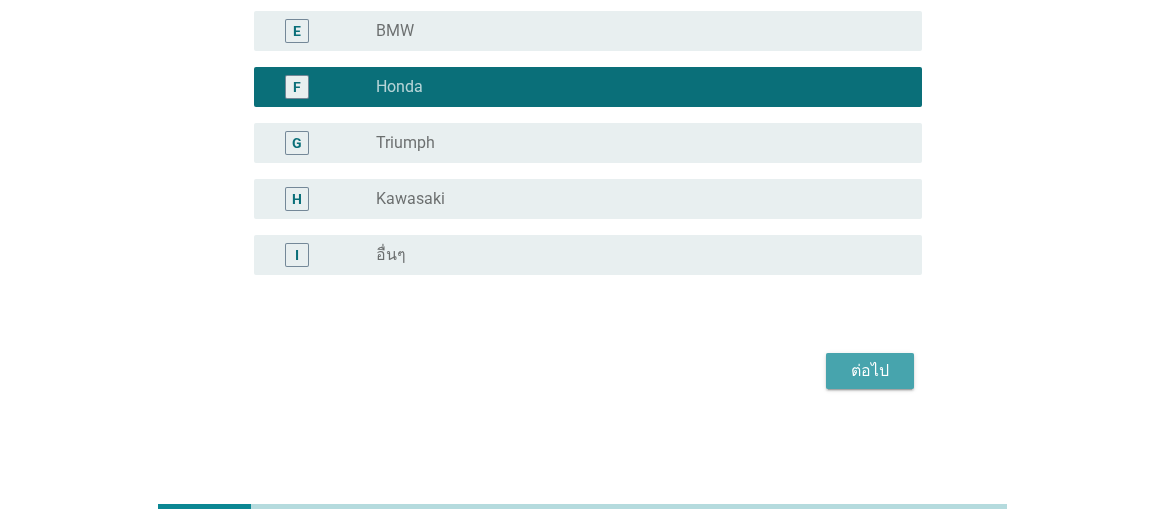 click on "ต่อไป" at bounding box center (870, 371) 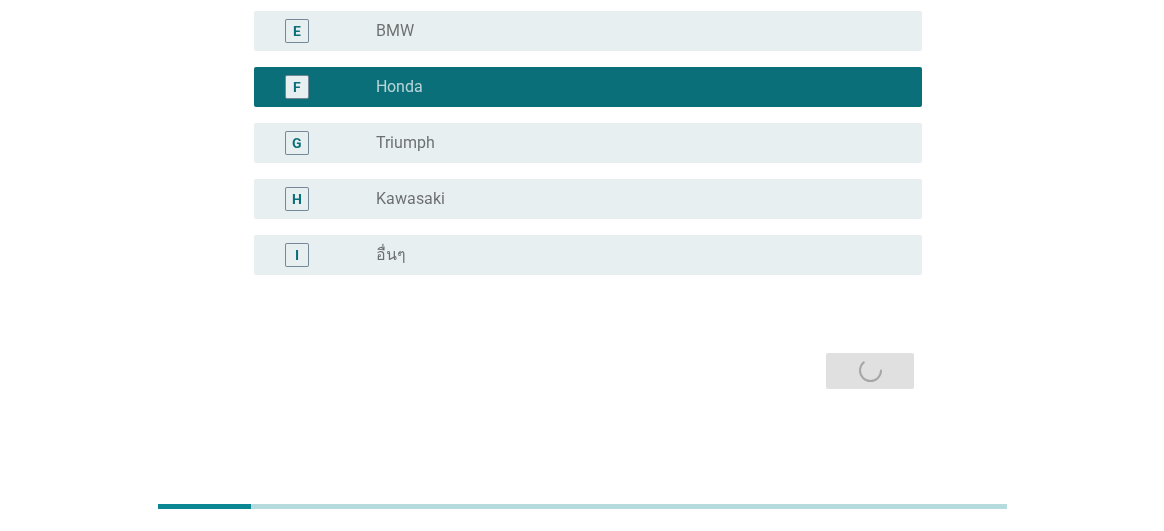 scroll, scrollTop: 0, scrollLeft: 0, axis: both 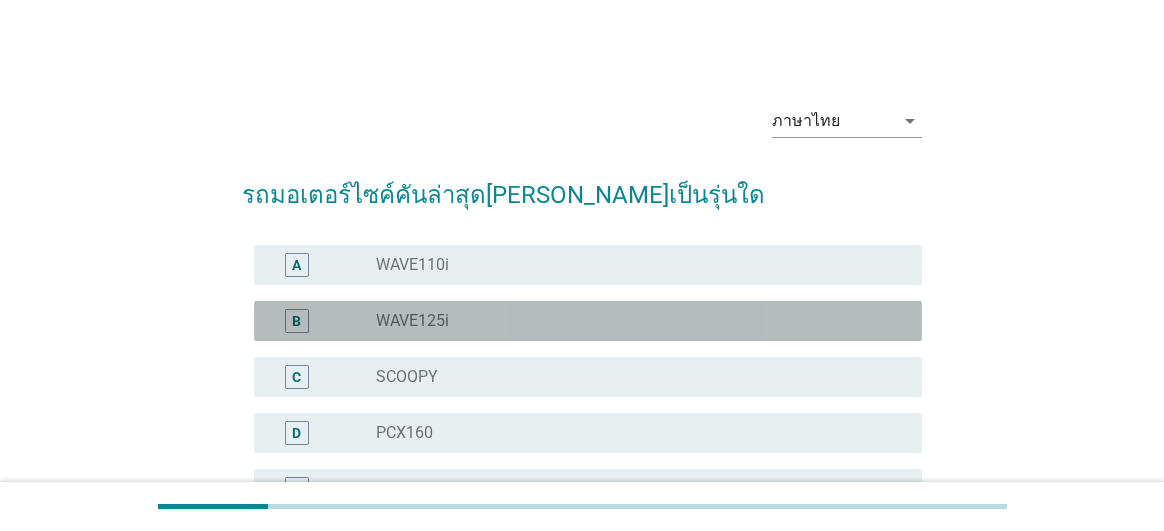 click on "radio_button_unchecked WAVE125i" at bounding box center (633, 321) 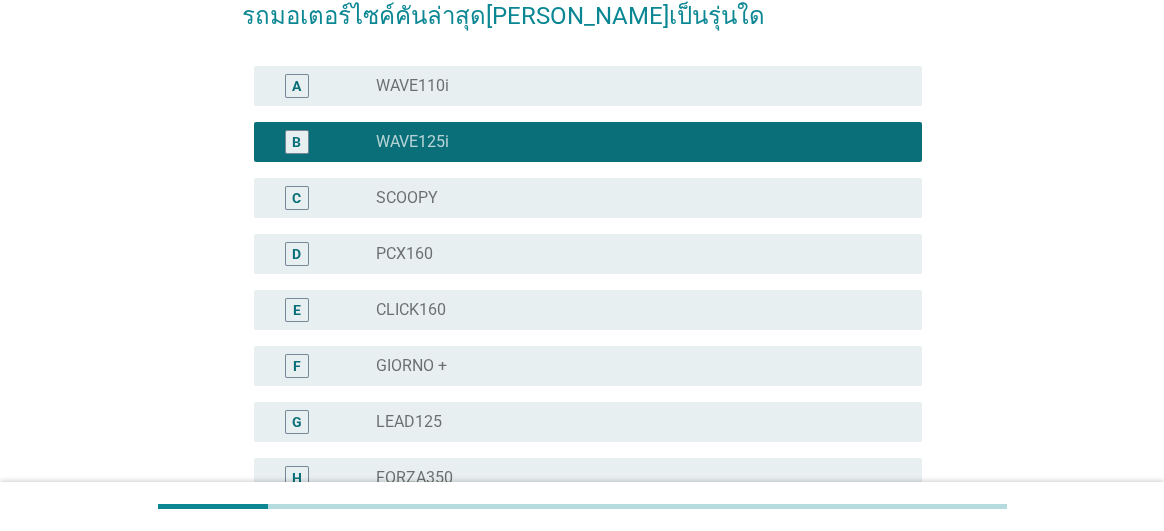 scroll, scrollTop: 600, scrollLeft: 0, axis: vertical 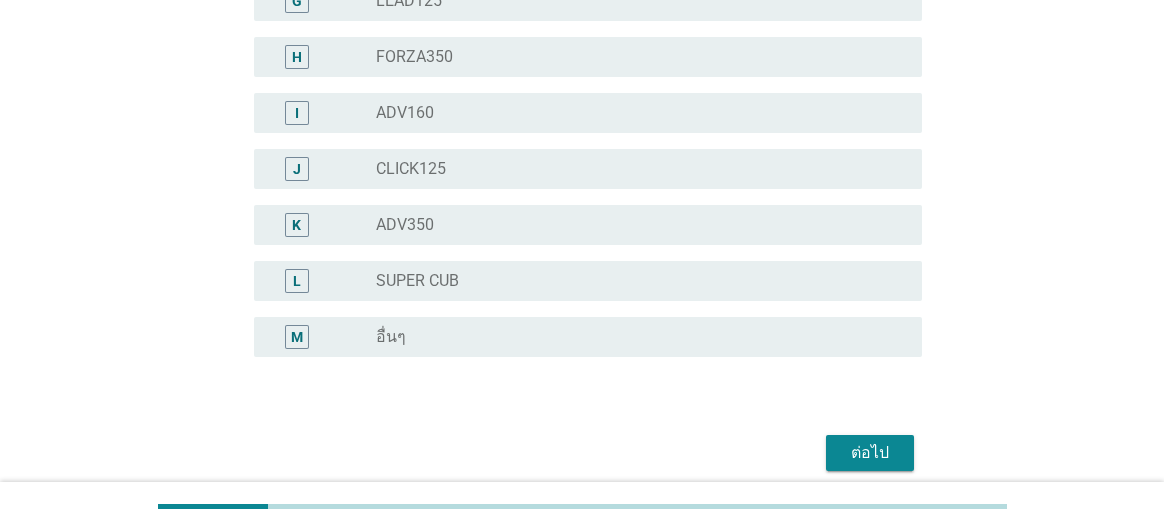 click on "ต่อไป" at bounding box center [870, 453] 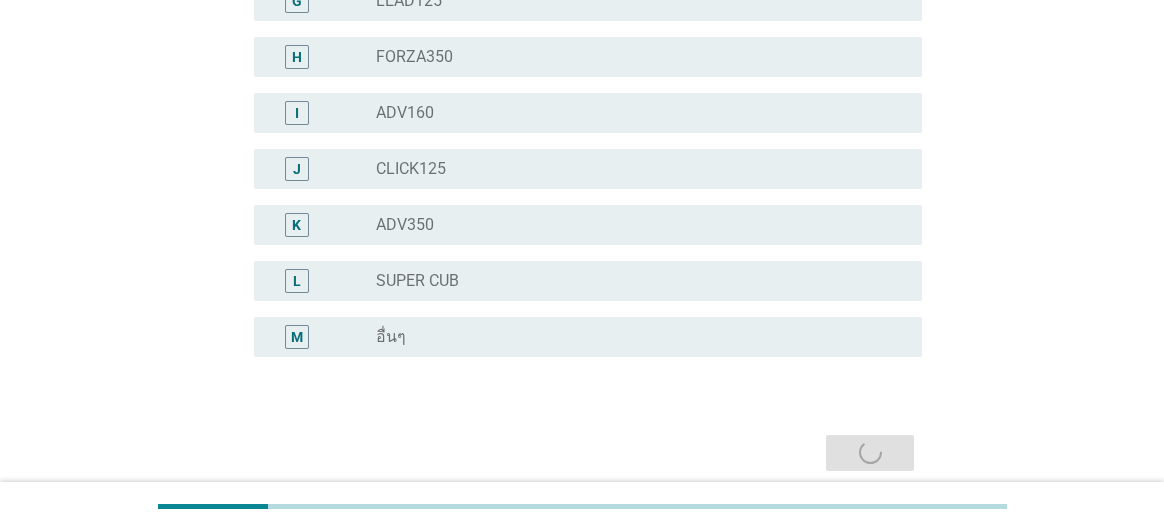 scroll, scrollTop: 0, scrollLeft: 0, axis: both 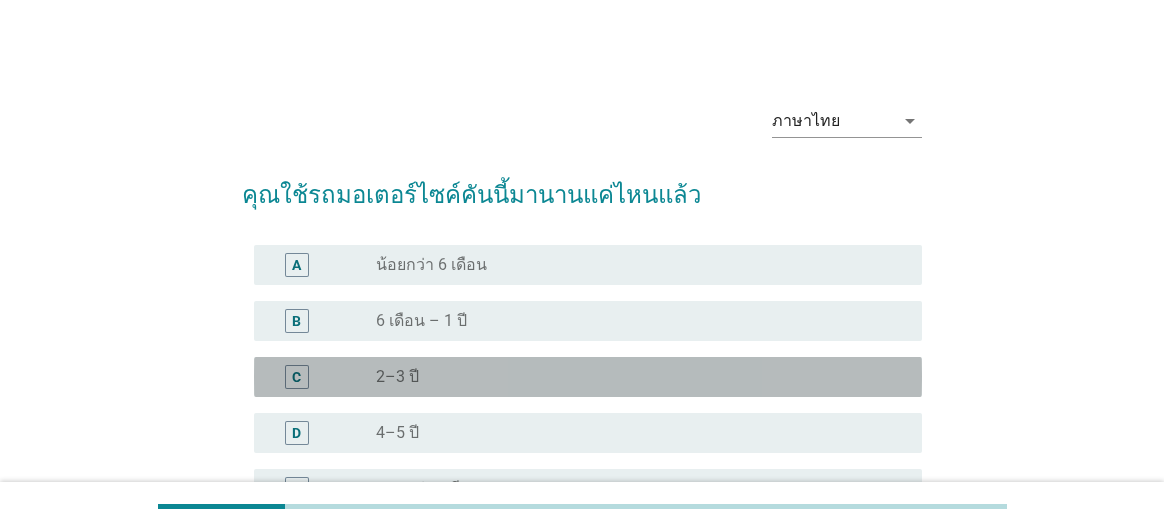 click on "radio_button_unchecked 2–3 ปี" at bounding box center [633, 377] 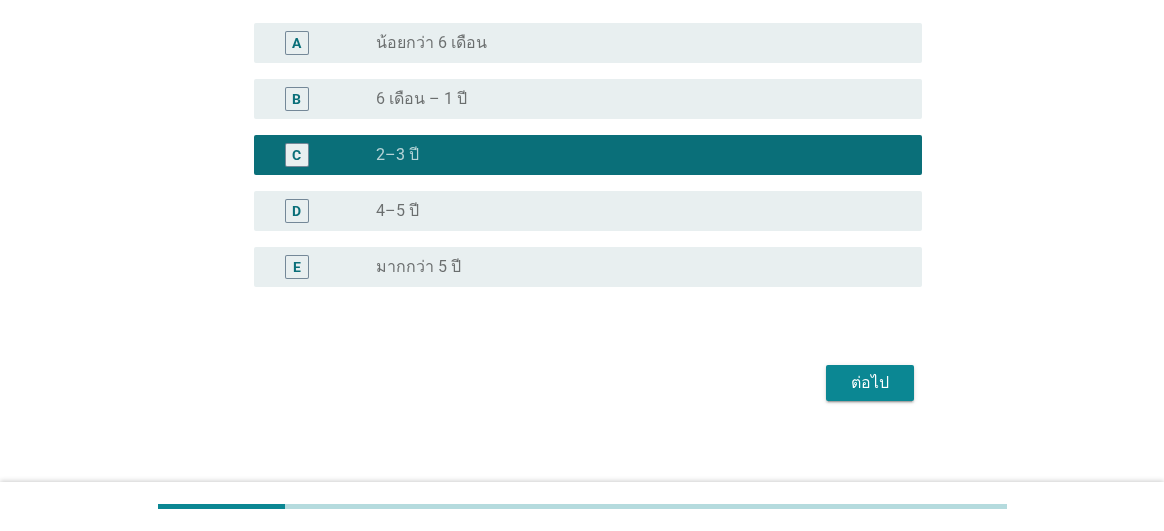 scroll, scrollTop: 234, scrollLeft: 0, axis: vertical 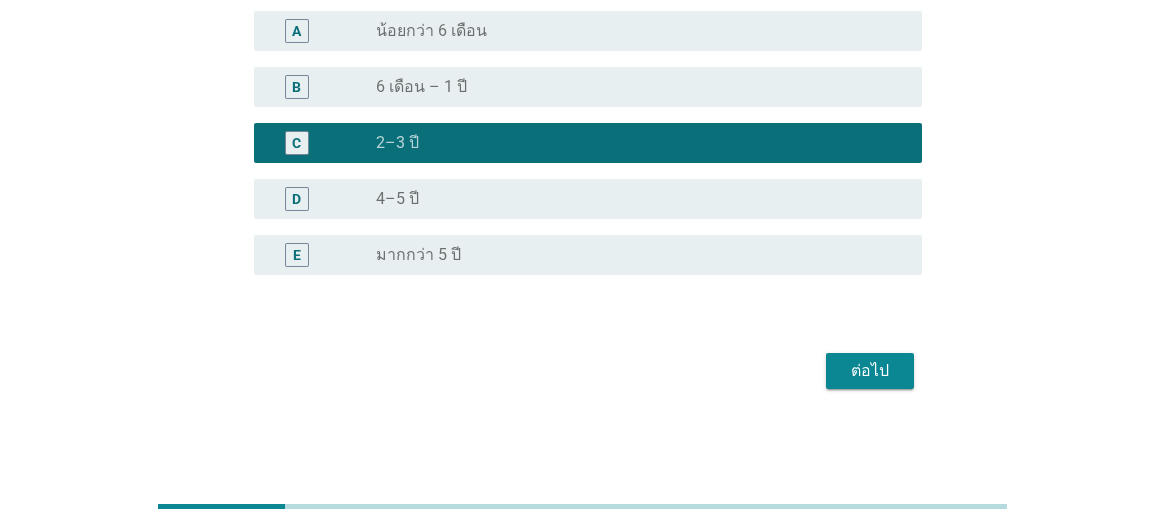 click on "ต่อไป" at bounding box center (870, 371) 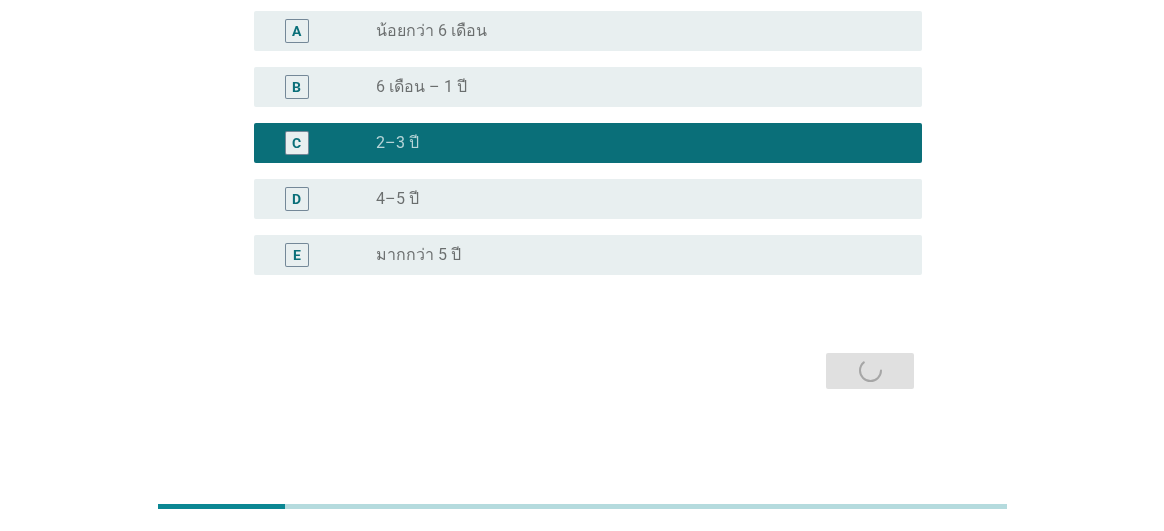 scroll, scrollTop: 0, scrollLeft: 0, axis: both 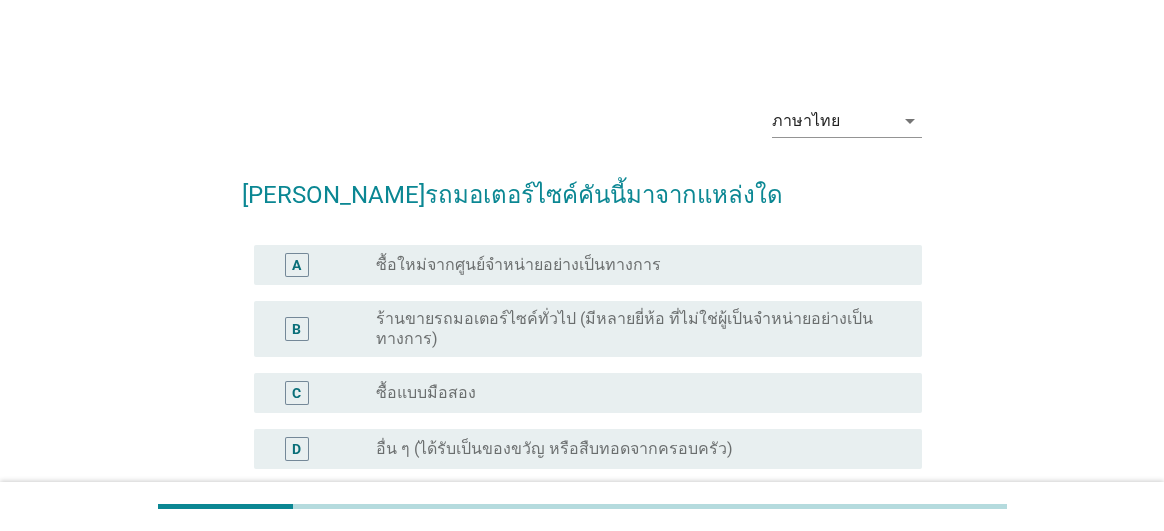 click on "ซื้อใหม่จากศูนย์จำหน่ายอย่างเป็นทางการ" at bounding box center (518, 265) 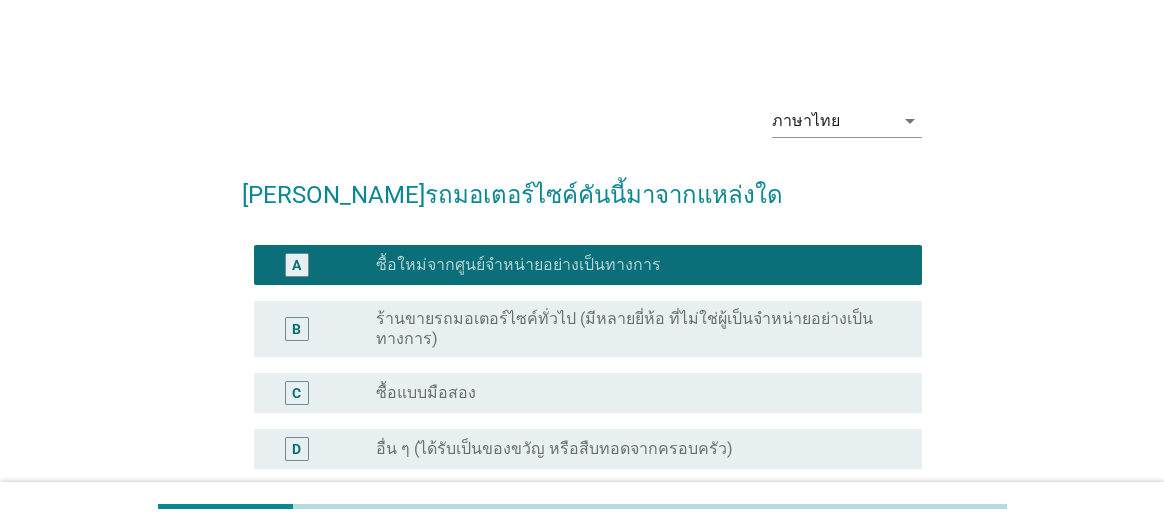 scroll, scrollTop: 100, scrollLeft: 0, axis: vertical 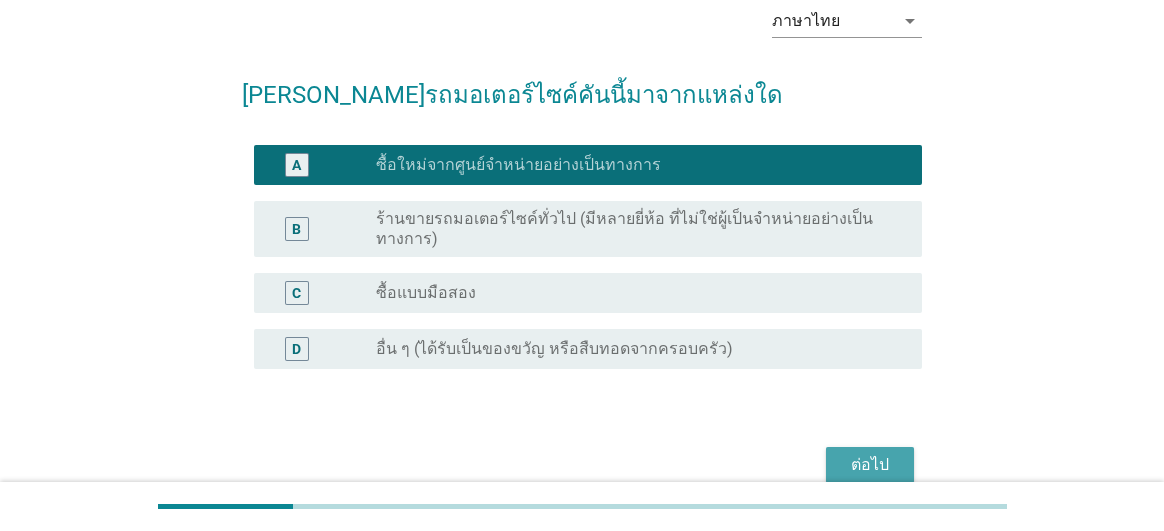 click on "ต่อไป" at bounding box center [870, 465] 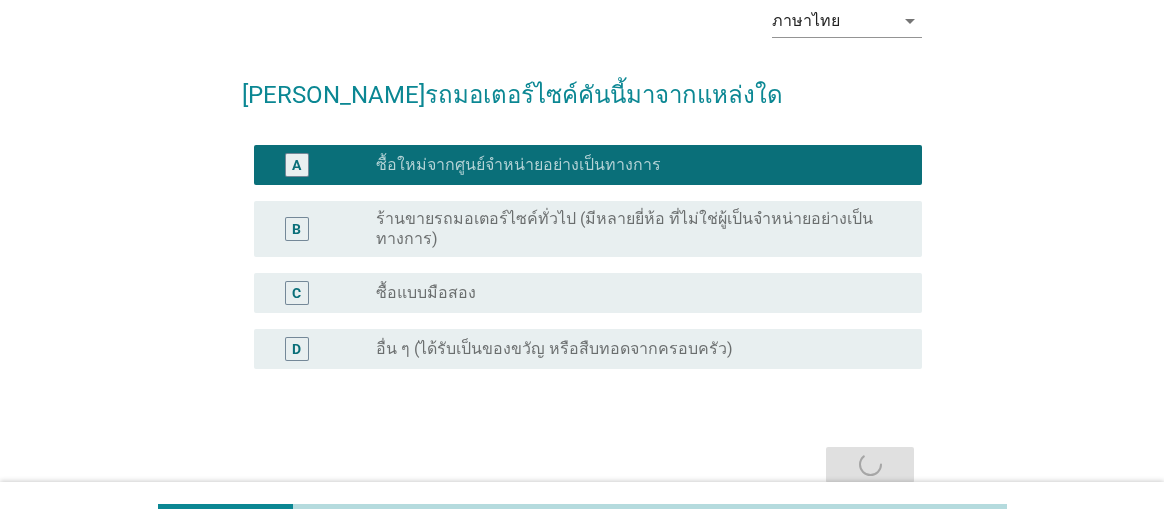 scroll, scrollTop: 0, scrollLeft: 0, axis: both 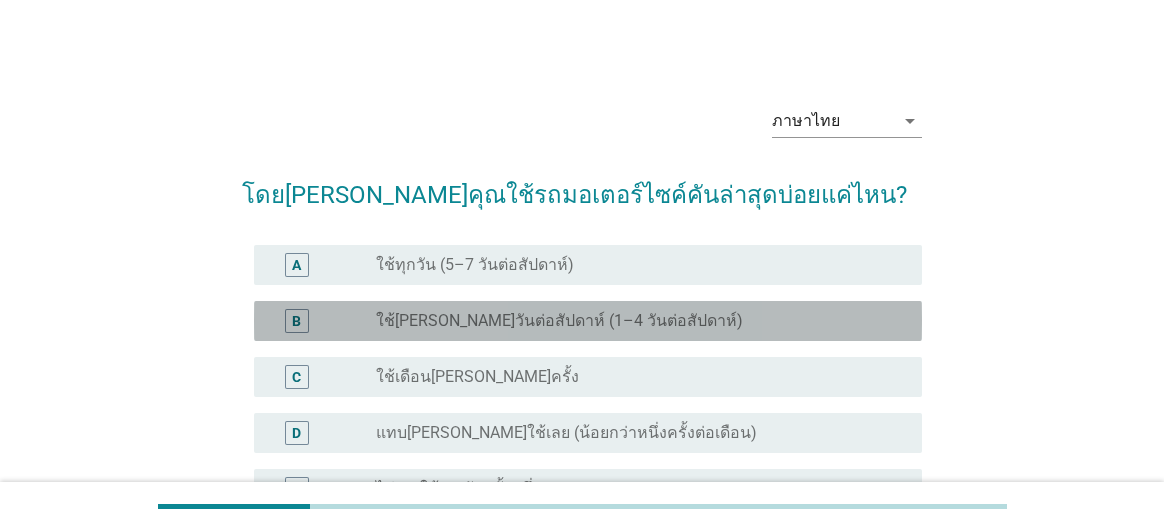 click on "radio_button_unchecked ใช้[PERSON_NAME]วันต่อสัปดาห์ (1–4 วันต่อสัปดาห์)" at bounding box center [641, 321] 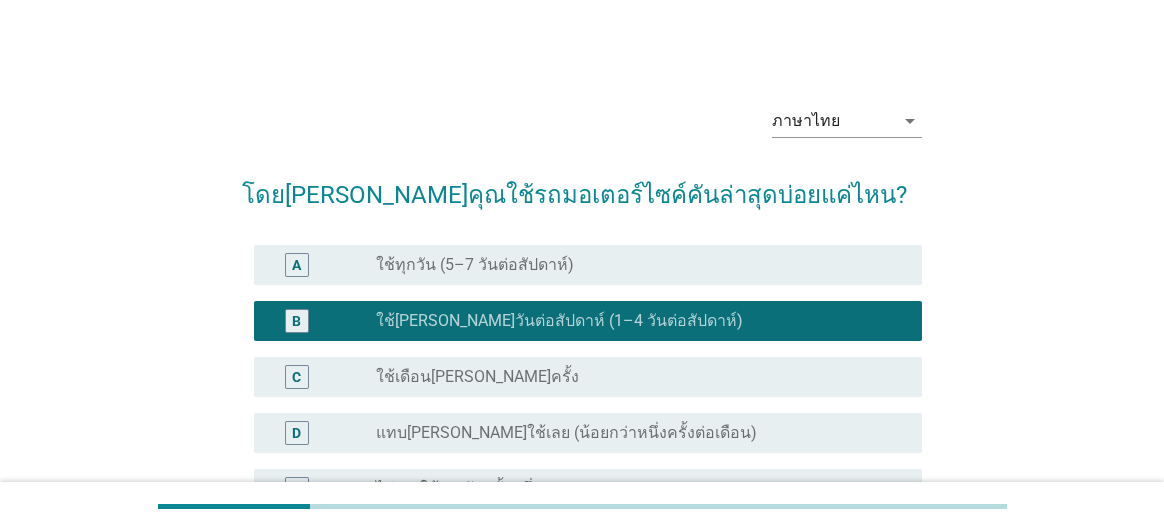 scroll, scrollTop: 234, scrollLeft: 0, axis: vertical 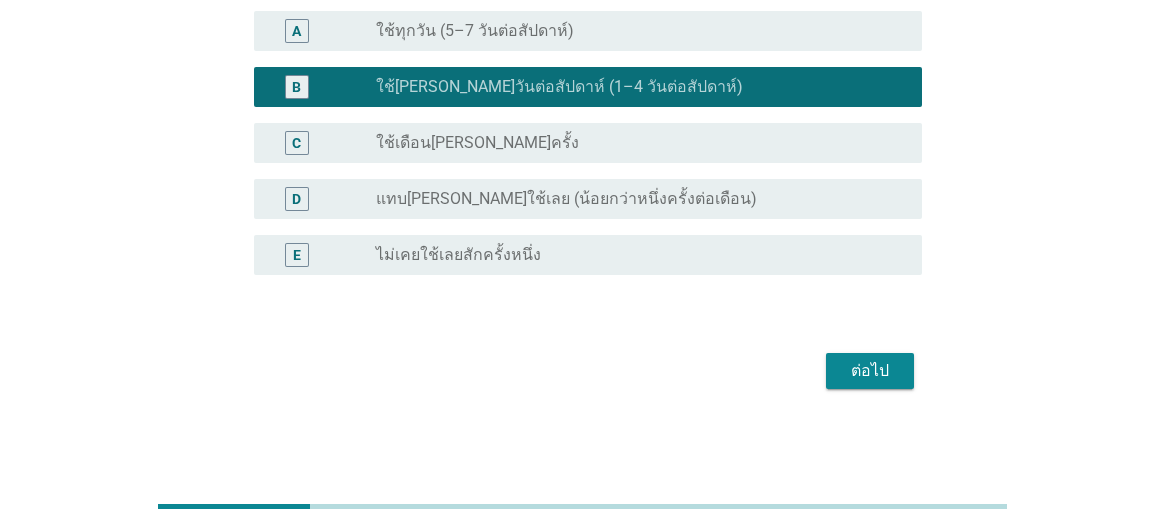 click on "ต่อไป" at bounding box center [870, 371] 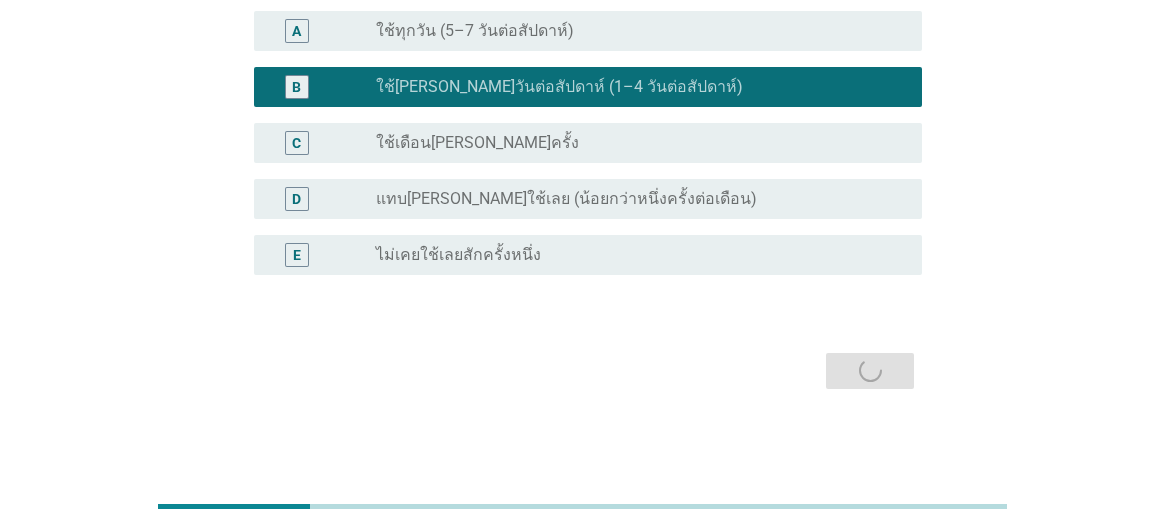 scroll, scrollTop: 0, scrollLeft: 0, axis: both 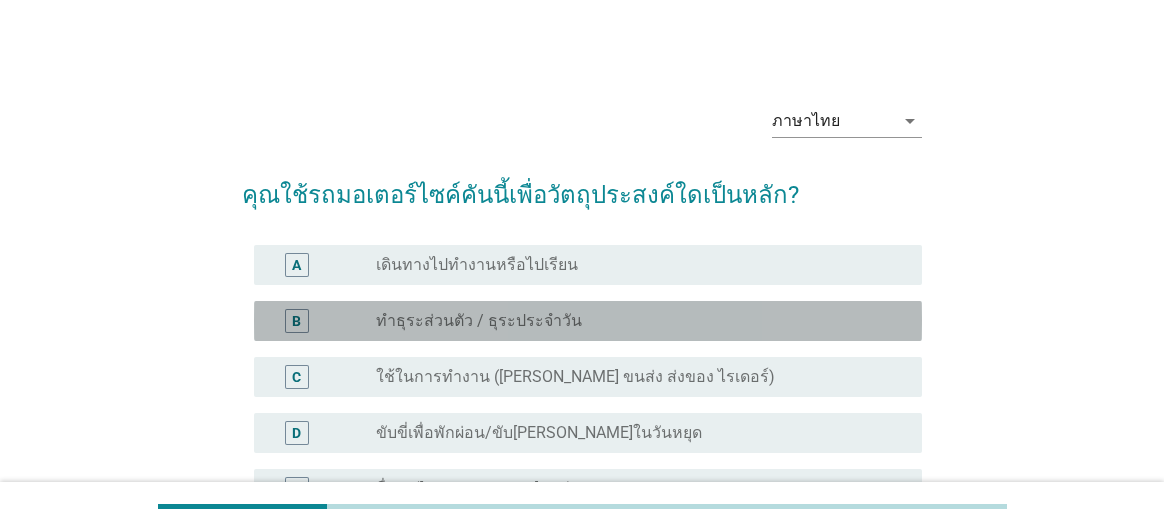click on "ทำธุระส่วนตัว / ธุระประจำวัน" at bounding box center [479, 321] 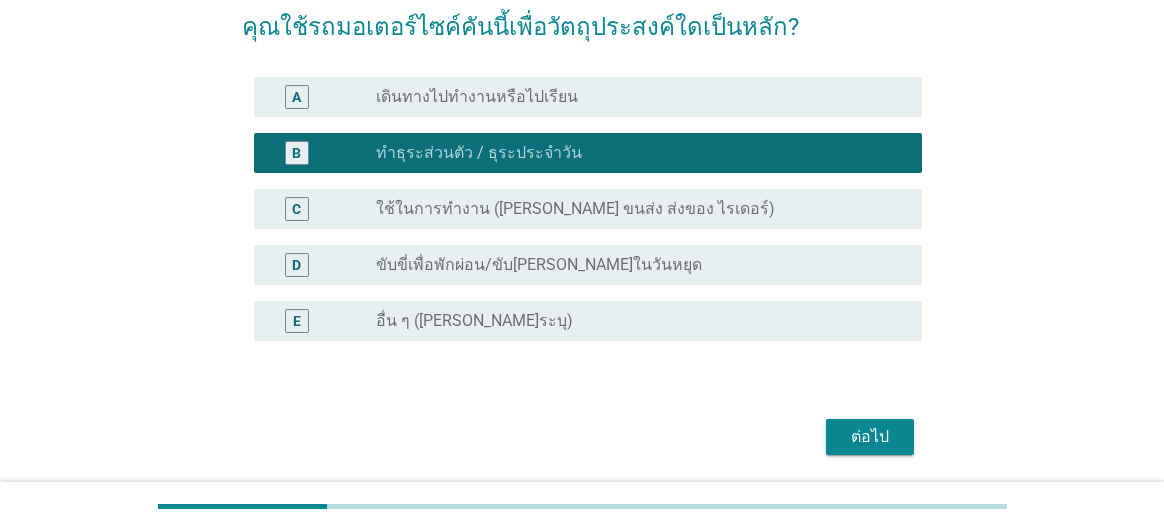 scroll, scrollTop: 200, scrollLeft: 0, axis: vertical 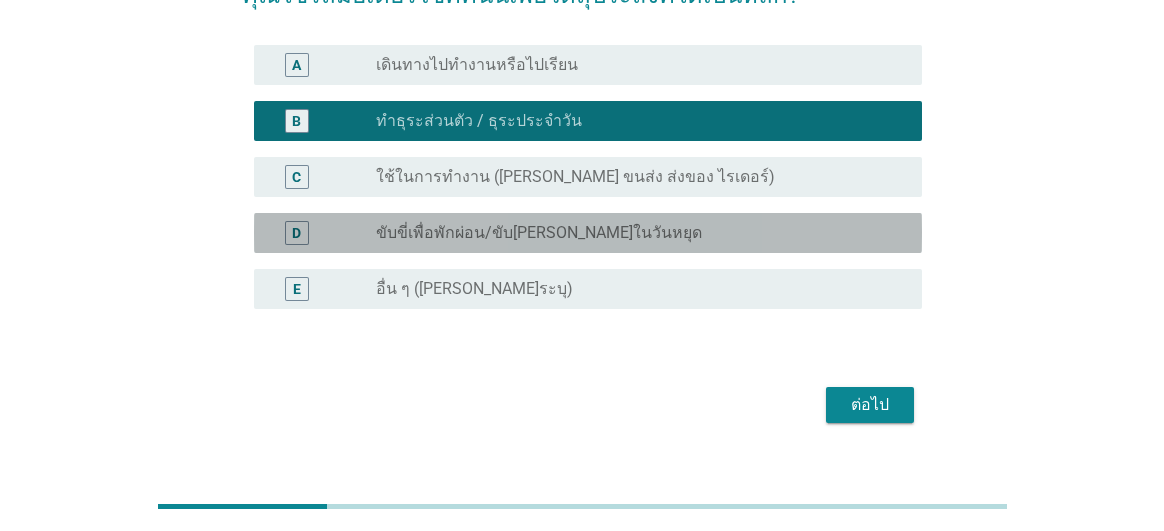 click on "radio_button_unchecked ขับขี่เพื่อพักผ่อน/ขับ[PERSON_NAME]ในวันหยุด" at bounding box center (633, 233) 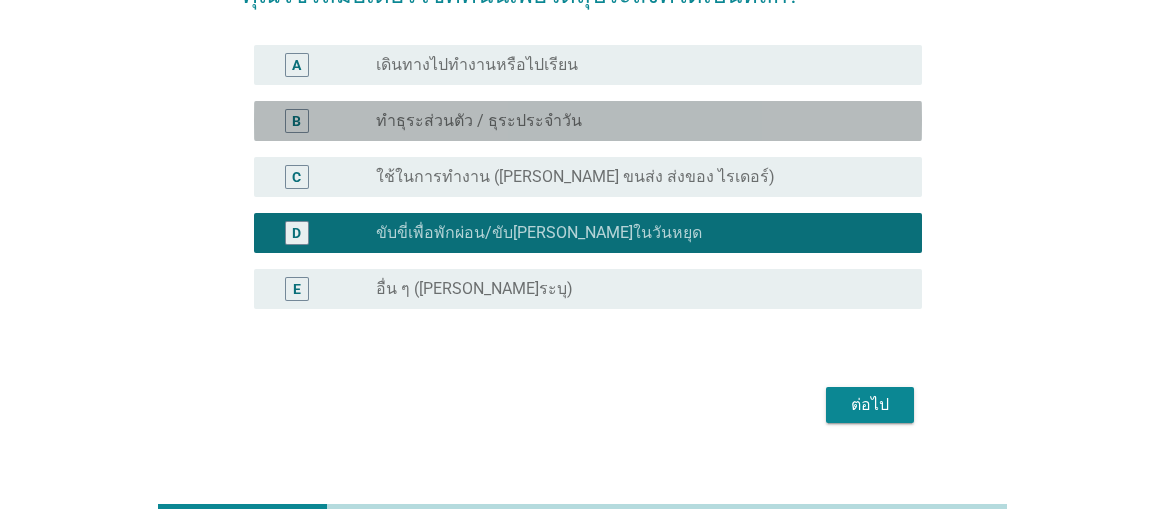 click on "radio_button_unchecked ทำธุระส่วนตัว / ธุระประจำวัน" at bounding box center (641, 121) 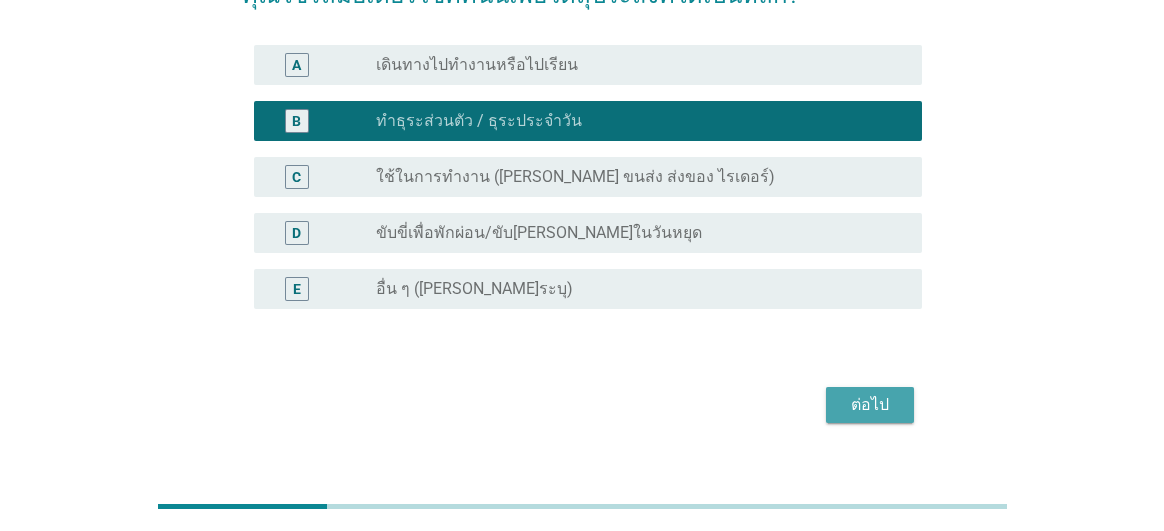 click on "ต่อไป" at bounding box center (870, 405) 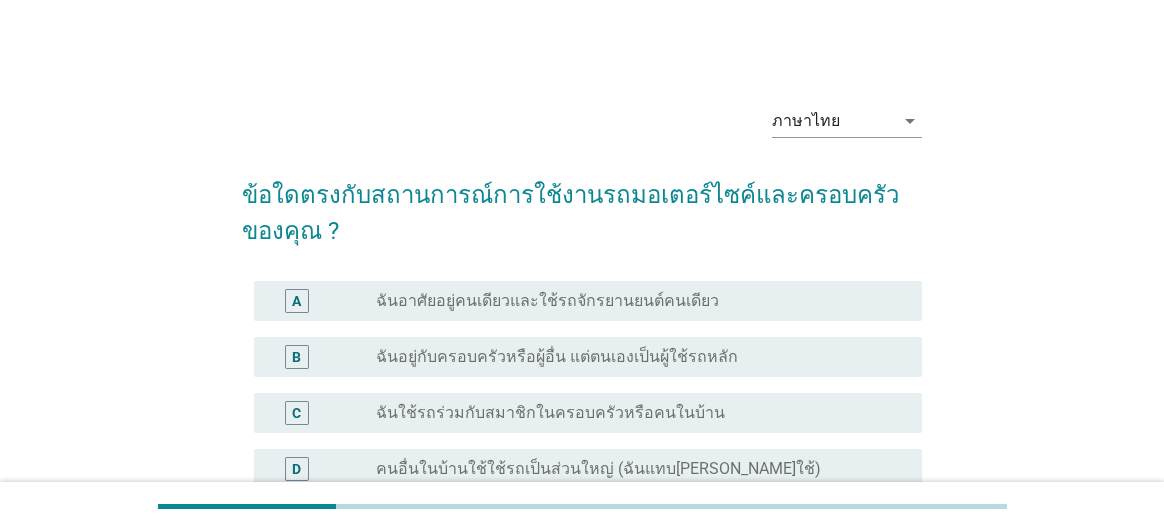 scroll, scrollTop: 100, scrollLeft: 0, axis: vertical 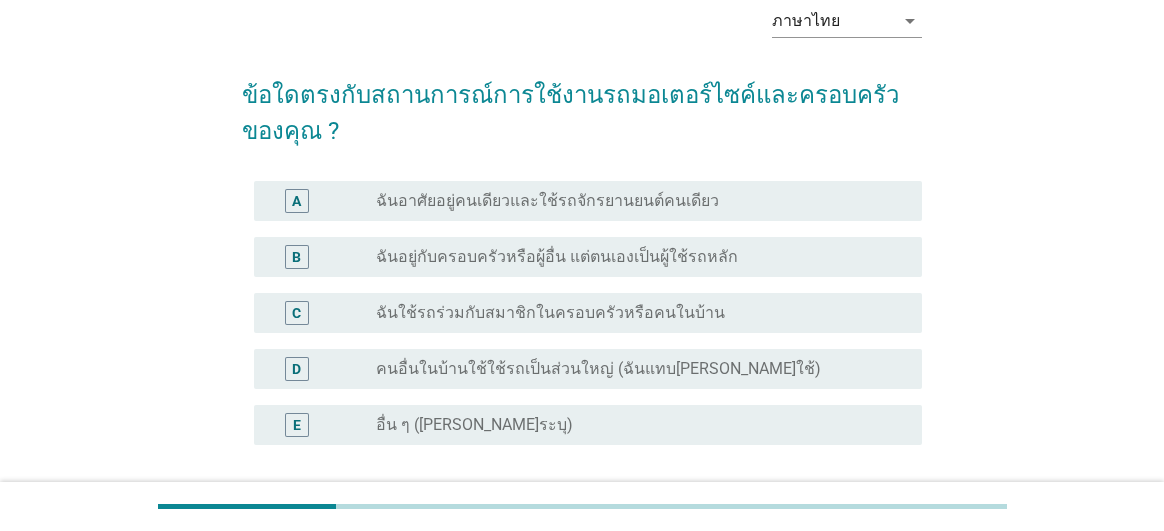 click on "C     radio_button_unchecked ฉันใช้รถร่วมกับสมาชิกในครอบครัวหรือคนในบ้าน" at bounding box center [588, 313] 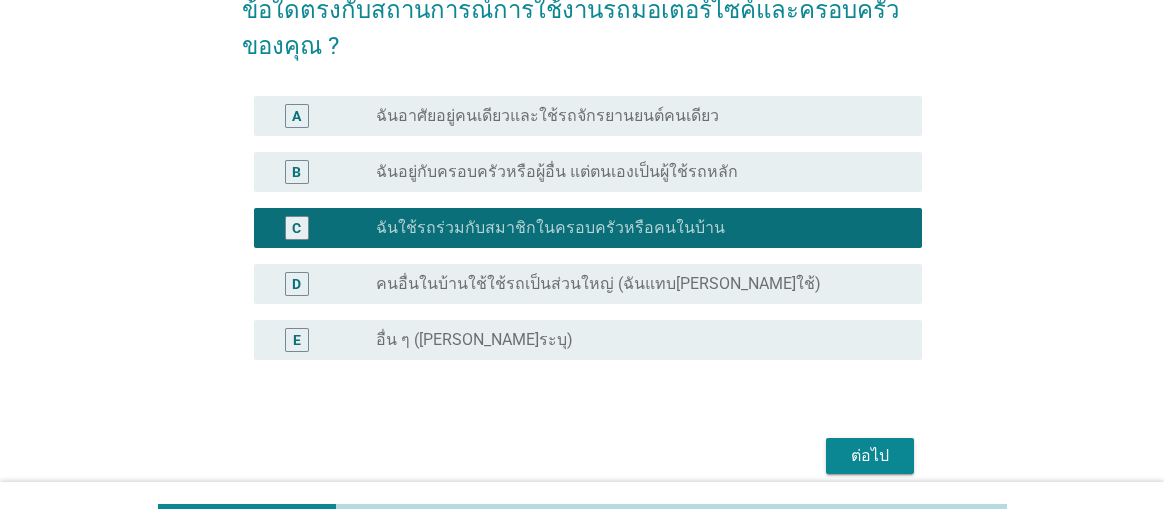 scroll, scrollTop: 270, scrollLeft: 0, axis: vertical 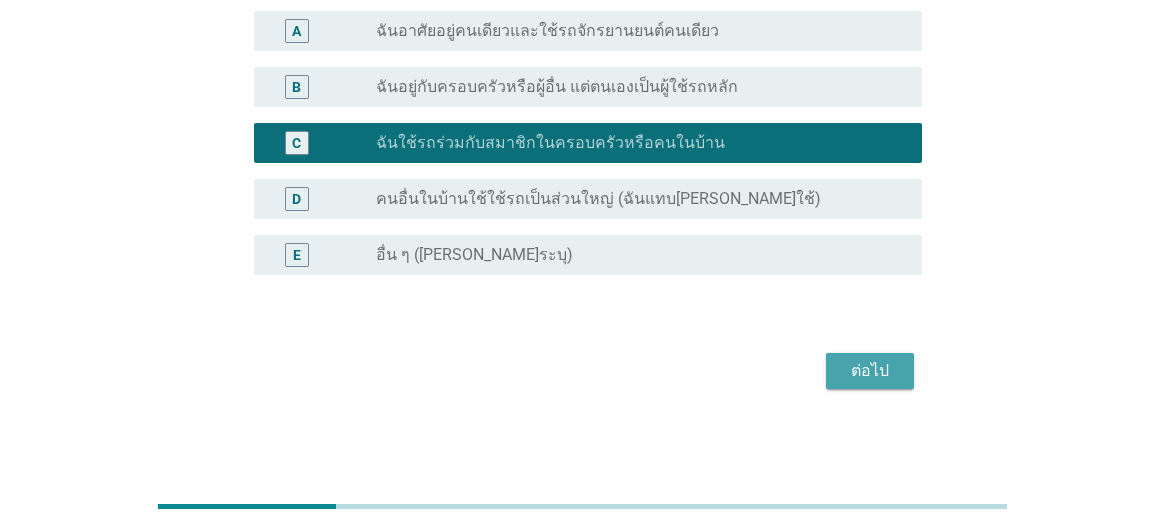 click on "ต่อไป" at bounding box center (870, 371) 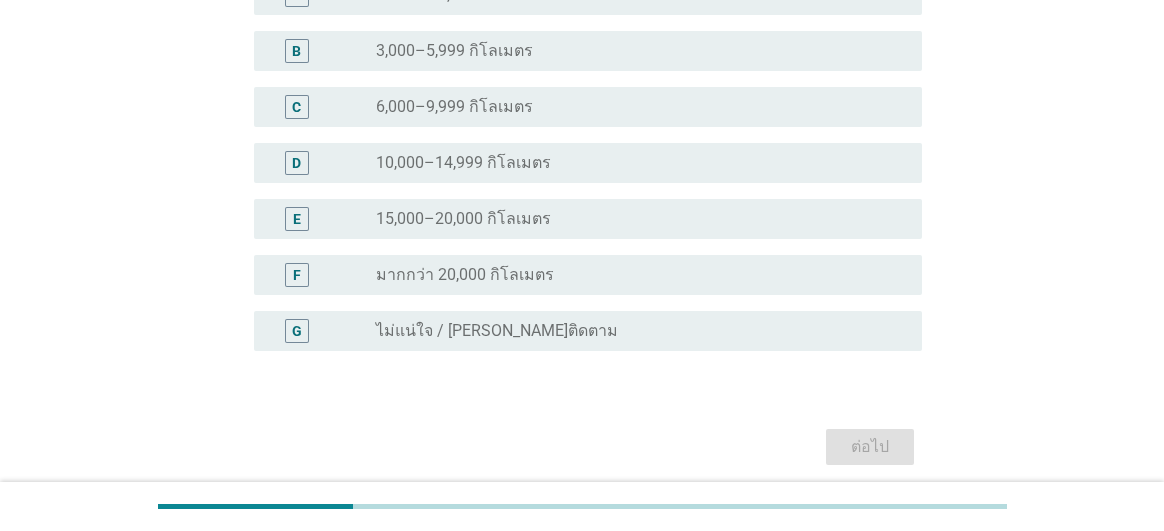 scroll, scrollTop: 0, scrollLeft: 0, axis: both 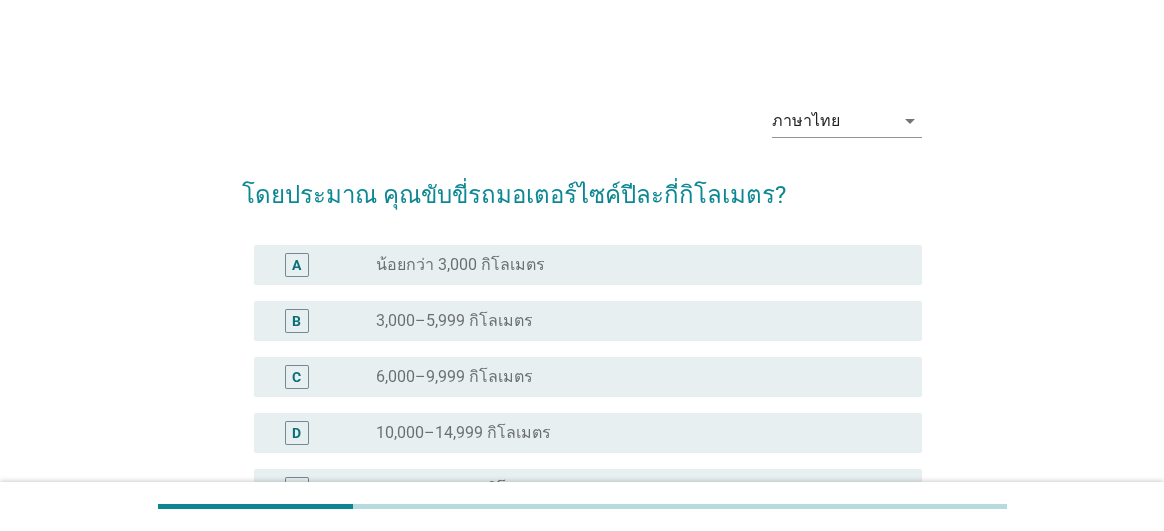 click on "radio_button_unchecked 3,000–5,999 กิโลเมตร" at bounding box center [633, 321] 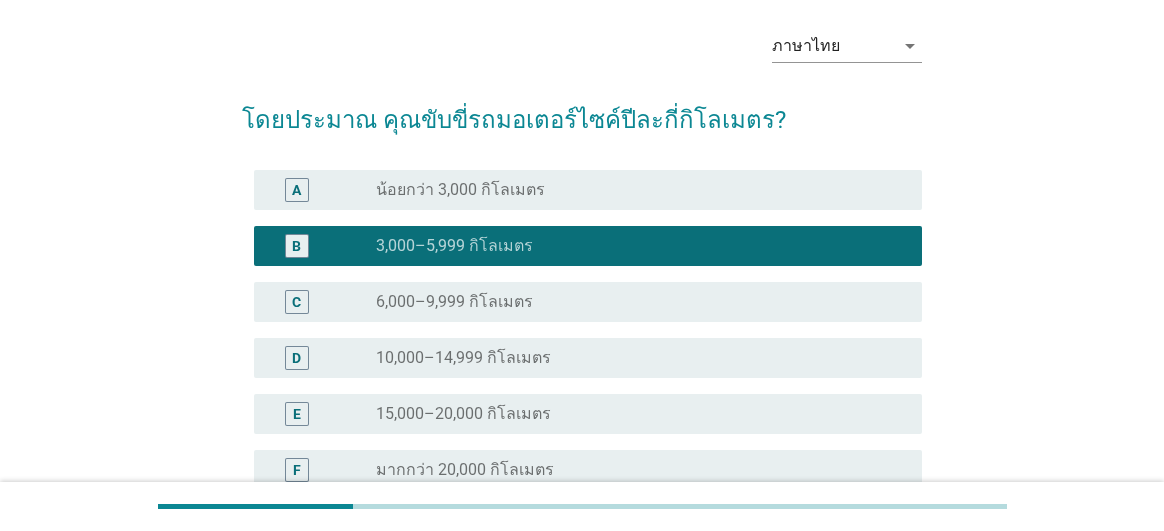 scroll, scrollTop: 346, scrollLeft: 0, axis: vertical 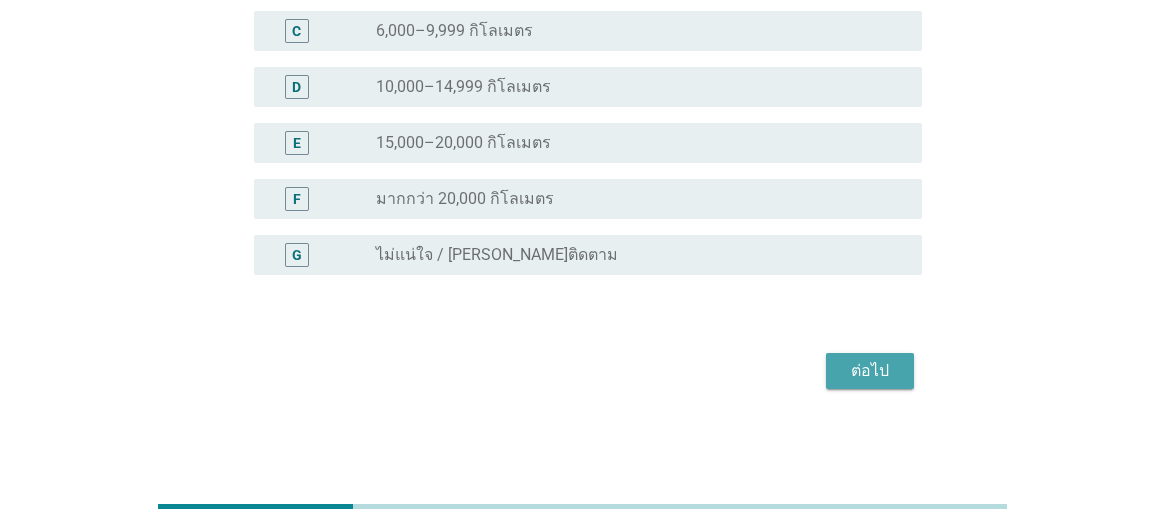 click on "ต่อไป" at bounding box center [870, 371] 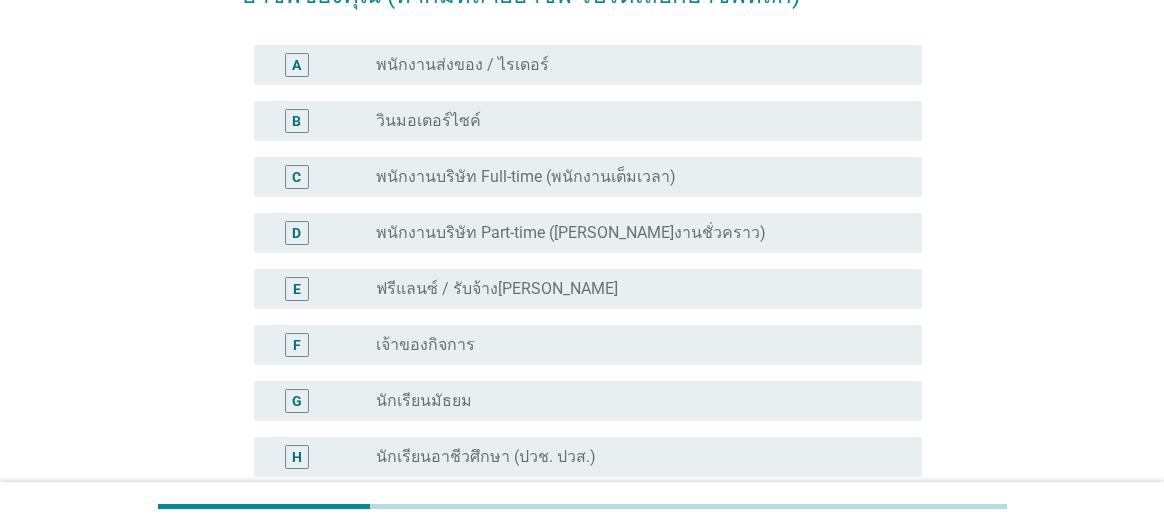 scroll, scrollTop: 300, scrollLeft: 0, axis: vertical 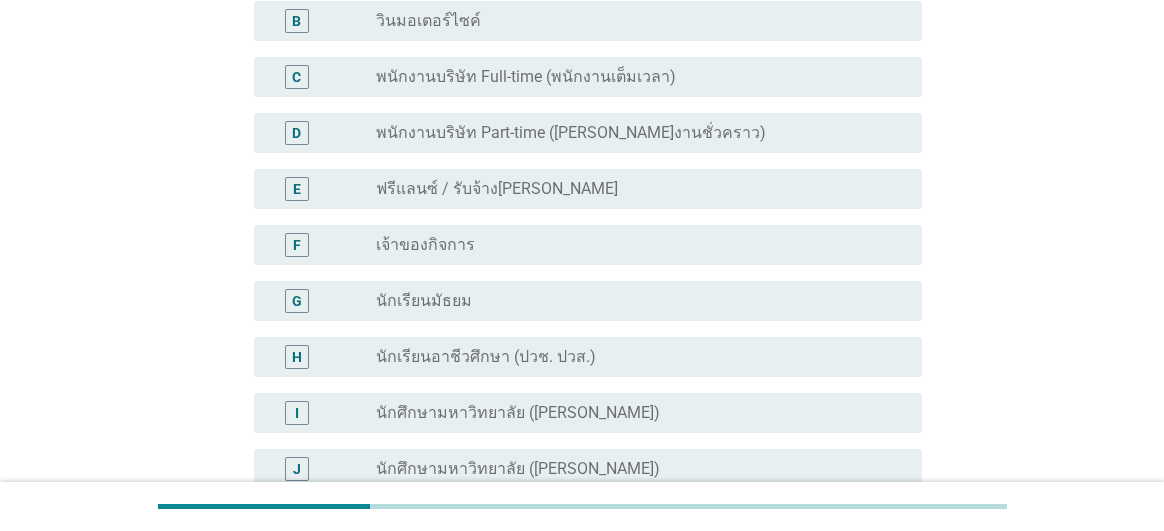 click on "พนักงานบริษัท Full-time (พนักงานเต็มเวลา)" at bounding box center [526, 77] 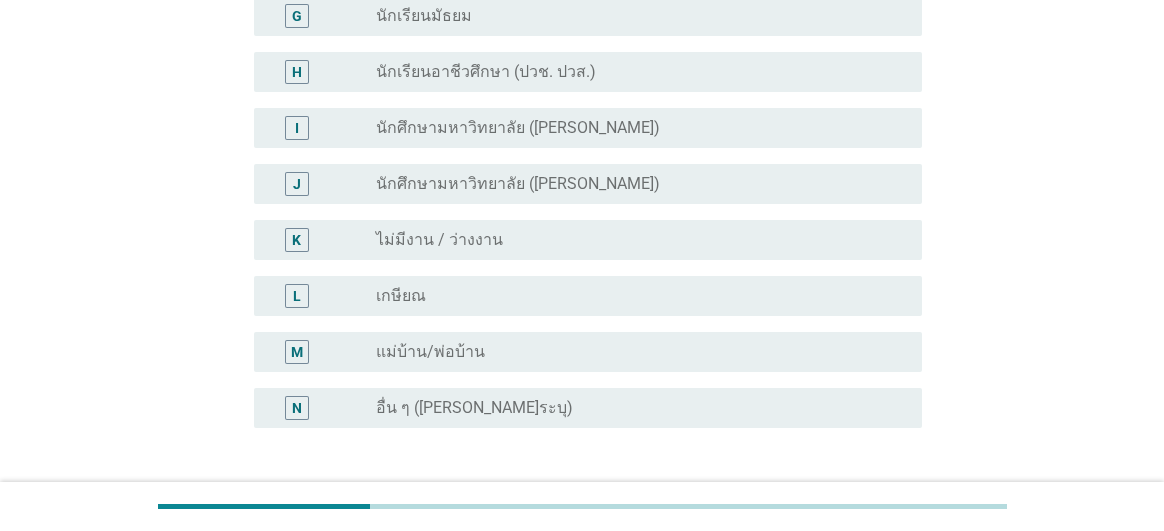 scroll, scrollTop: 738, scrollLeft: 0, axis: vertical 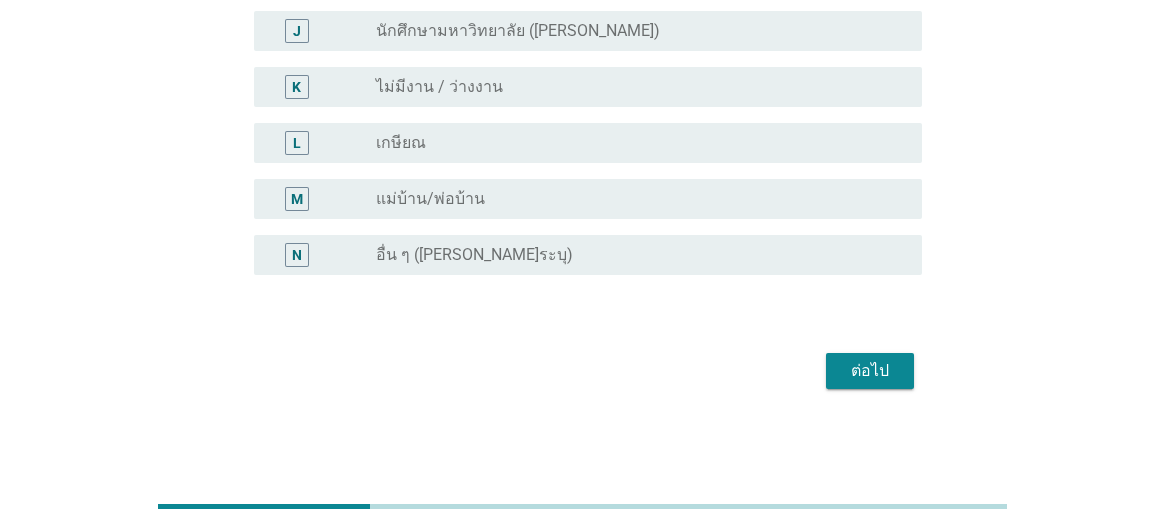 click on "ต่อไป" at bounding box center [582, 371] 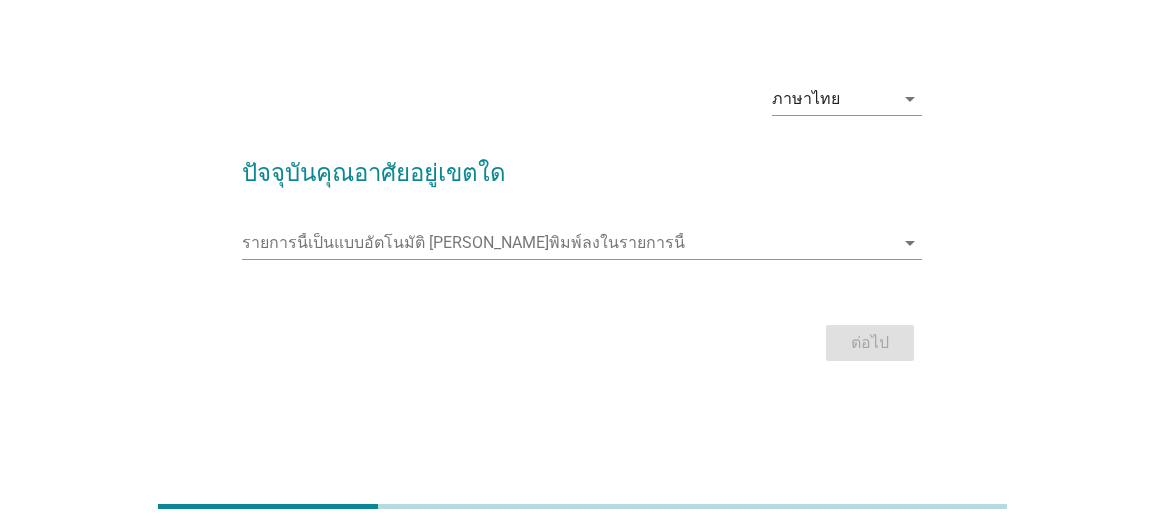 scroll, scrollTop: 0, scrollLeft: 0, axis: both 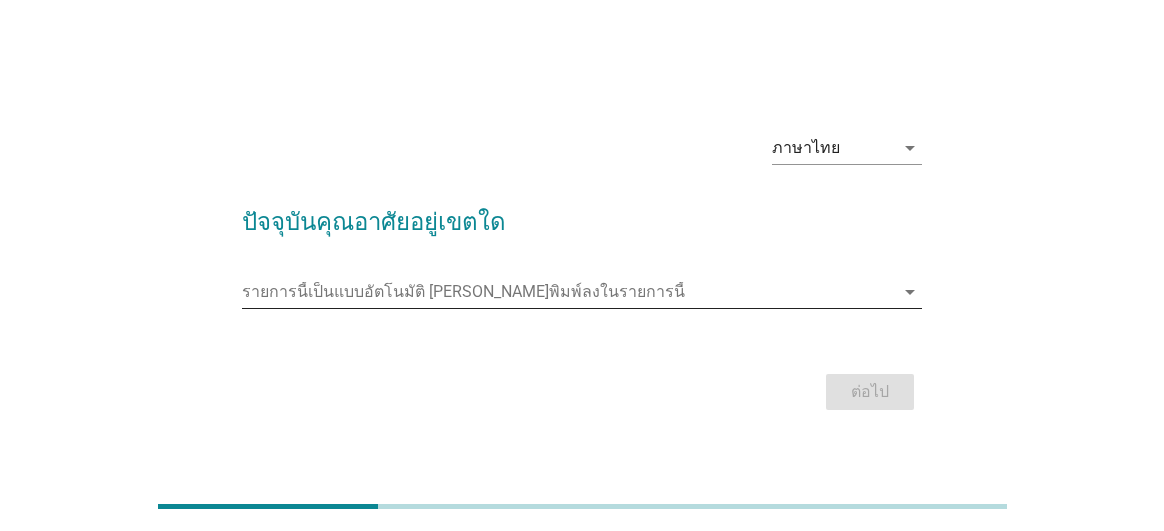 click at bounding box center [568, 292] 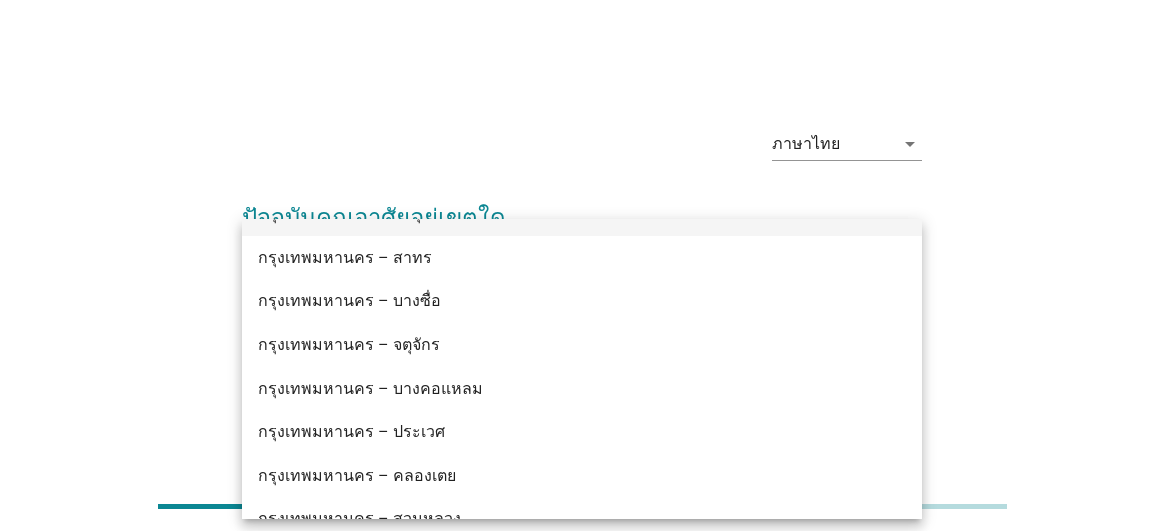 scroll, scrollTop: 1200, scrollLeft: 0, axis: vertical 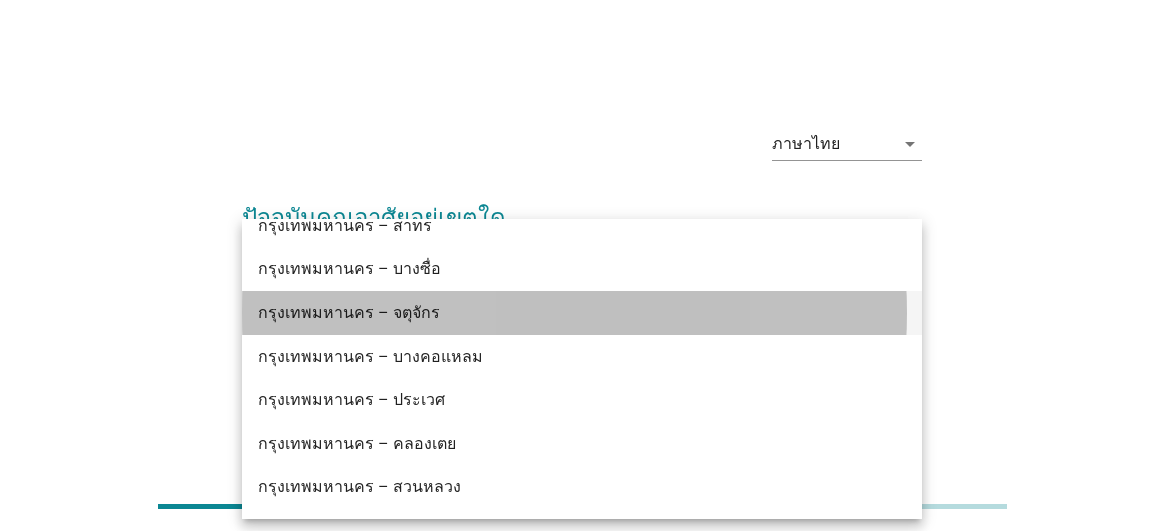 click on "กรุงเทพมหานคร – จตุจักร" at bounding box center [555, 313] 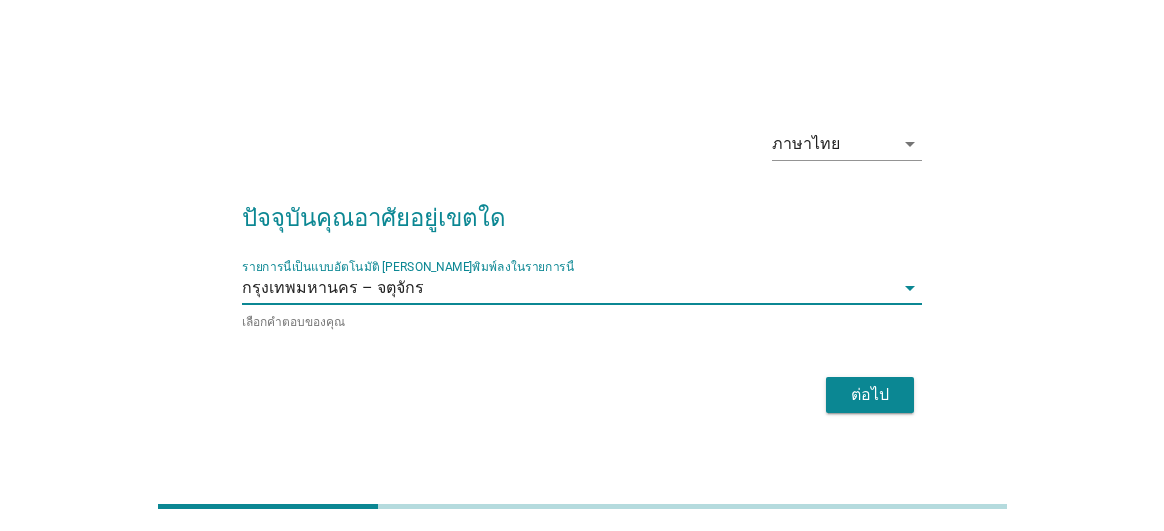 click on "ต่อไป" at bounding box center [870, 395] 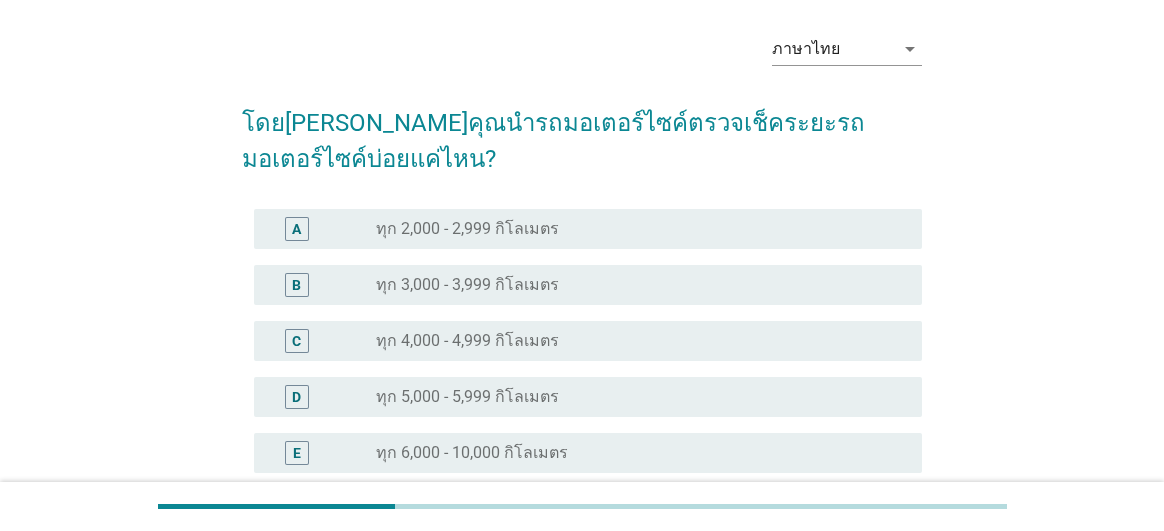 scroll, scrollTop: 200, scrollLeft: 0, axis: vertical 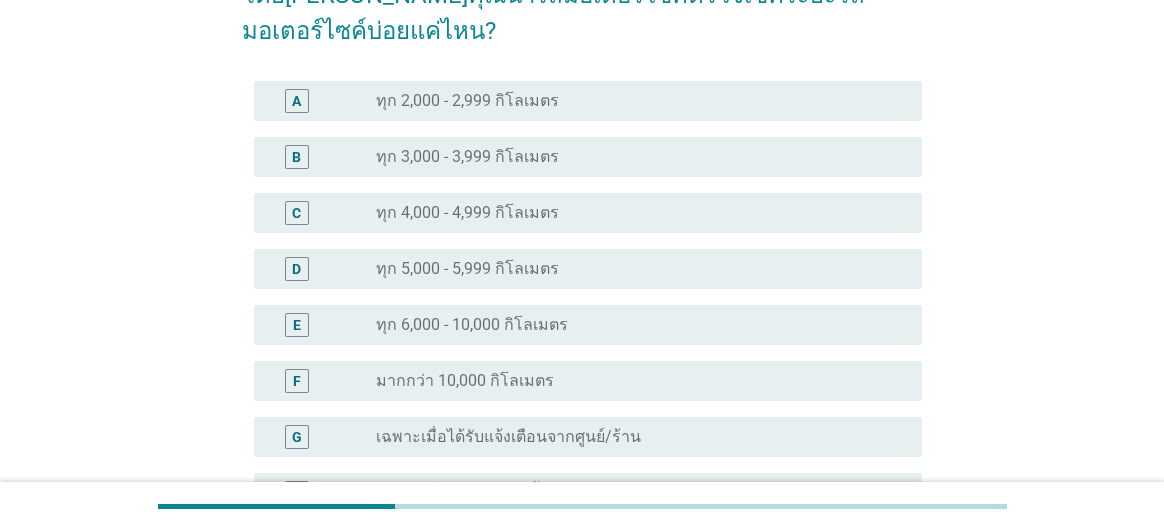click on "ทุก 3,000 - 3,999 กิโลเมตร" at bounding box center [467, 157] 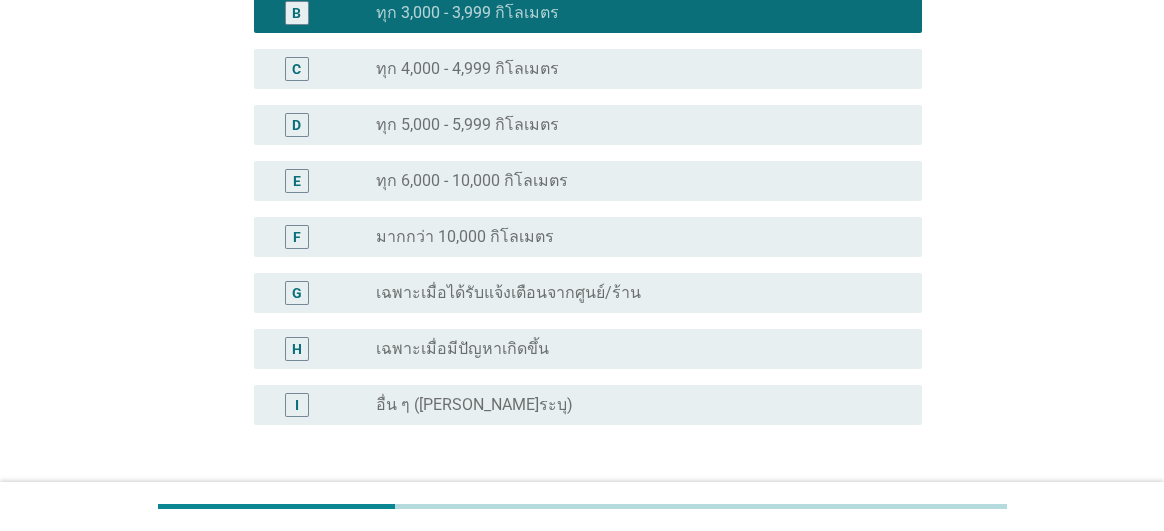 scroll, scrollTop: 494, scrollLeft: 0, axis: vertical 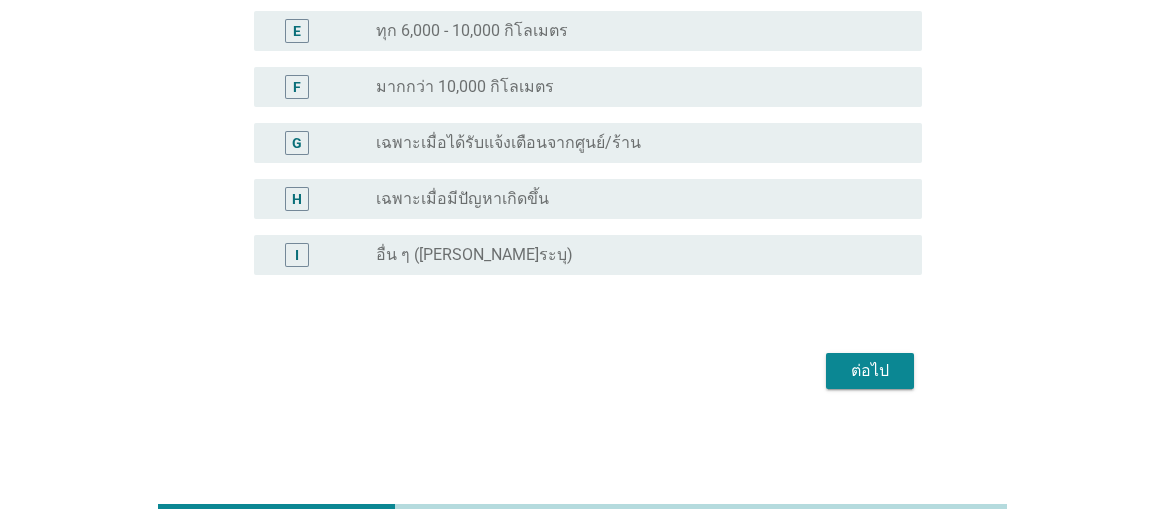 click on "ต่อไป" at bounding box center (582, 371) 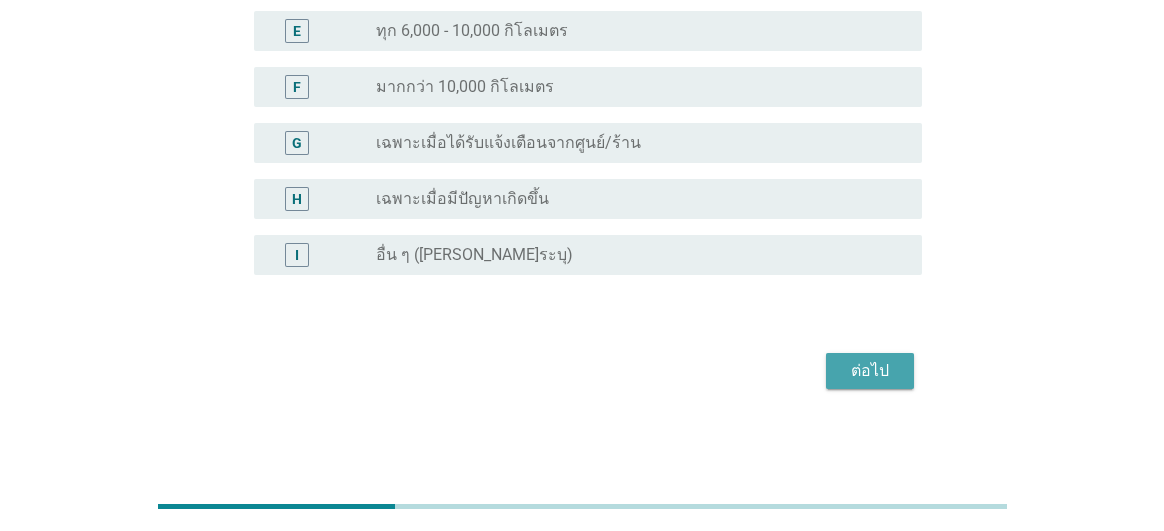 click on "ต่อไป" at bounding box center [870, 371] 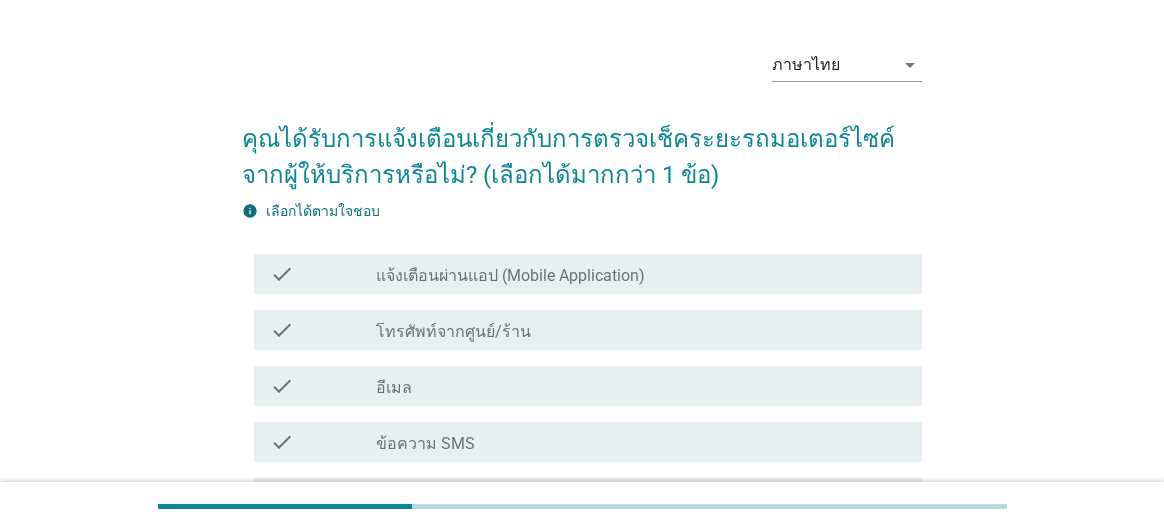 scroll, scrollTop: 300, scrollLeft: 0, axis: vertical 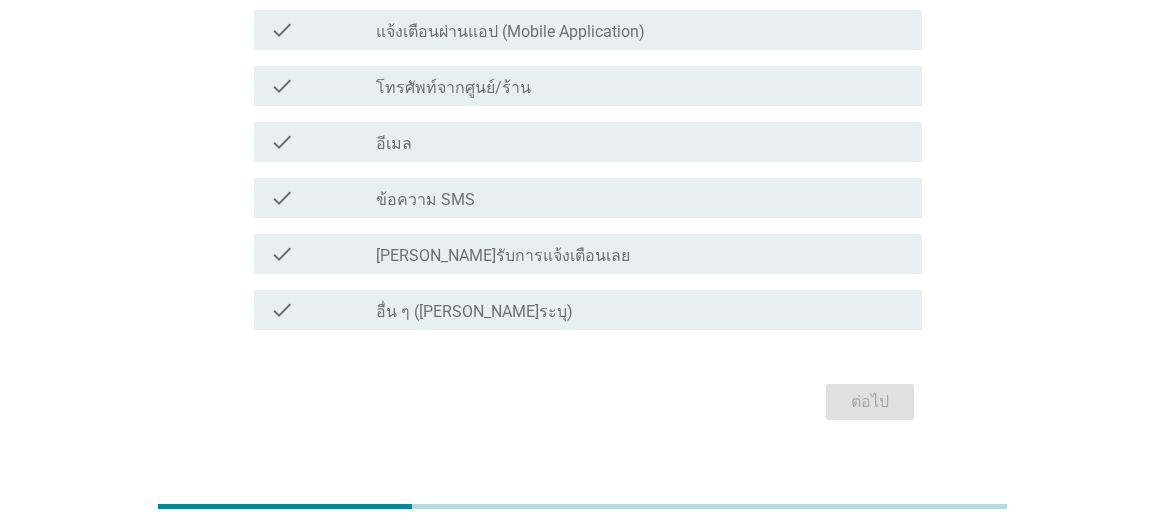 click on "[PERSON_NAME]รับการแจ้งเตือนเลย" at bounding box center [503, 256] 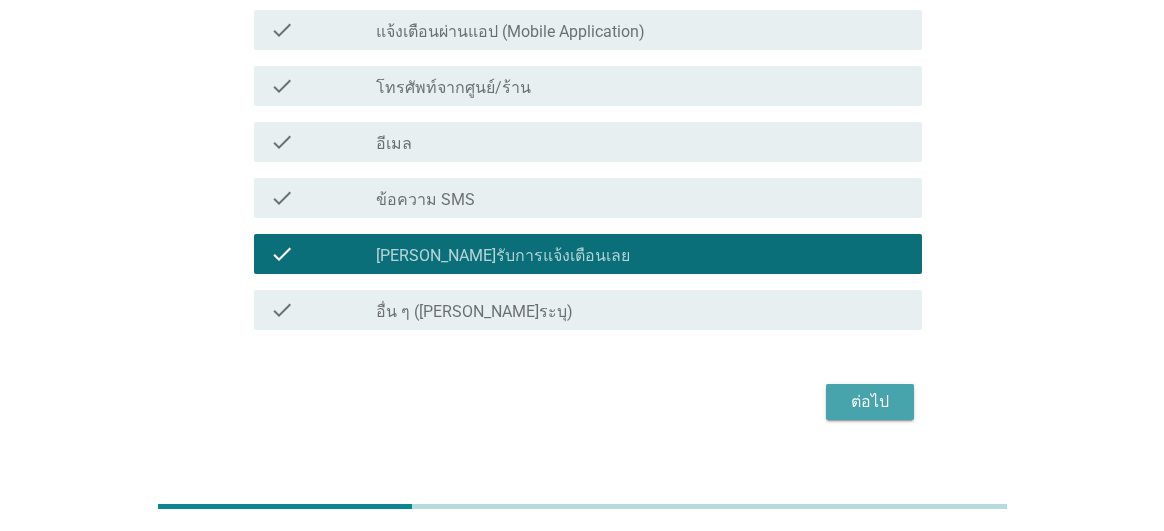 click on "ต่อไป" at bounding box center [870, 402] 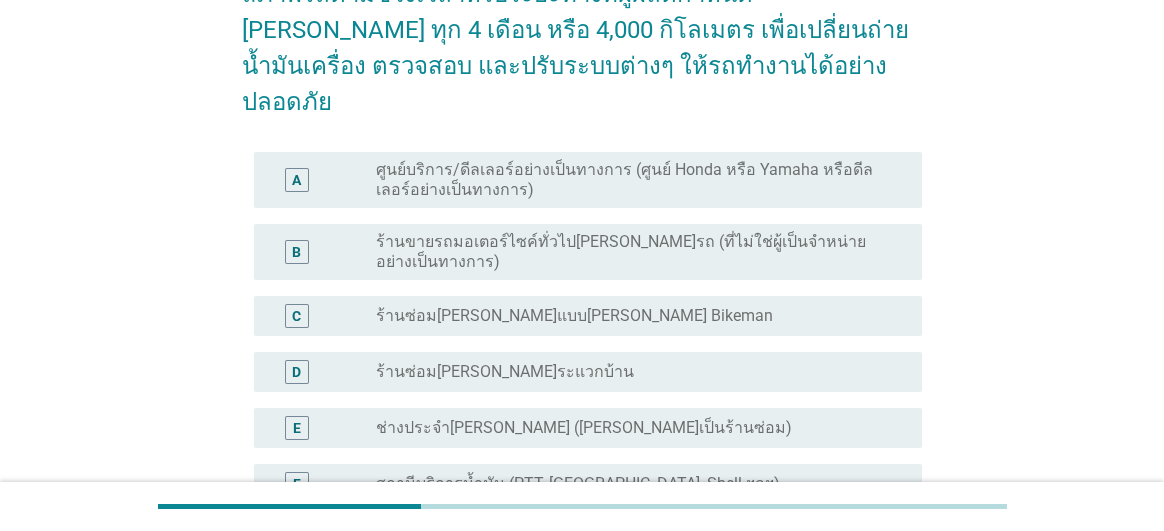 scroll, scrollTop: 400, scrollLeft: 0, axis: vertical 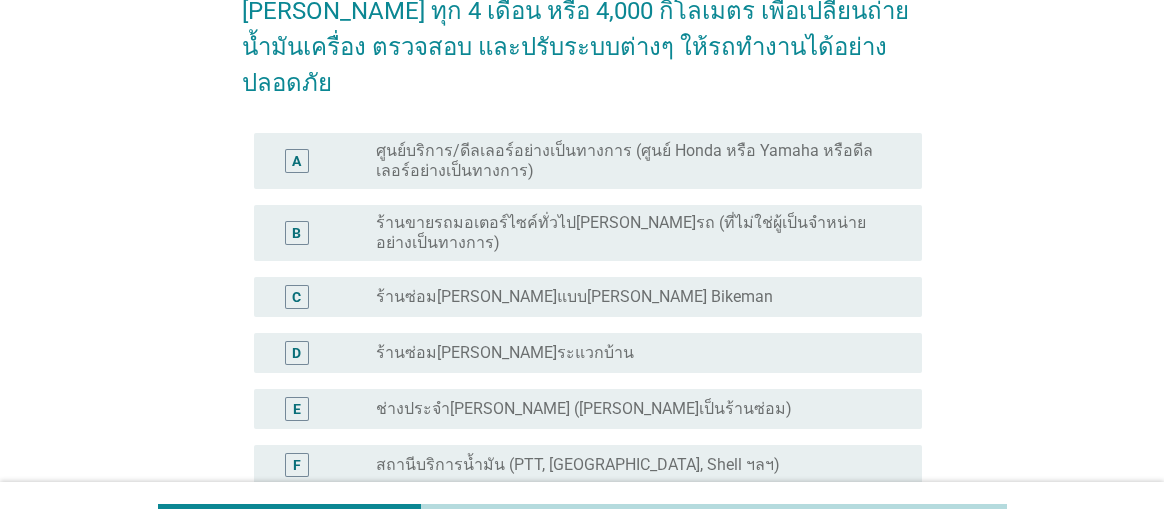 click on "ศูนย์บริการ/ดีลเลอร์อย่างเป็นทางการ (ศูนย์ Honda หรือ Yamaha หรือดีลเลอร์อย่างเป็นทางการ)" at bounding box center [633, 161] 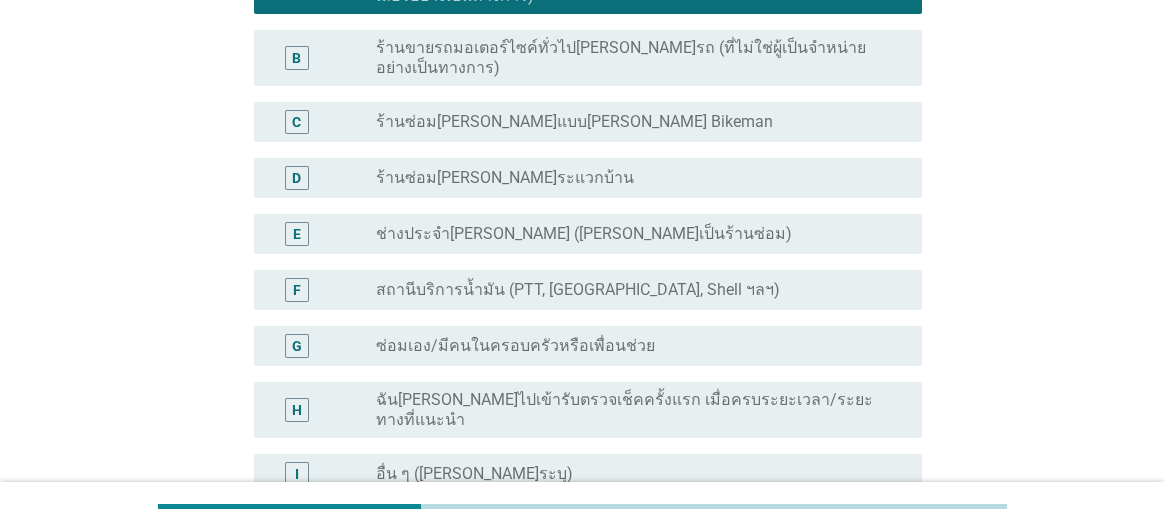 scroll, scrollTop: 700, scrollLeft: 0, axis: vertical 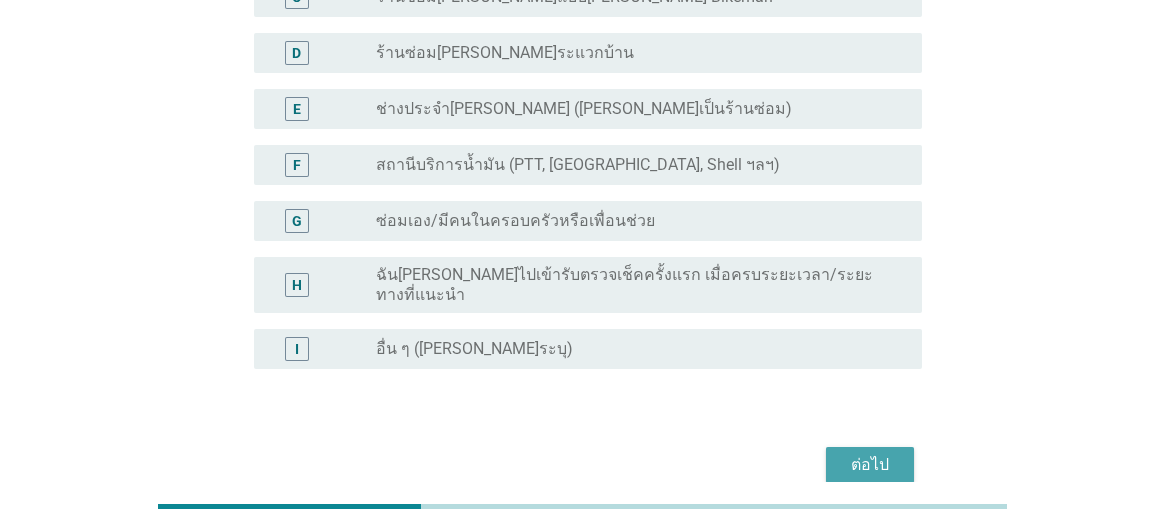 click on "ต่อไป" at bounding box center (870, 465) 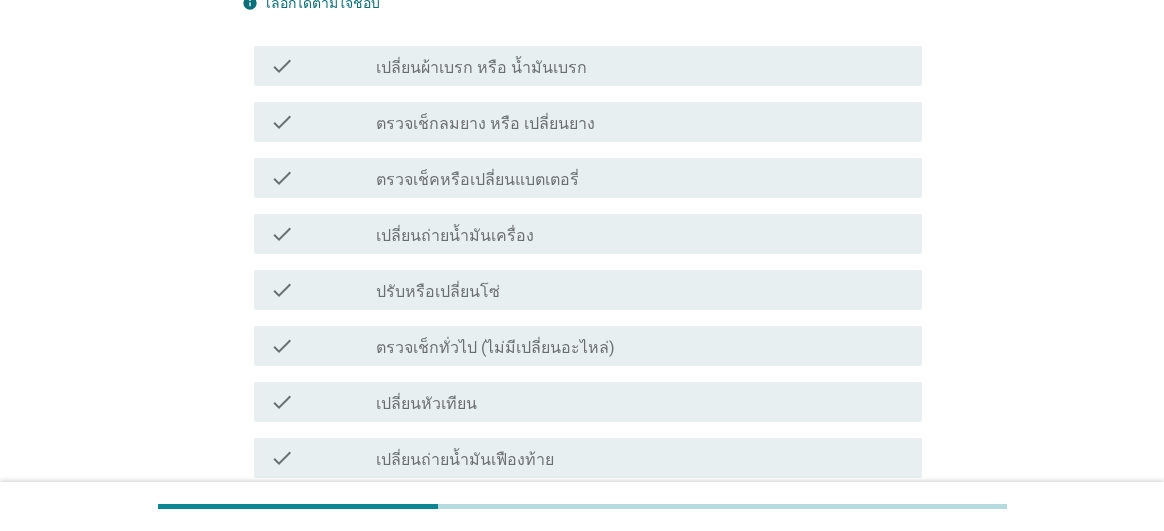 scroll, scrollTop: 500, scrollLeft: 0, axis: vertical 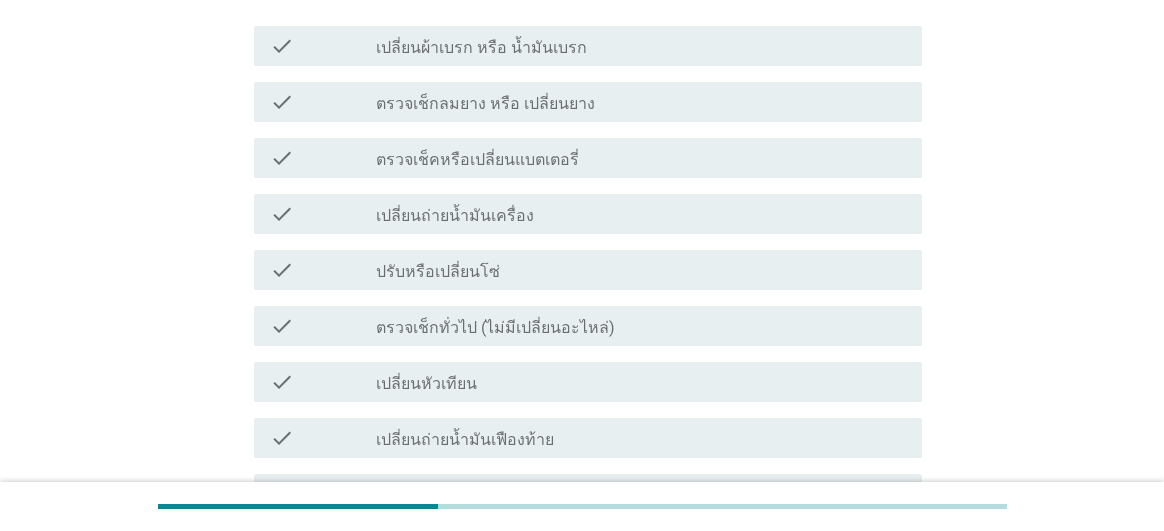 click on "ตรวจเช็กทั่วไป (ไม่มีเปลี่ยนอะไหล่)" at bounding box center (495, 328) 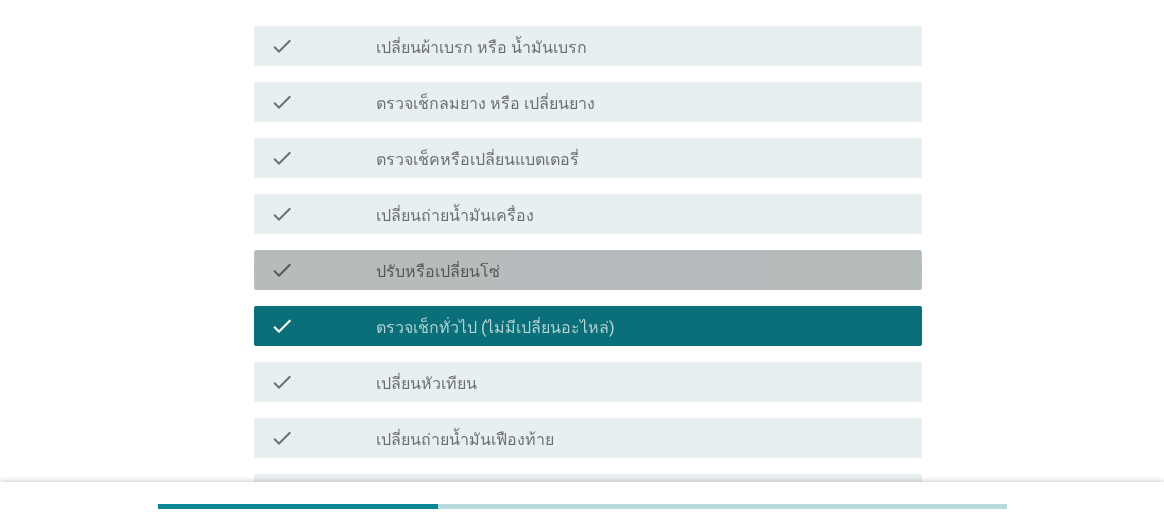 click on "check     check_box_outline_blank ปรับหรือเปลี่ยนโซ่" at bounding box center (588, 270) 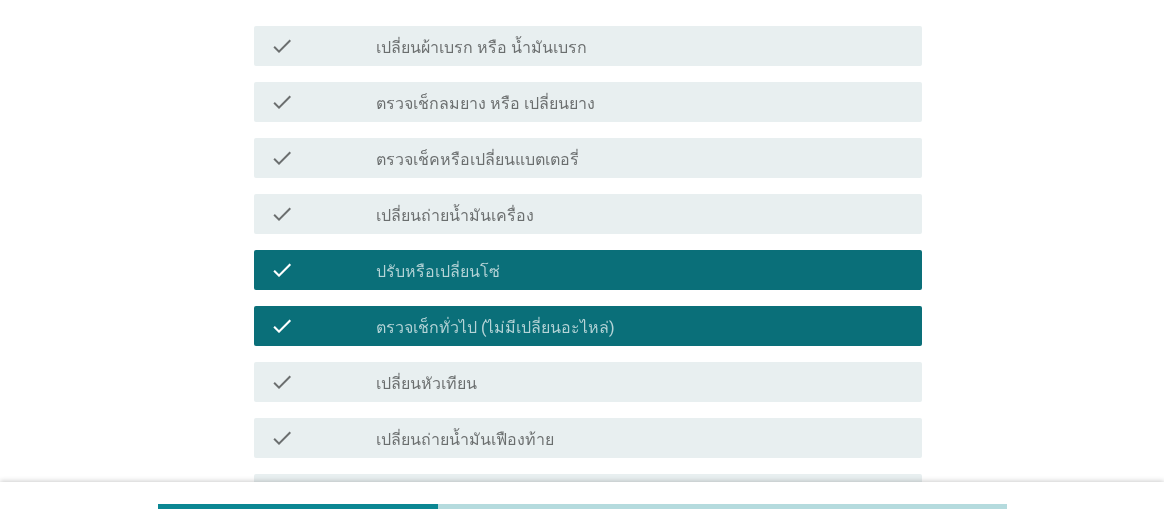 click on "ตรวจเช็กทั่วไป (ไม่มีเปลี่ยนอะไหล่)" at bounding box center (495, 328) 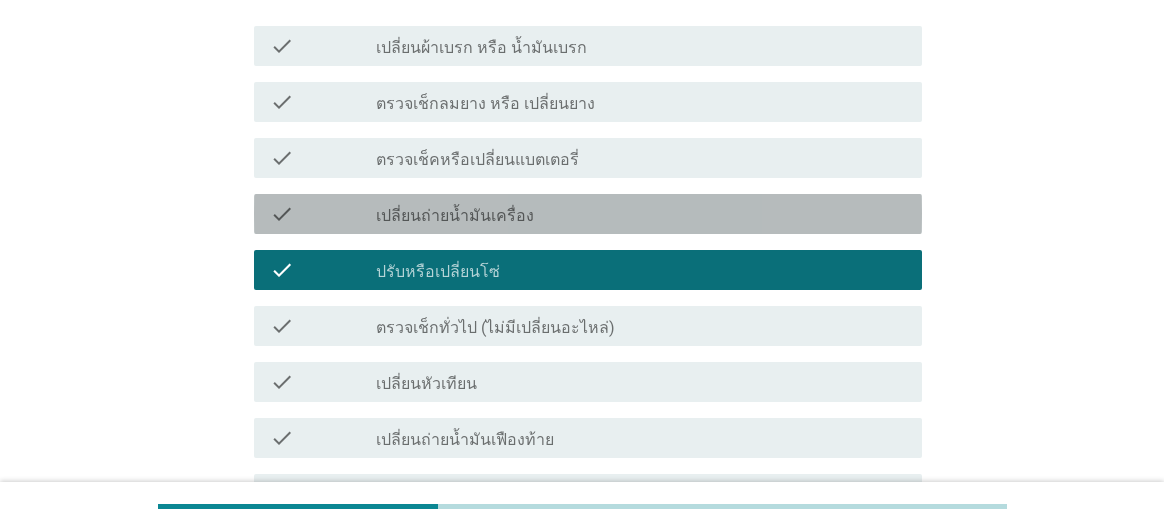 click on "เปลี่ยนถ่ายน้ำมันเครื่อง" at bounding box center [455, 216] 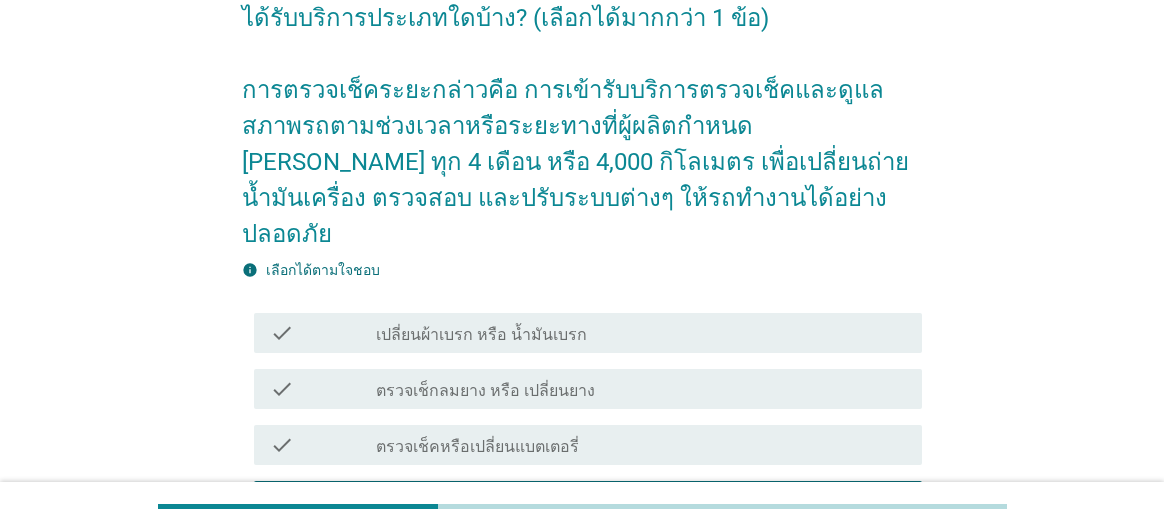 scroll, scrollTop: 200, scrollLeft: 0, axis: vertical 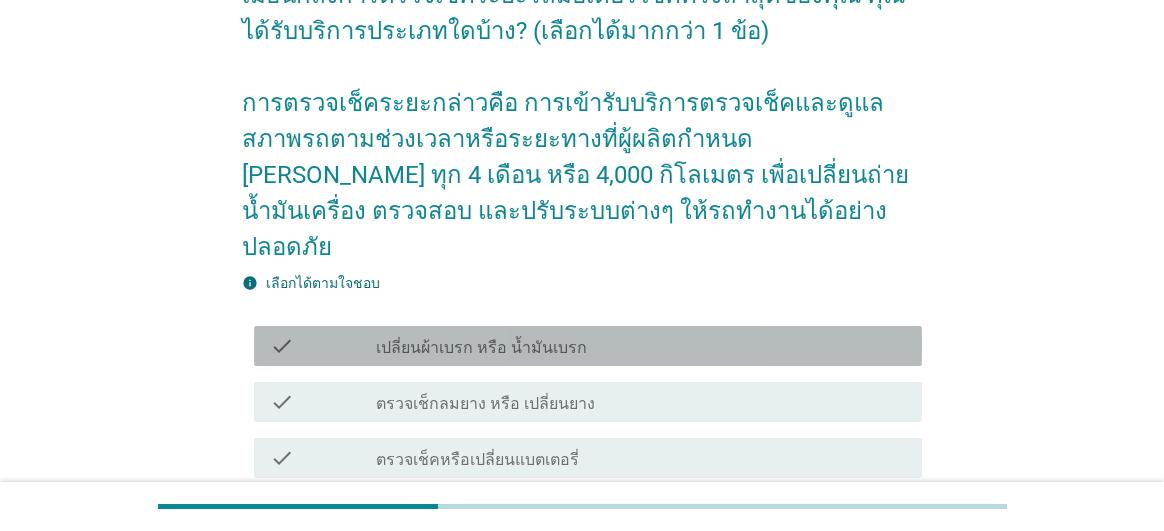 click on "check_box_outline_blank เปลี่ยนผ้าเบรก หรือ น้ำมันเบรก" at bounding box center [641, 346] 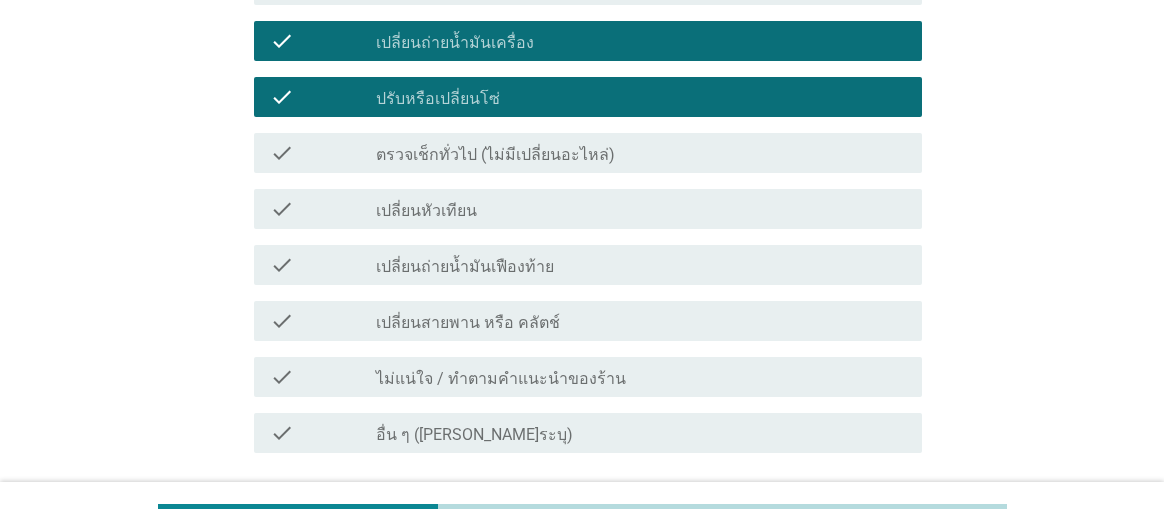 scroll, scrollTop: 700, scrollLeft: 0, axis: vertical 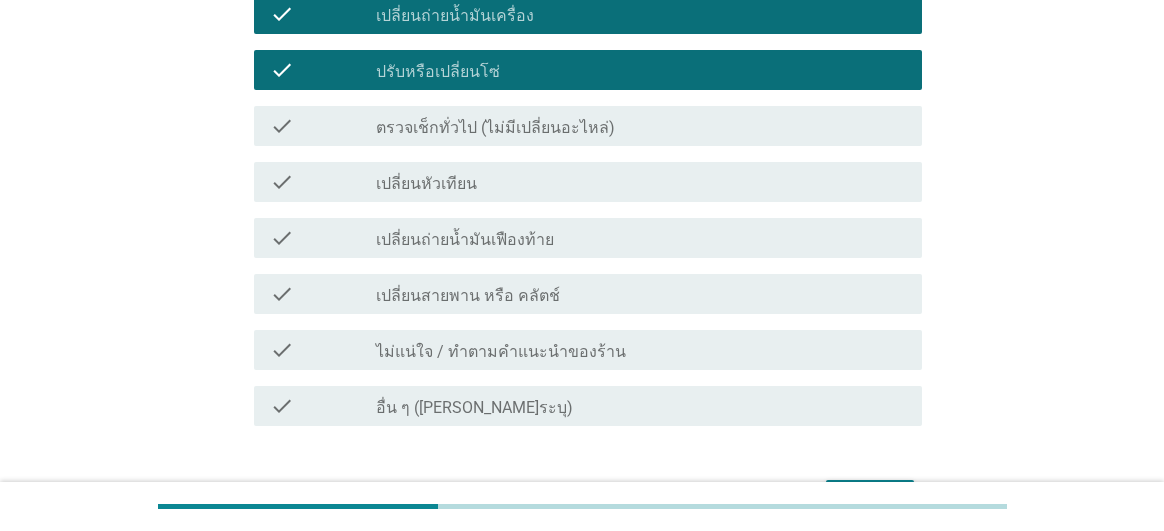 click on "เปลี่ยนสายพาน หรือ คลัตช์" at bounding box center (468, 296) 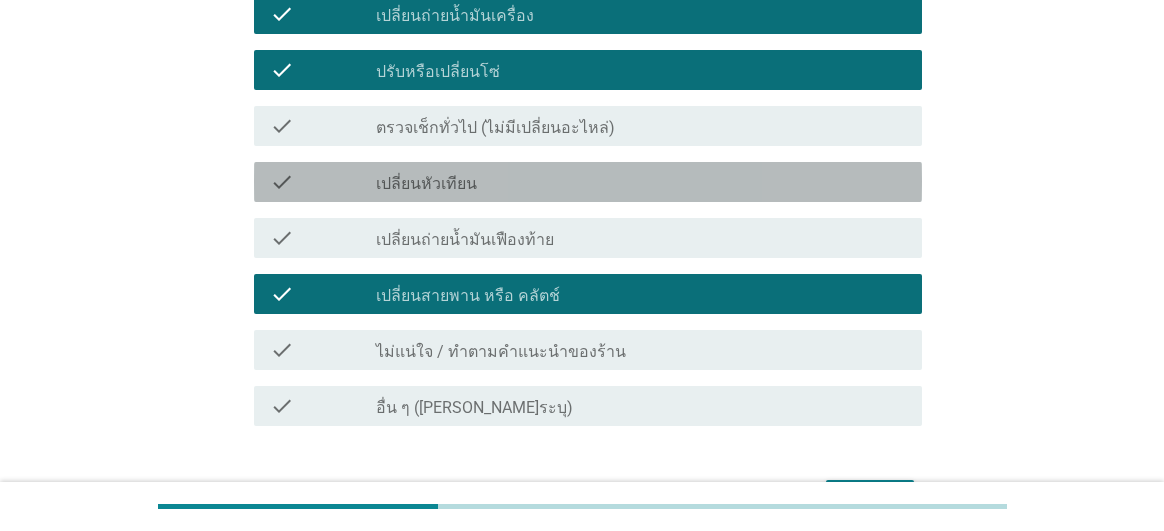 click on "check_box_outline_blank เปลี่ยนหัวเทียน" at bounding box center [641, 182] 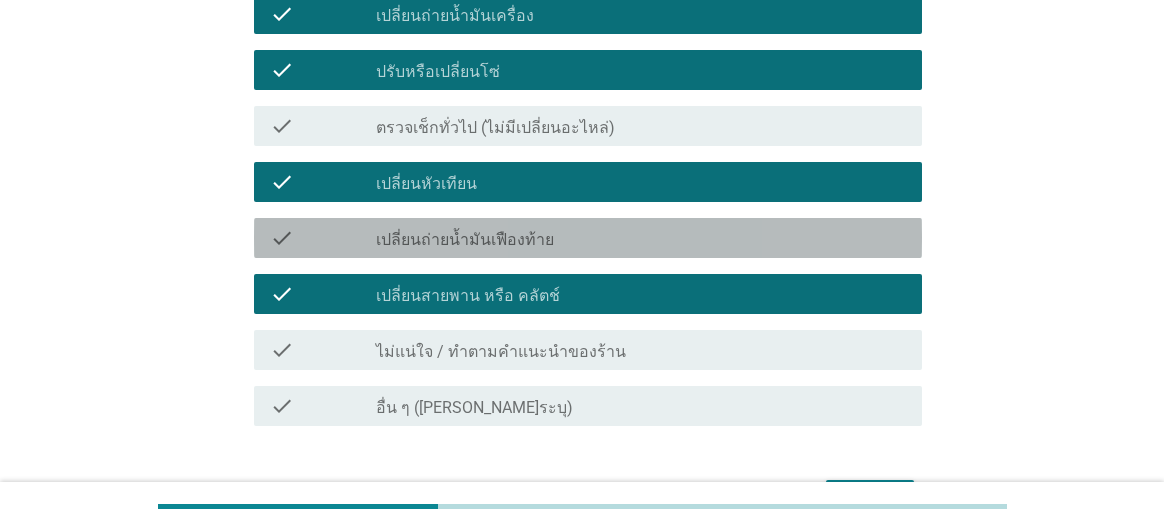 click on "check     check_box_outline_blank เปลี่ยนถ่ายน้ำมันเฟืองท้าย" at bounding box center (588, 238) 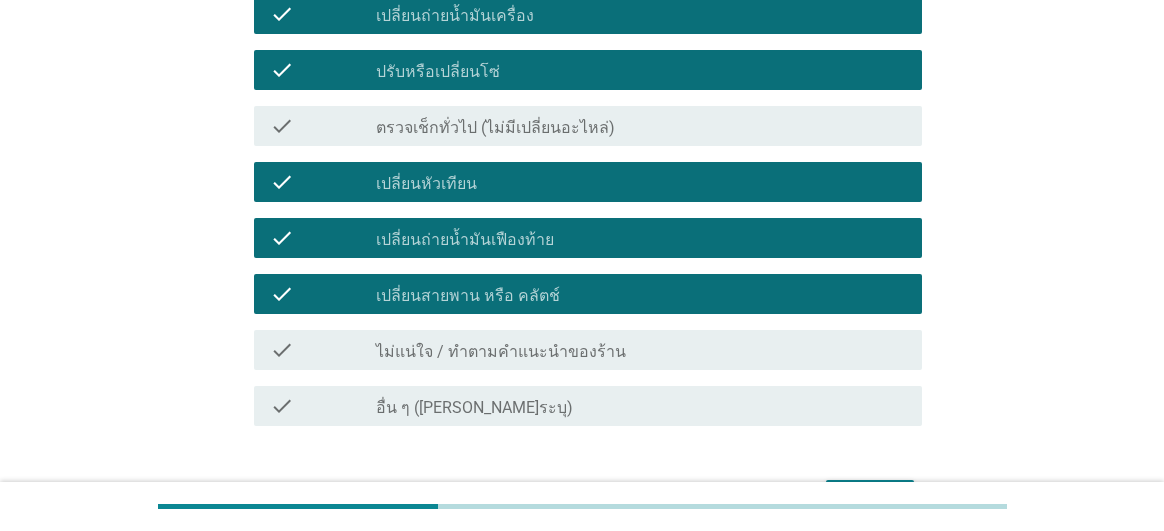 click on "ต่อไป" at bounding box center (870, 498) 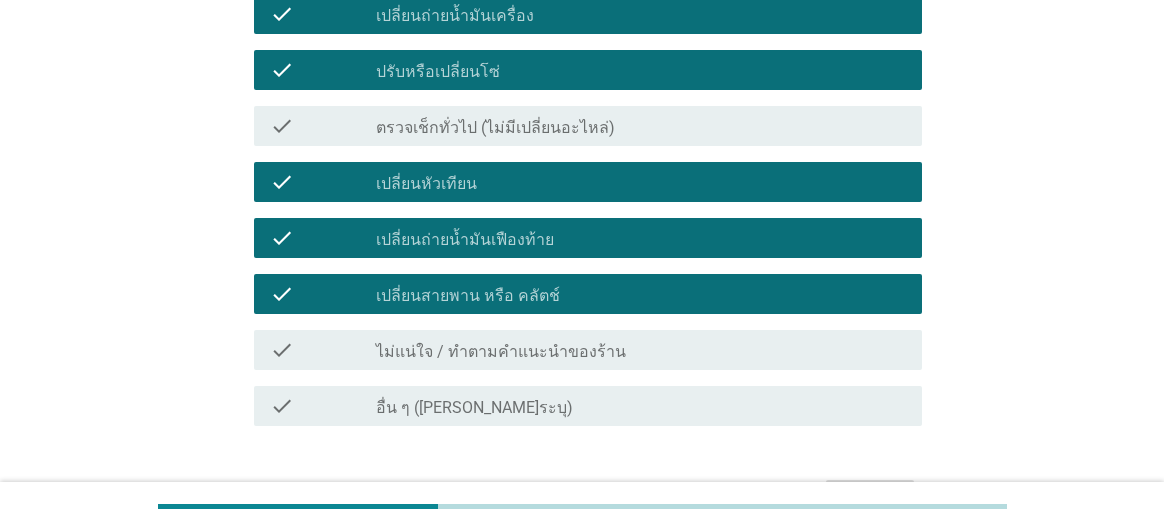 scroll, scrollTop: 0, scrollLeft: 0, axis: both 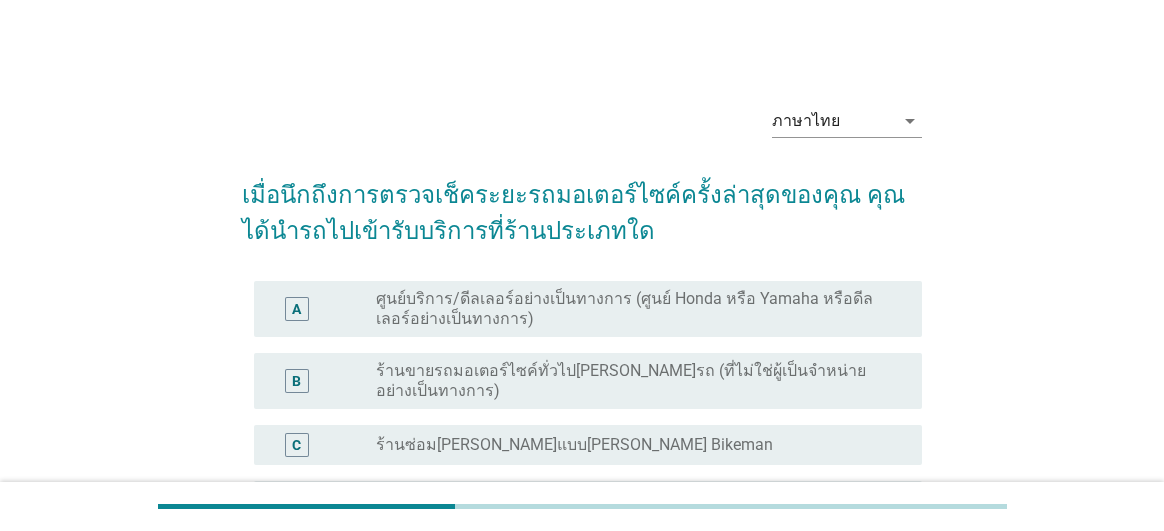 click on "ภาษาไทย arrow_drop_down   เมื่อนึกถึงการตรวจเช็คระยะรถมอเตอร์ไซค์ครั้งล่าสุดของคุณ คุณได้นำรถไปเข้ารับบริการที่ร้านประเภทใด     A     radio_button_unchecked ศูนย์บริการ/ดีลเลอร์อย่างเป็นทางการ (ศูนย์ Honda หรือ Yamaha หรือดีลเลอร์อย่างเป็นทางการ)   B     radio_button_unchecked ร้านขายรถมอเตอร์ไซค์ทั่วไป[PERSON_NAME]รถ (ที่ไม่ใช่ผู้เป็นจำหน่ายอย่างเป็นทางการ)   C     radio_button_unchecked ร้านซ่อม[PERSON_NAME]แบบ[PERSON_NAME] Bikeman   D     radio_button_unchecked   E" at bounding box center (582, 477) 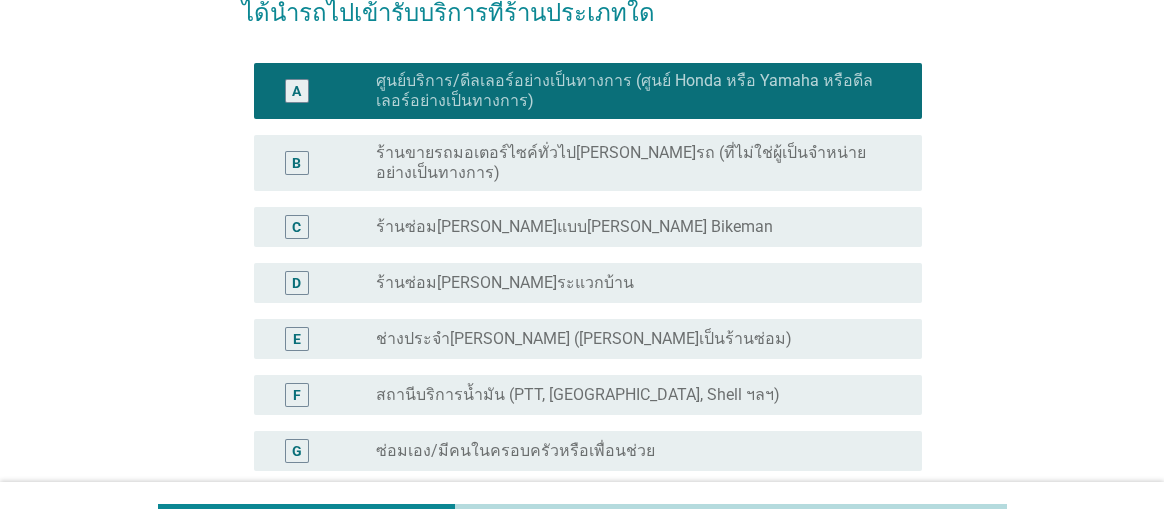 scroll, scrollTop: 400, scrollLeft: 0, axis: vertical 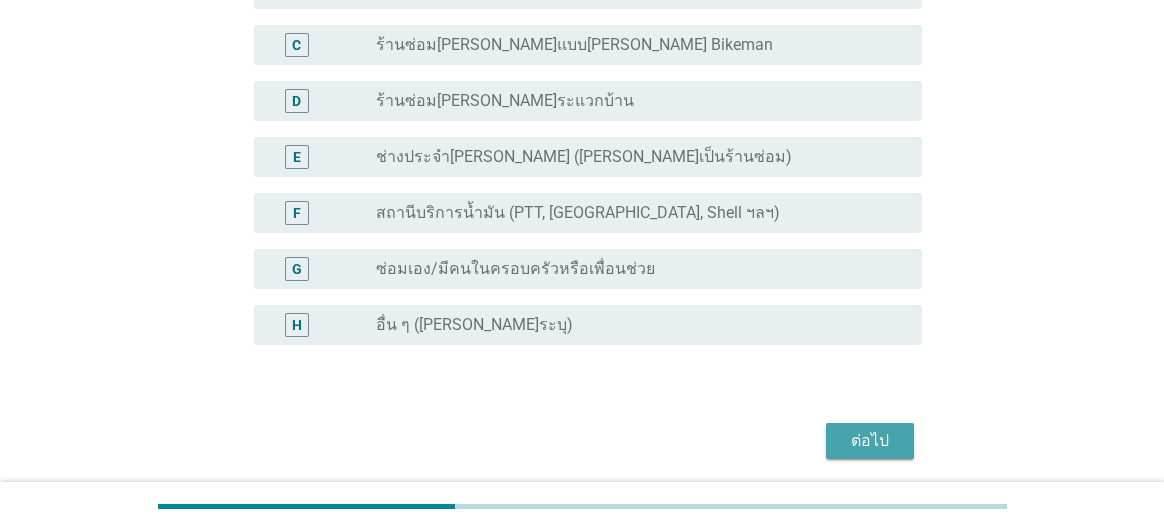 click on "ต่อไป" at bounding box center (870, 441) 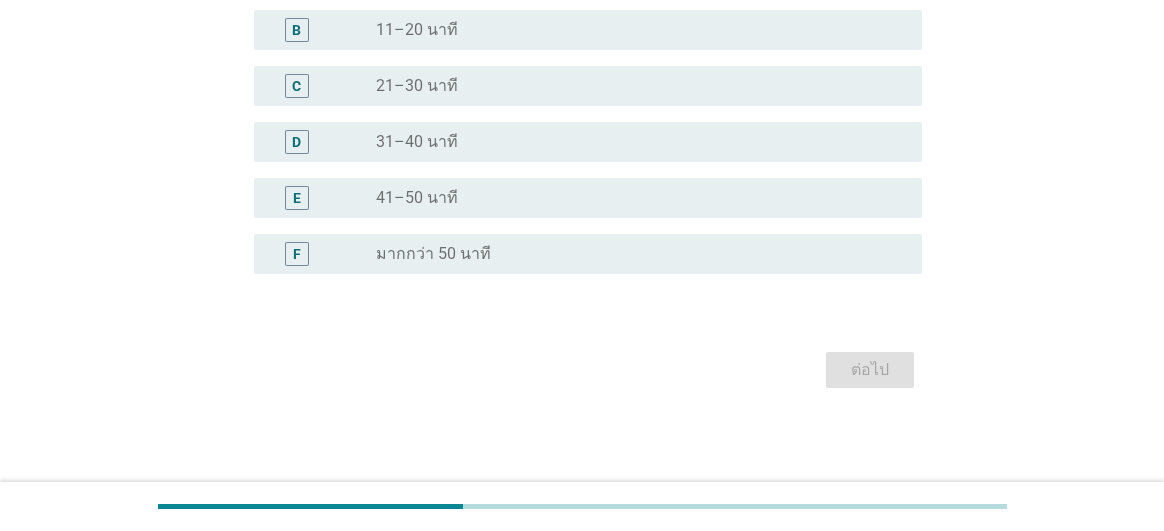 scroll, scrollTop: 0, scrollLeft: 0, axis: both 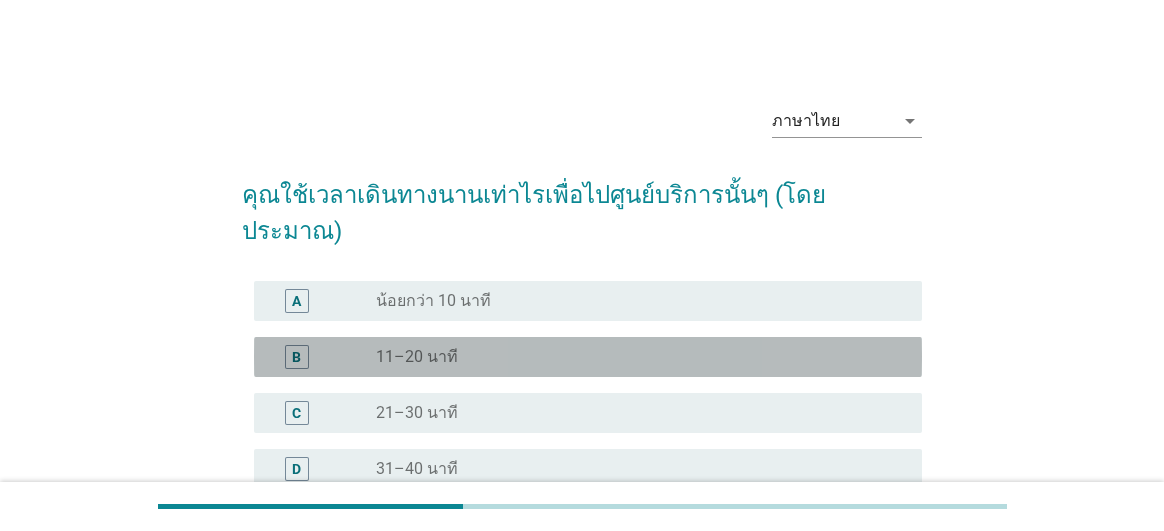 click on "radio_button_unchecked 11–20 นาที" at bounding box center (633, 357) 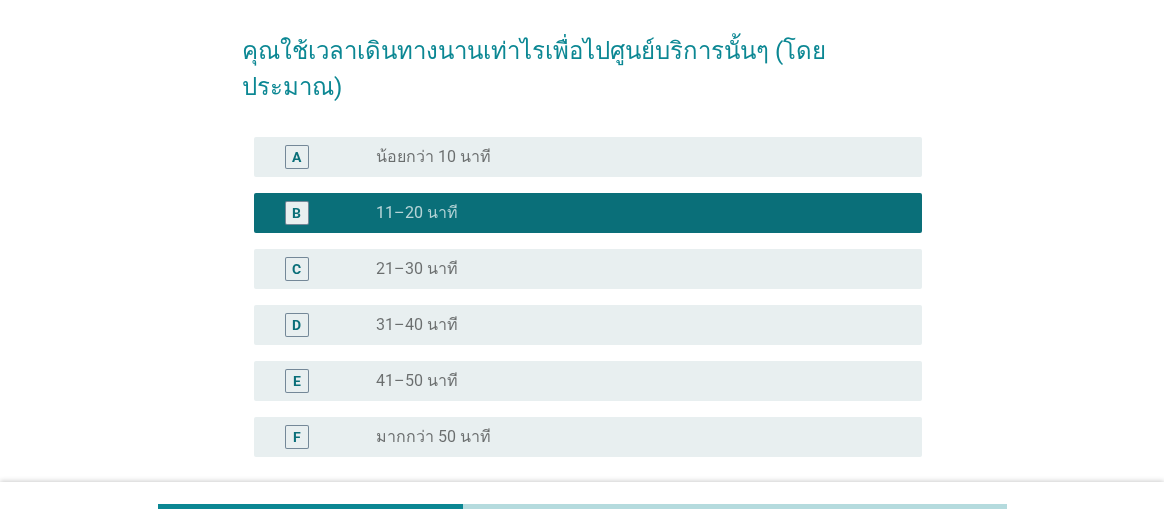 scroll, scrollTop: 290, scrollLeft: 0, axis: vertical 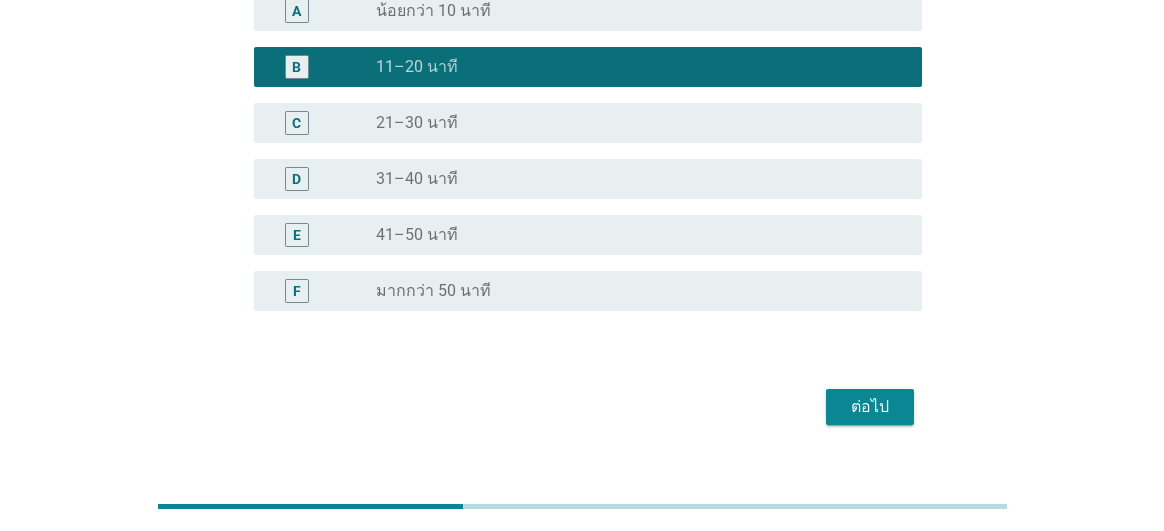 click on "ต่อไป" at bounding box center (870, 407) 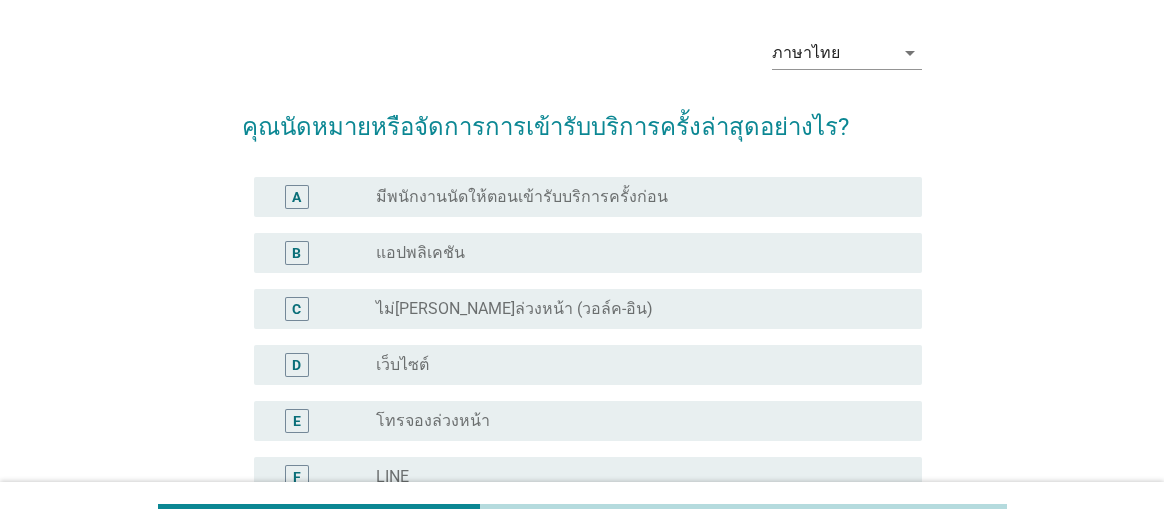 scroll, scrollTop: 100, scrollLeft: 0, axis: vertical 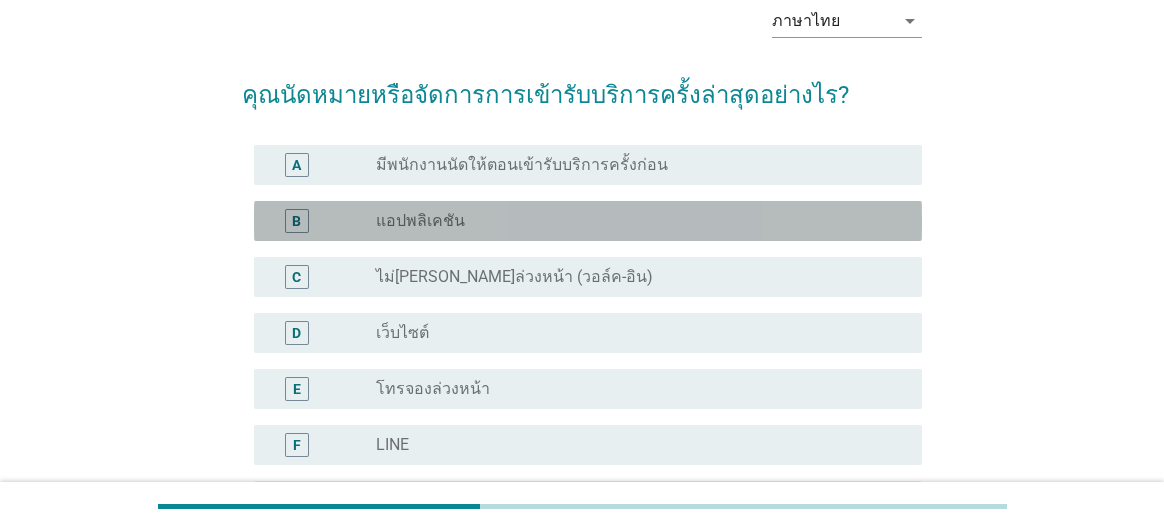 click on "radio_button_unchecked แอปพลิเคชัน" at bounding box center [633, 221] 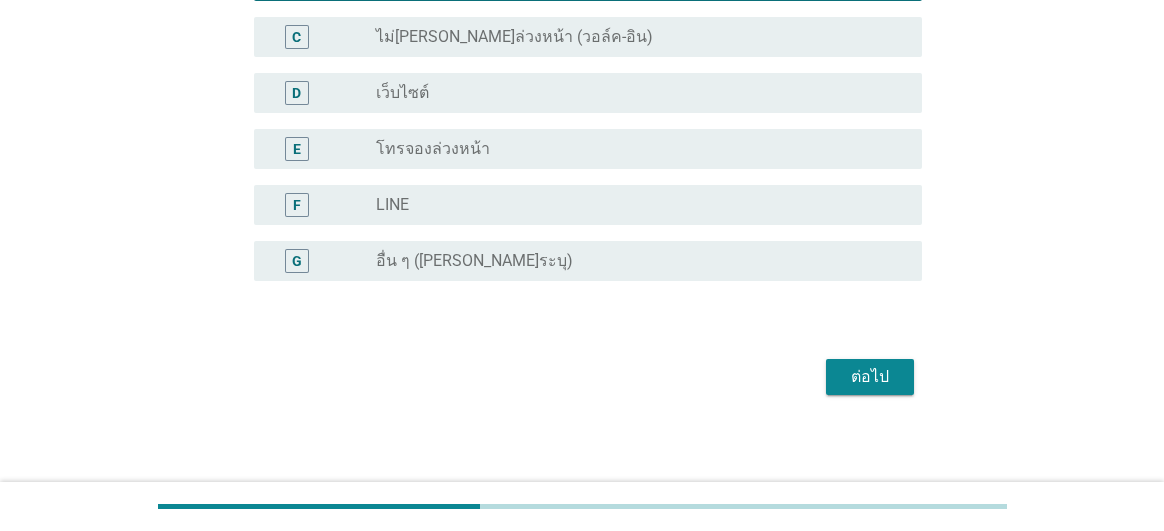 scroll, scrollTop: 346, scrollLeft: 0, axis: vertical 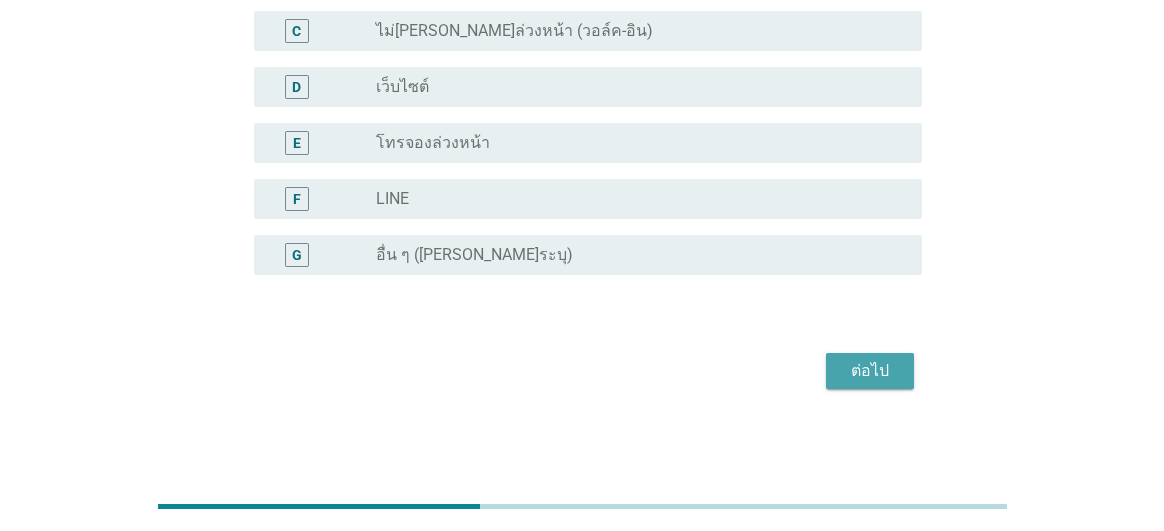 click on "ต่อไป" at bounding box center (870, 371) 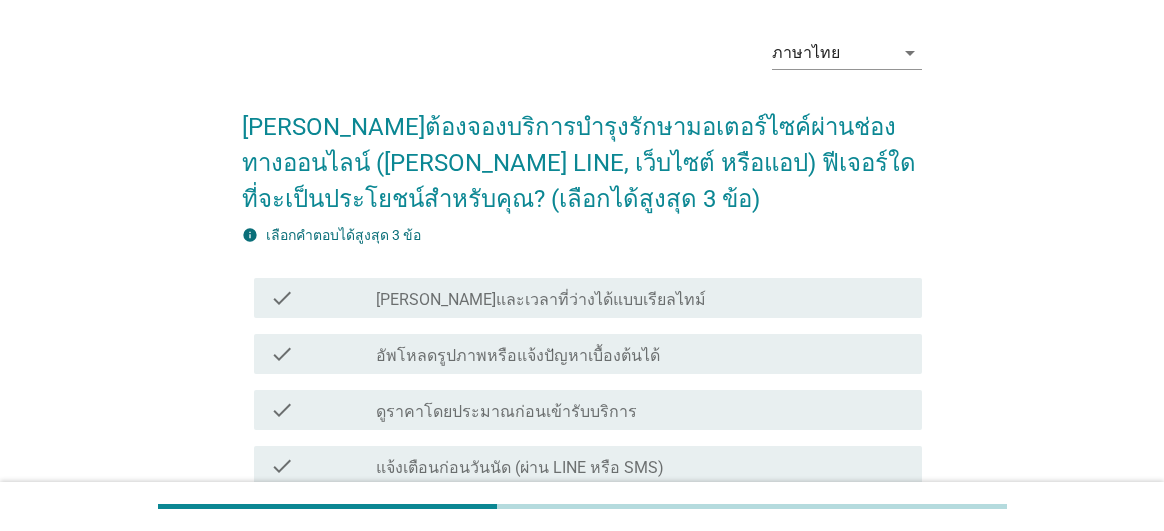 scroll, scrollTop: 100, scrollLeft: 0, axis: vertical 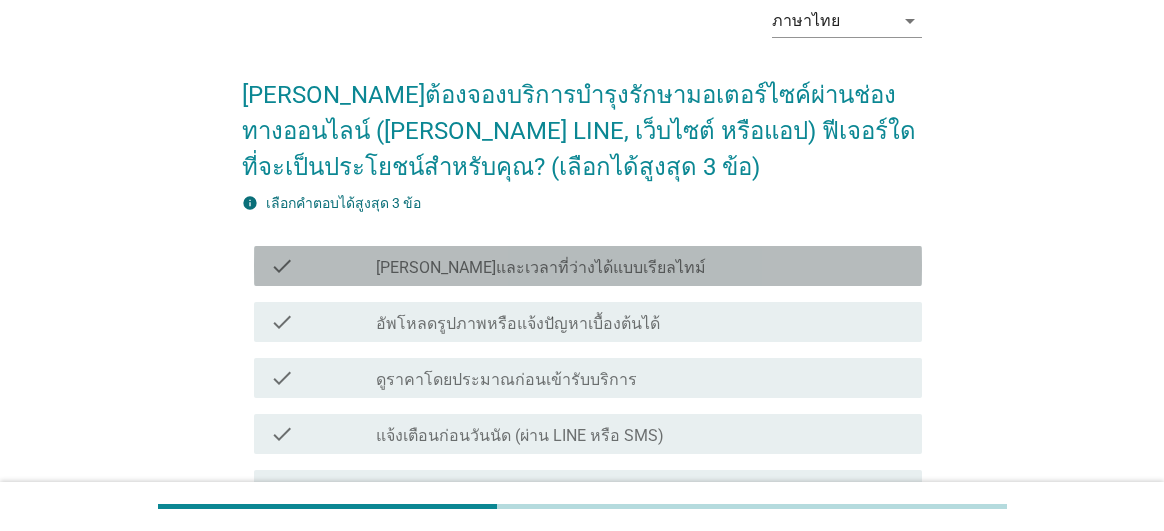 click on "[PERSON_NAME]และเวลาที่ว่างได้แบบเรียลไทม์" at bounding box center [541, 268] 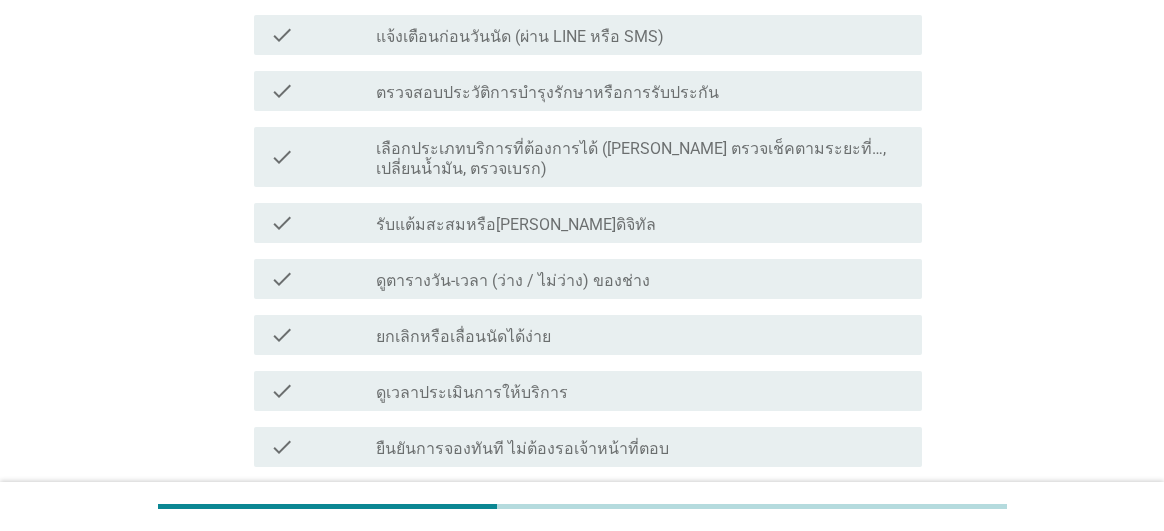 scroll, scrollTop: 500, scrollLeft: 0, axis: vertical 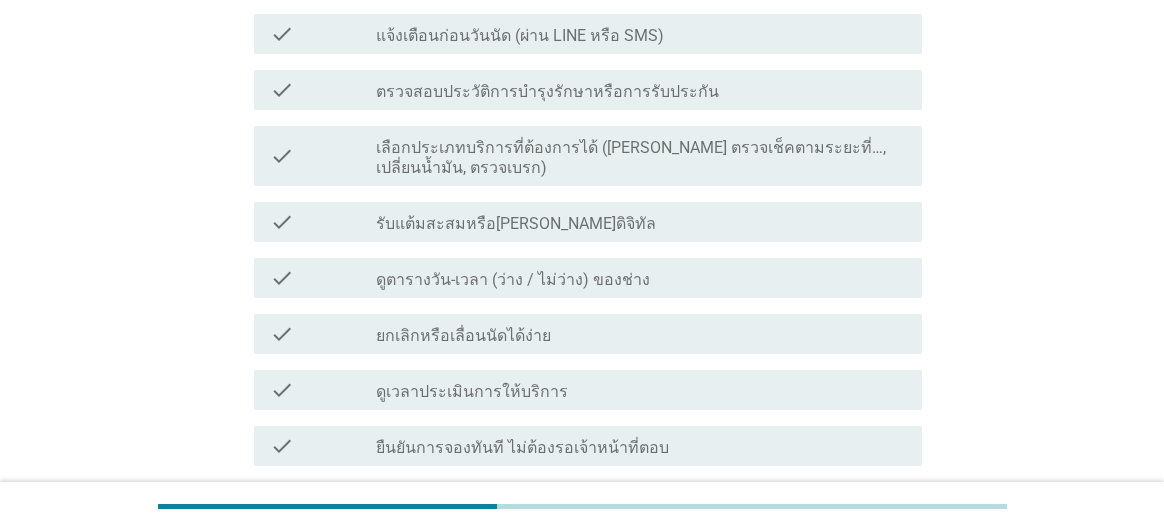 click on "check_box_outline_blank ยกเลิกหรือเลื่อนนัดได้ง่าย" at bounding box center [641, 334] 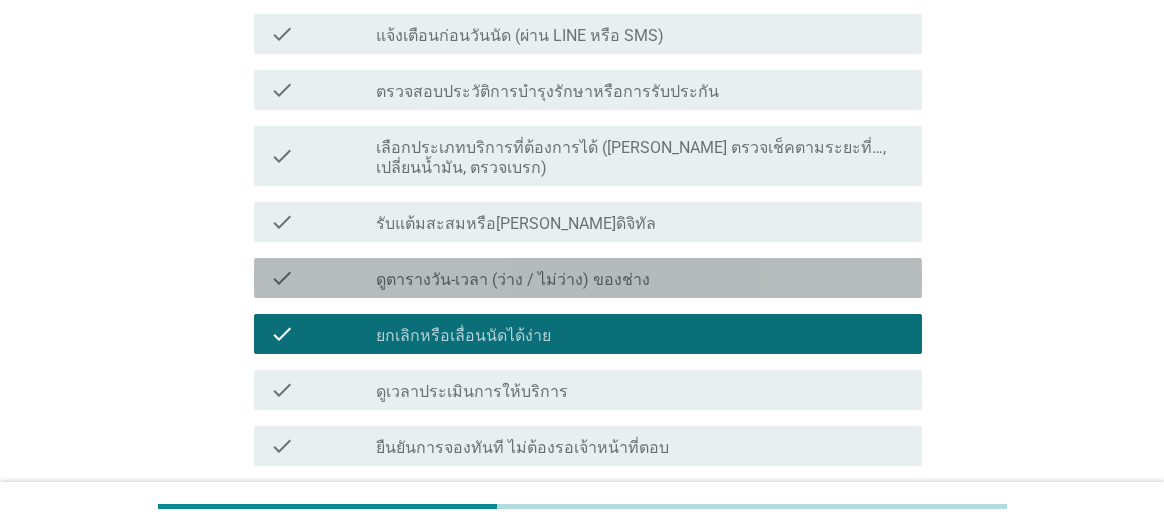 click on "ดูตารางวัน-เวลา (ว่าง / ไม่ว่าง) ของช่าง" at bounding box center [513, 280] 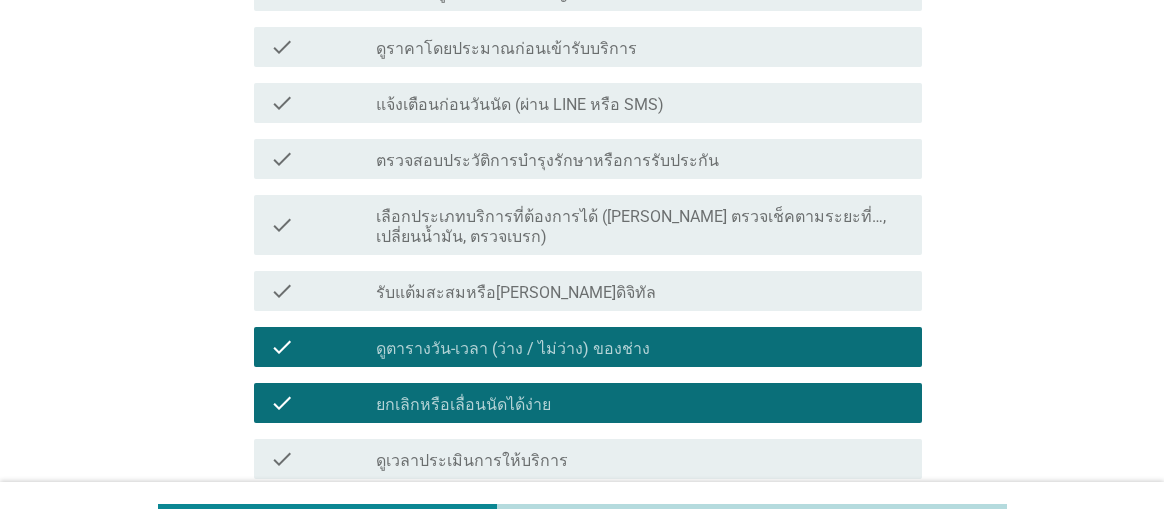 scroll, scrollTop: 400, scrollLeft: 0, axis: vertical 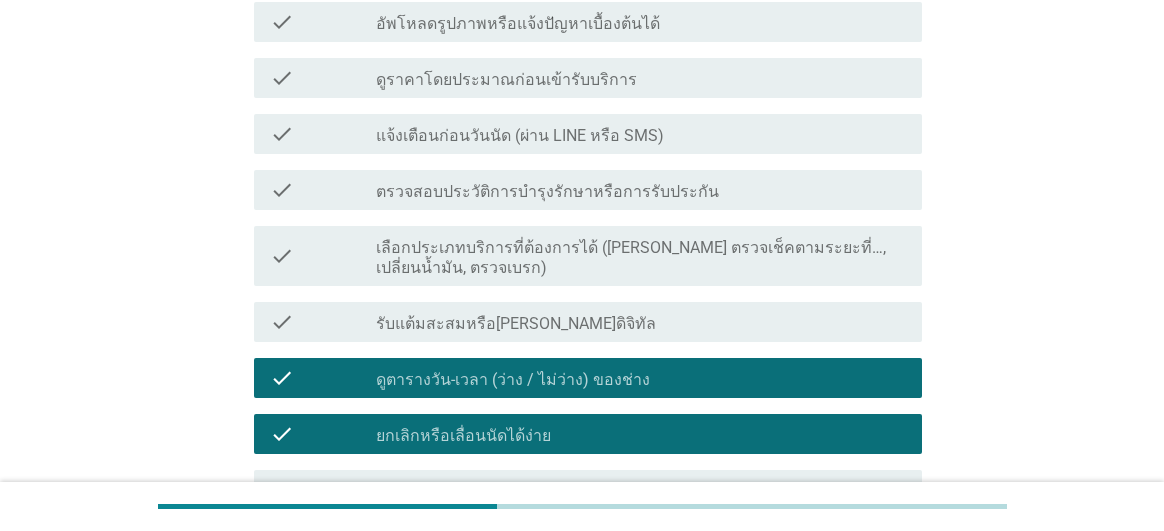 click on "ดูราคาโดยประมาณก่อนเข้ารับบริการ" at bounding box center [506, 80] 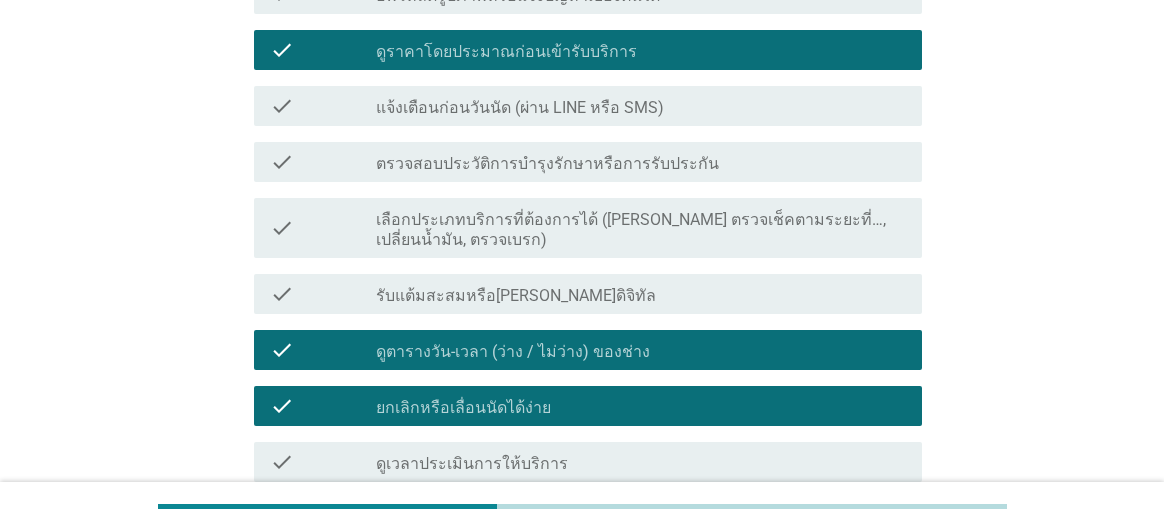 scroll, scrollTop: 700, scrollLeft: 0, axis: vertical 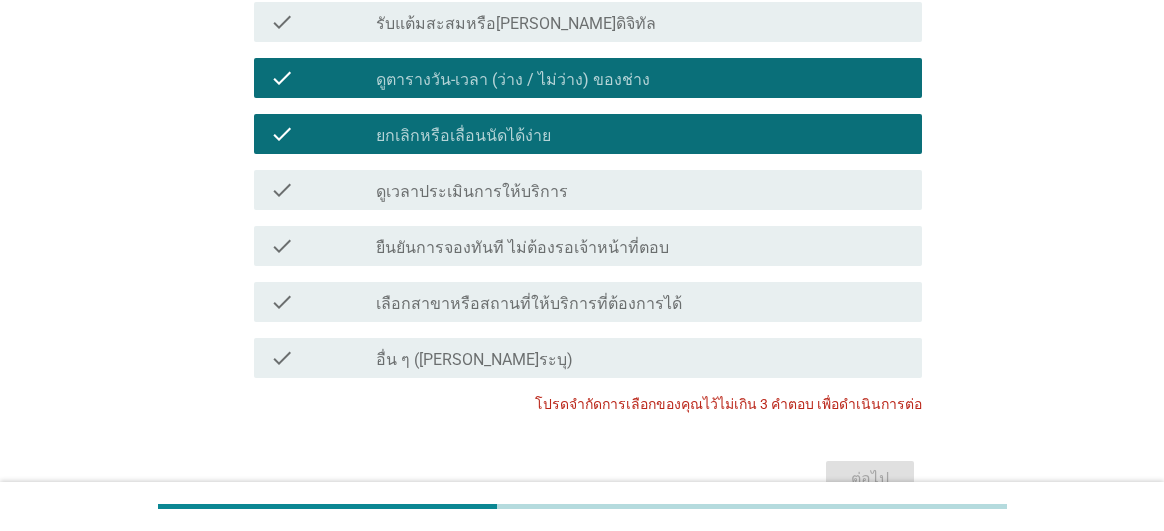 click on "ยืนยันการจองทันที ไม่ต้องรอเจ้าหน้าที่ตอบ" at bounding box center (522, 248) 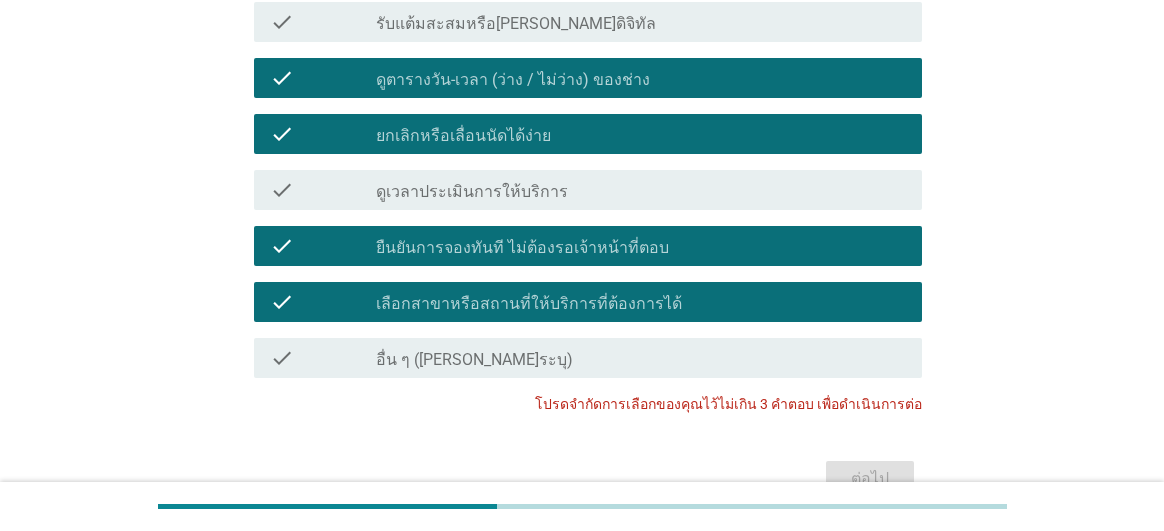 drag, startPoint x: 635, startPoint y: 299, endPoint x: 631, endPoint y: 262, distance: 37.215588 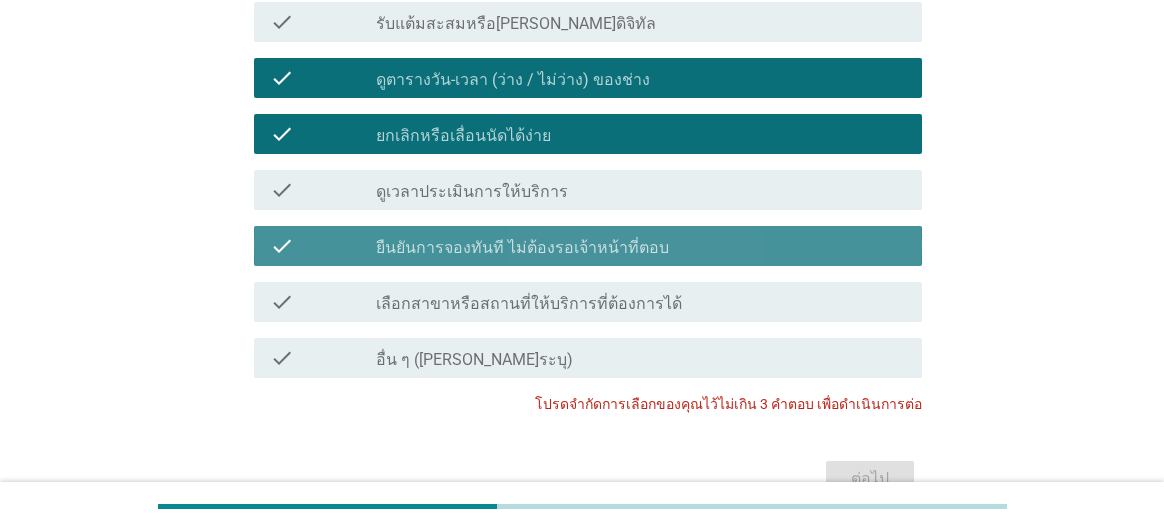 click on "ยืนยันการจองทันที ไม่ต้องรอเจ้าหน้าที่ตอบ" at bounding box center (522, 248) 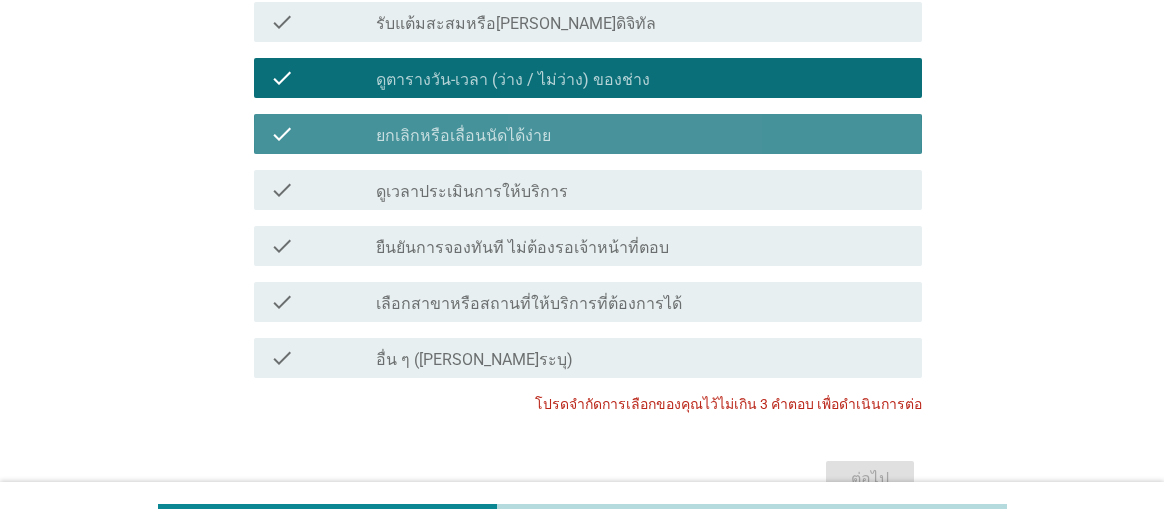 click on "check_box_outline_blank ยกเลิกหรือเลื่อนนัดได้ง่าย" at bounding box center (641, 134) 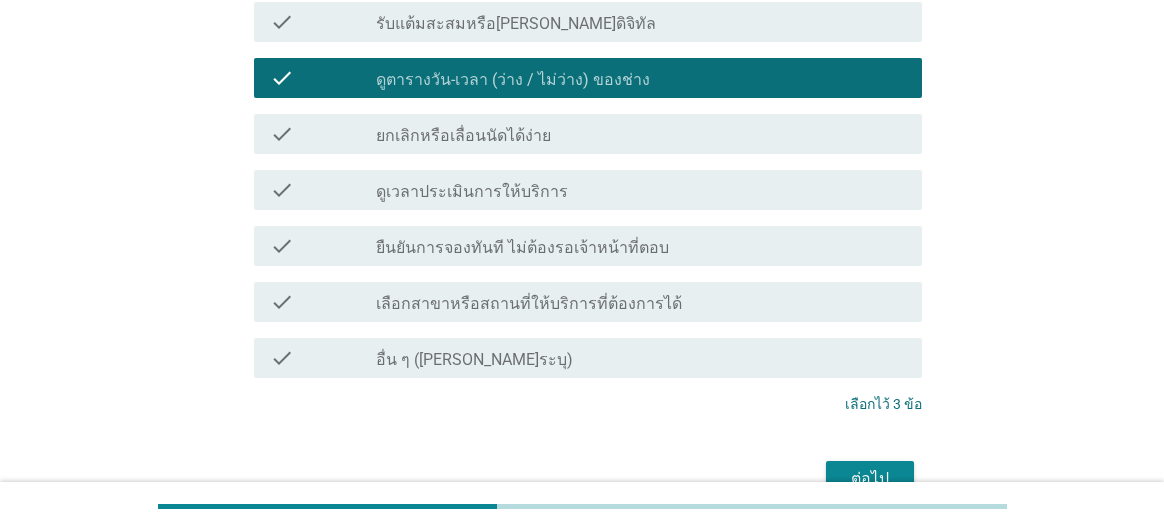click on "ต่อไป" at bounding box center [870, 479] 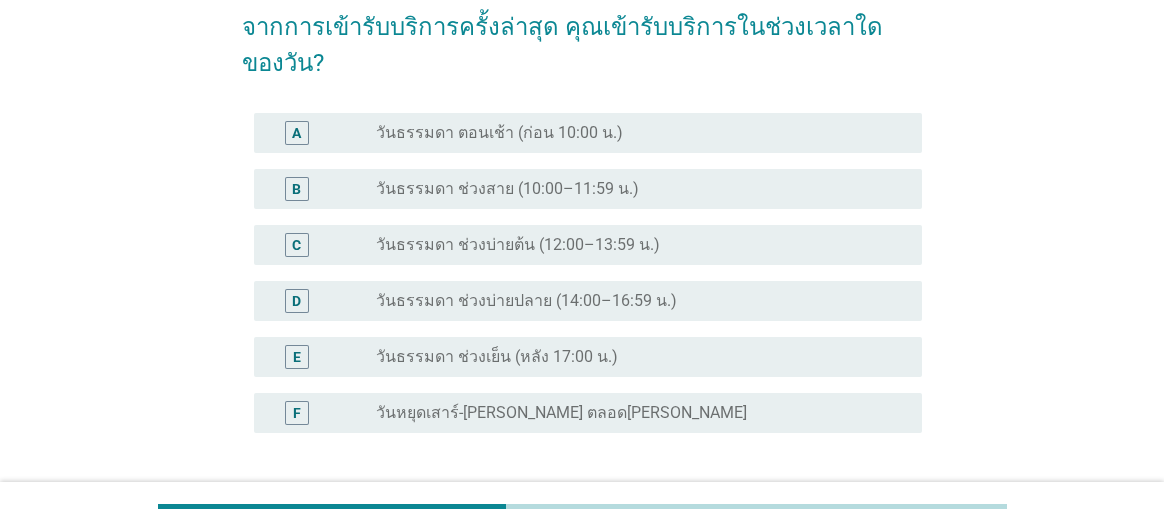scroll, scrollTop: 200, scrollLeft: 0, axis: vertical 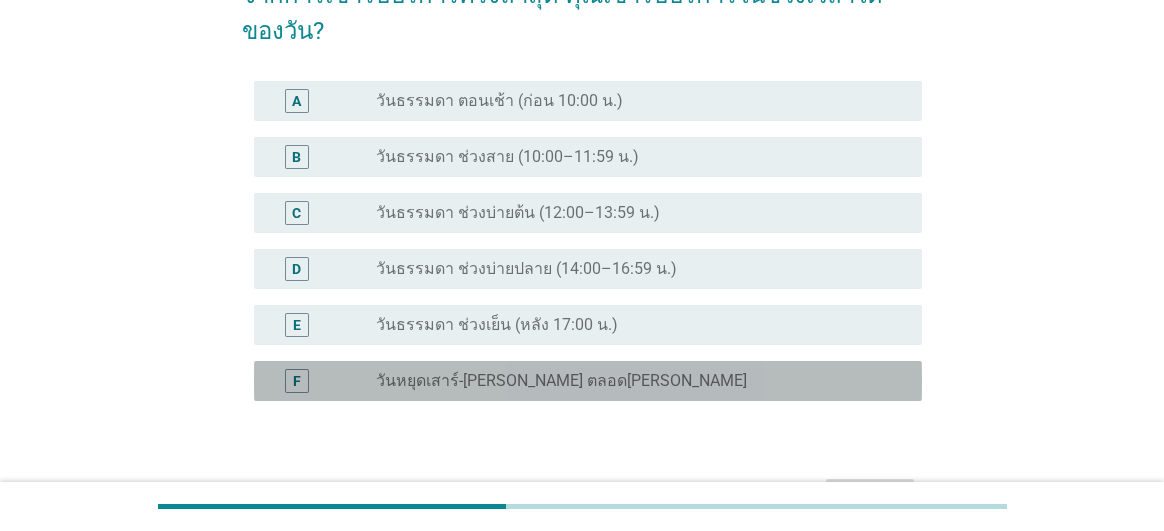 click on "วันหยุดเสาร์-[PERSON_NAME] ตลอด[PERSON_NAME]" at bounding box center [561, 381] 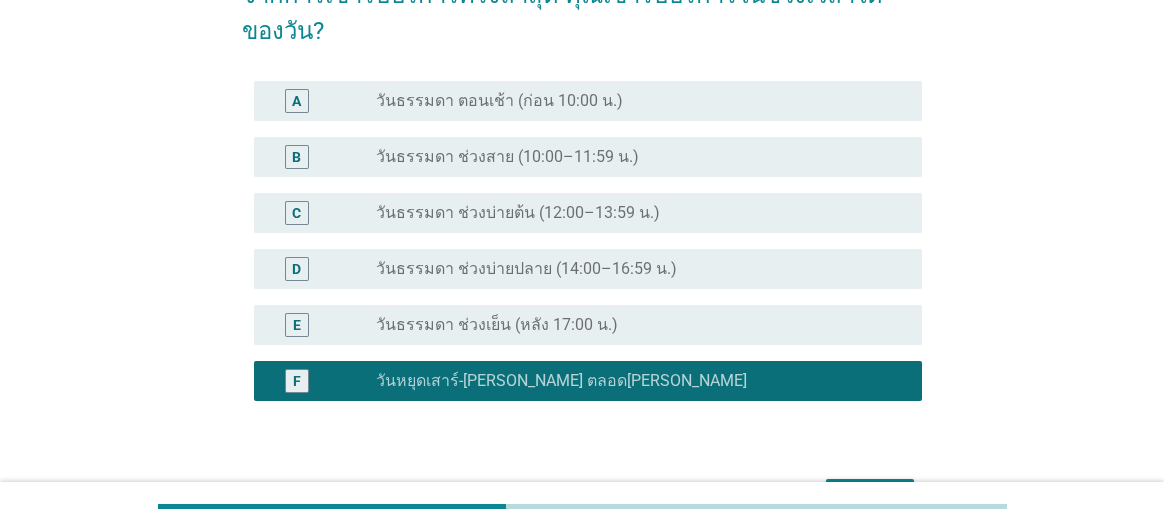 click on "ต่อไป" at bounding box center [870, 497] 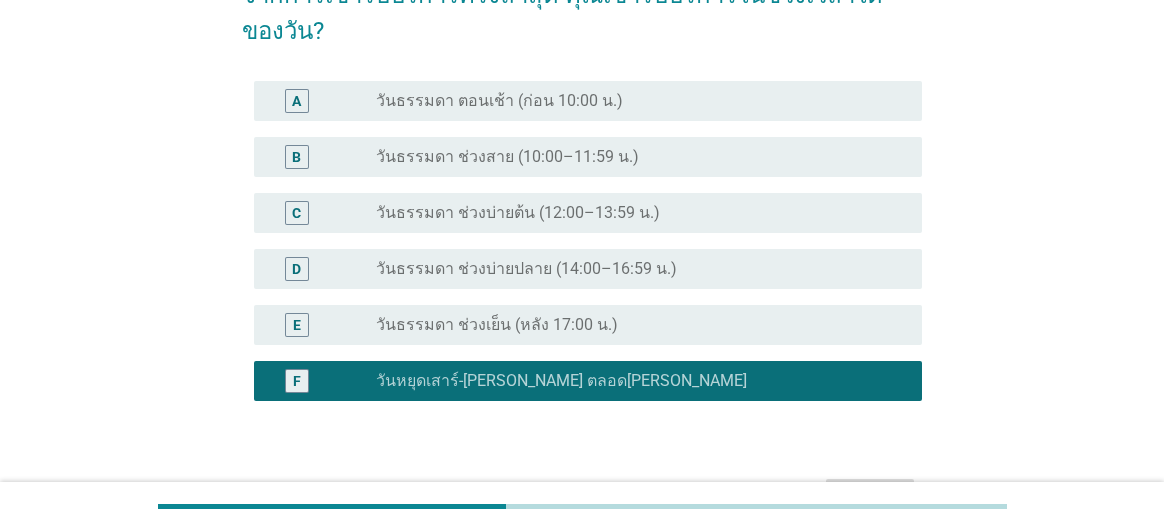 scroll, scrollTop: 0, scrollLeft: 0, axis: both 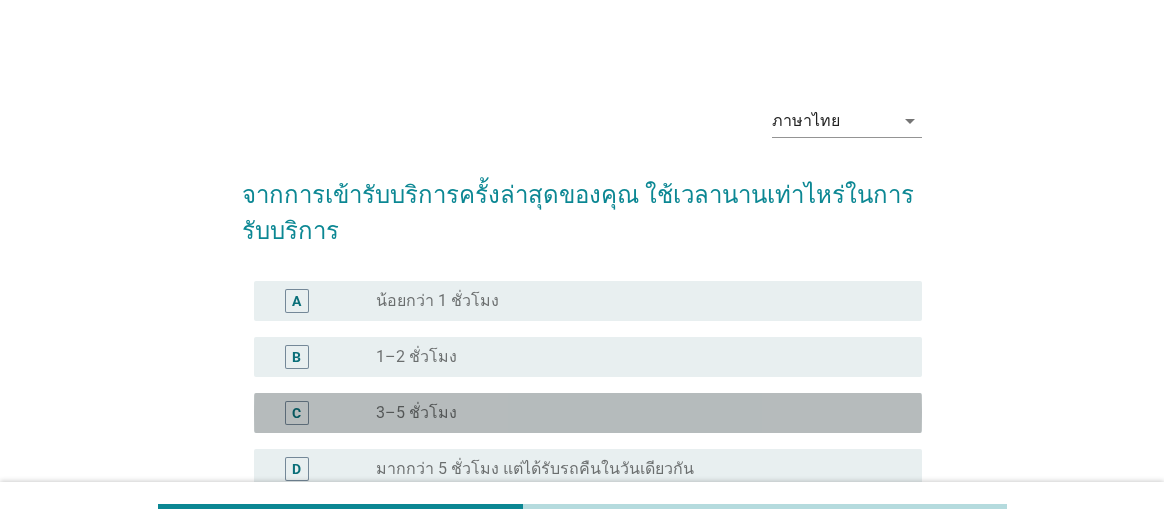 click on "C     radio_button_unchecked 3–5 ชั่วโมง" at bounding box center [588, 413] 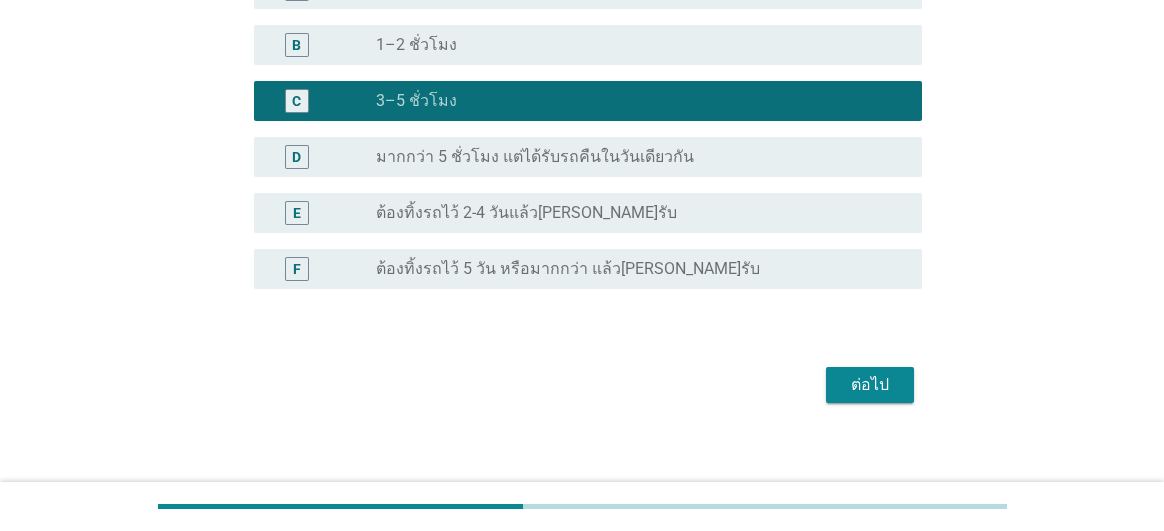 scroll, scrollTop: 326, scrollLeft: 0, axis: vertical 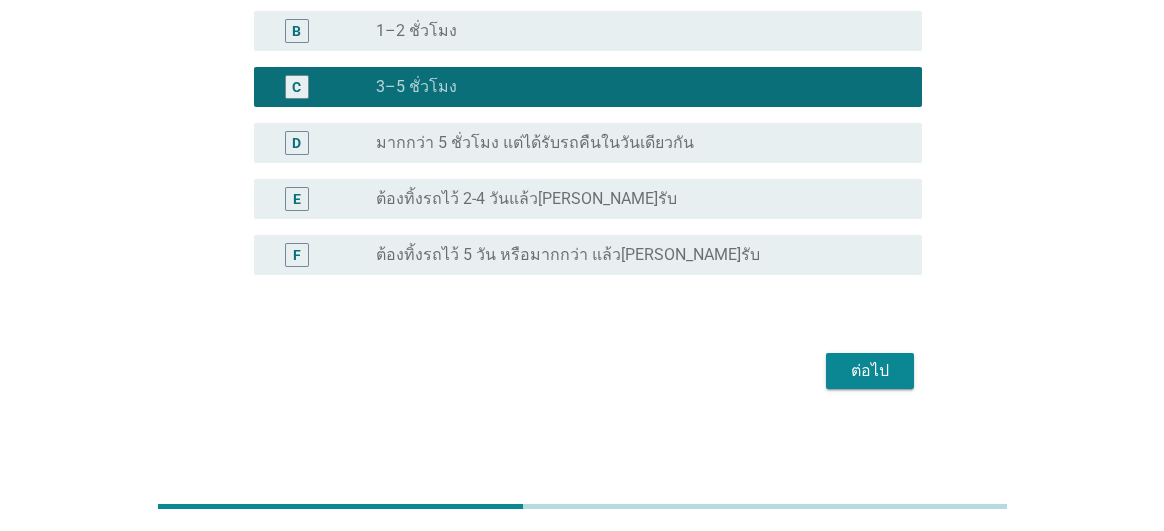 click on "ต่อไป" at bounding box center [870, 371] 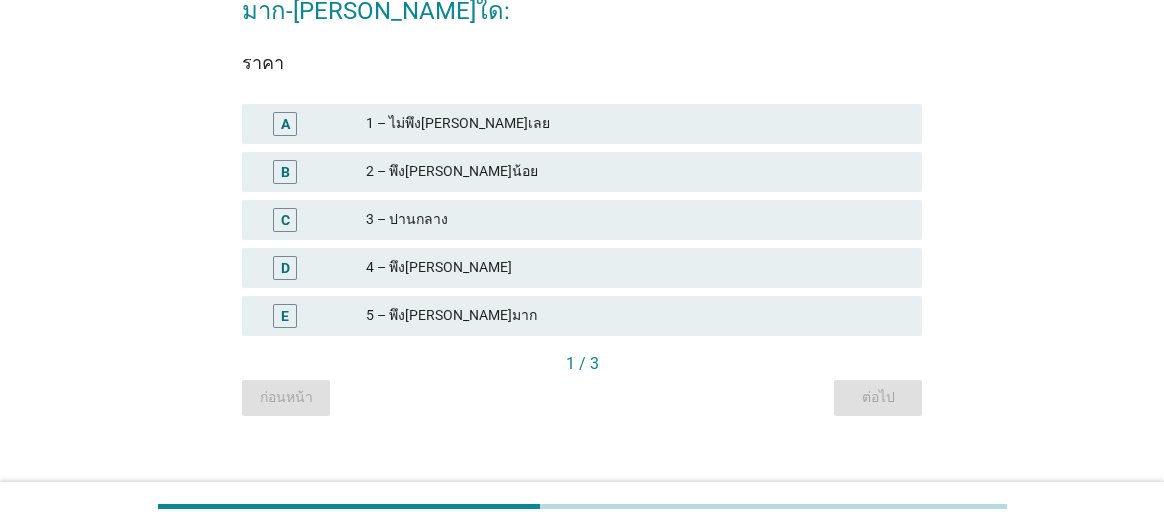 scroll, scrollTop: 242, scrollLeft: 0, axis: vertical 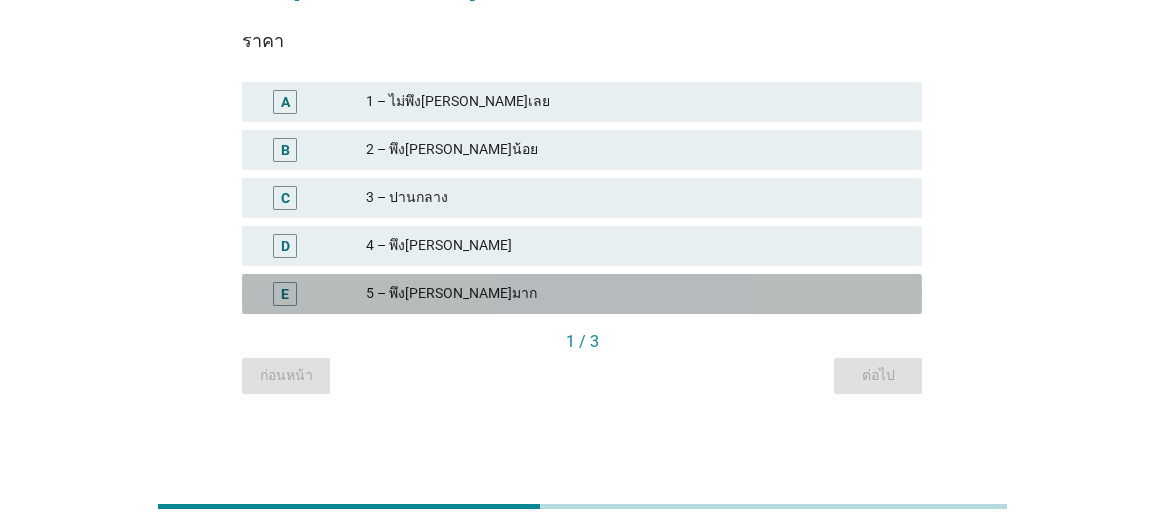 click on "5 – พึง[PERSON_NAME]มาก" at bounding box center (636, 294) 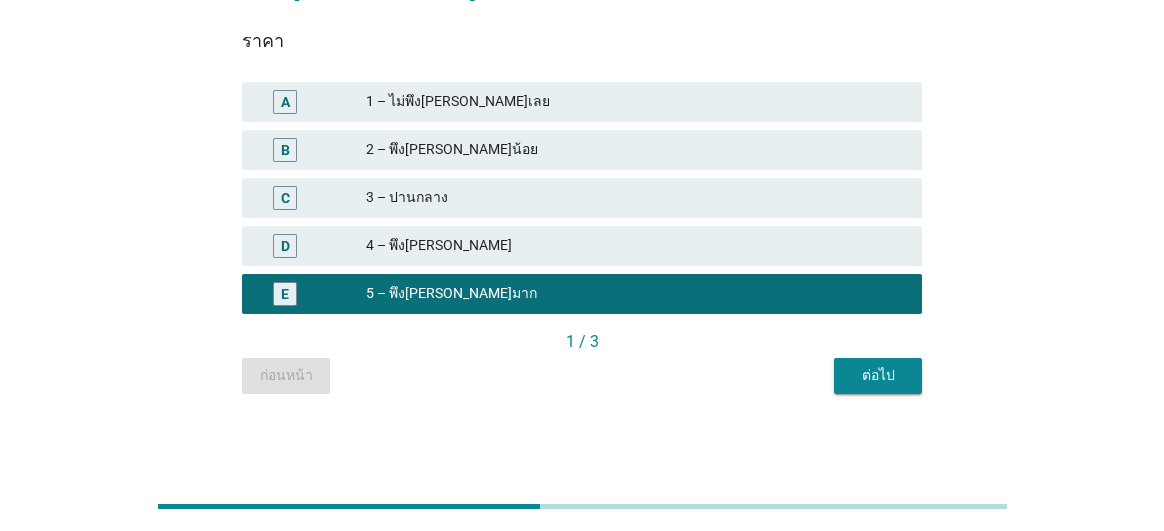 click on "ต่อไป" at bounding box center (878, 376) 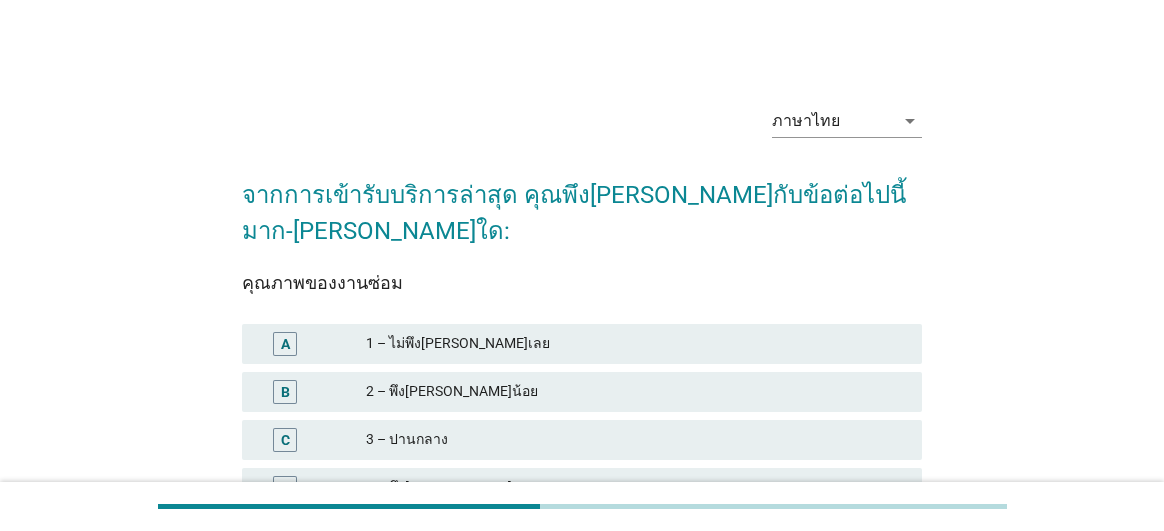 scroll, scrollTop: 100, scrollLeft: 0, axis: vertical 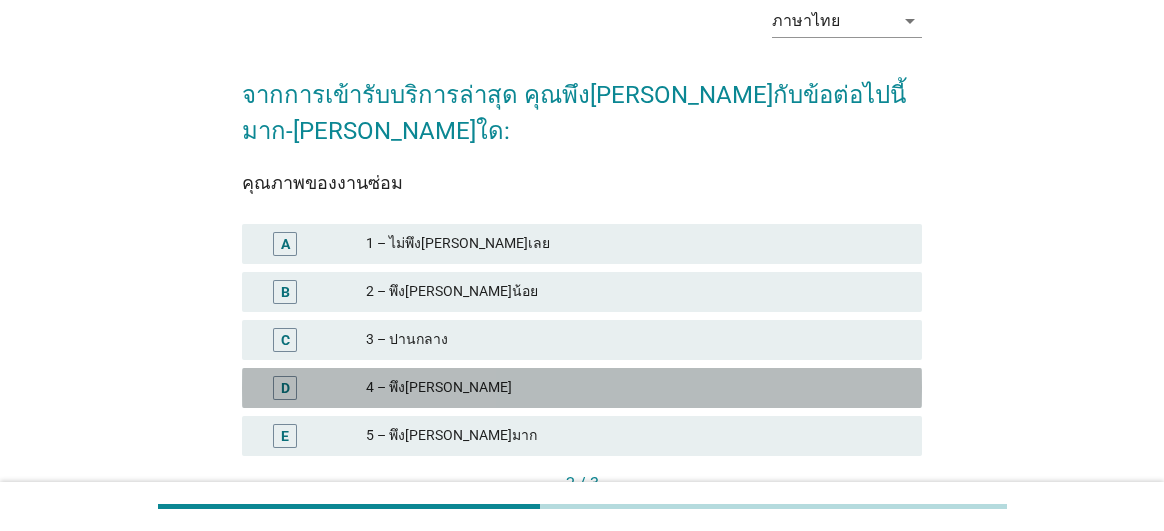 click on "4 – พึง[PERSON_NAME]" at bounding box center [636, 388] 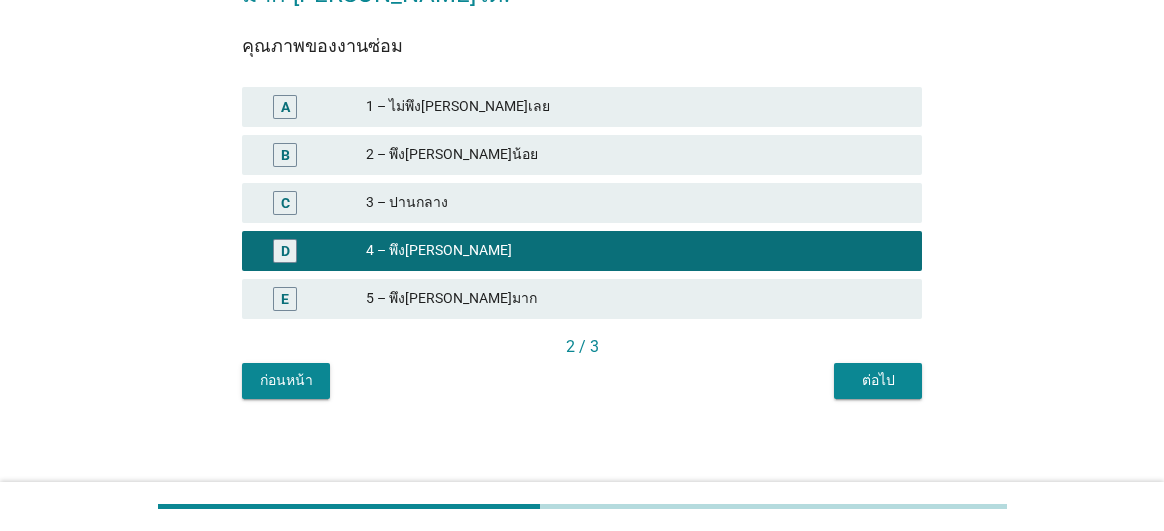 scroll, scrollTop: 242, scrollLeft: 0, axis: vertical 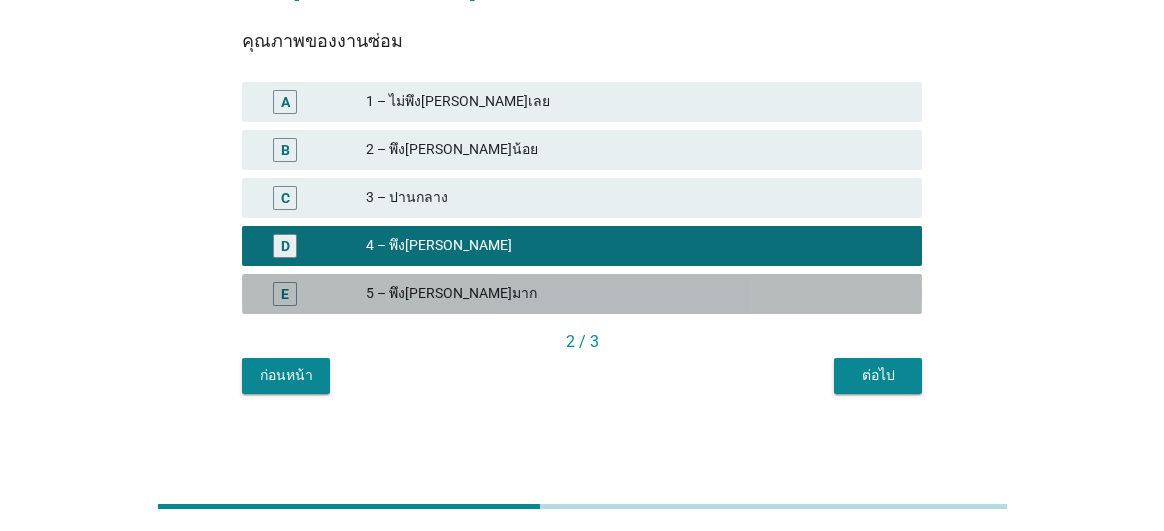 drag, startPoint x: 711, startPoint y: 281, endPoint x: 822, endPoint y: 333, distance: 122.57651 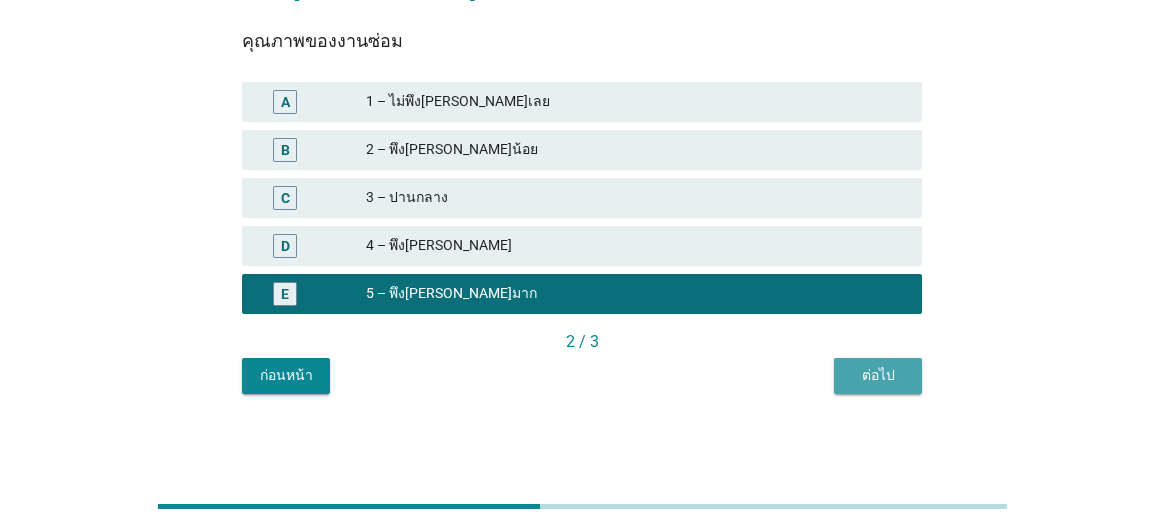 click on "ต่อไป" at bounding box center (878, 375) 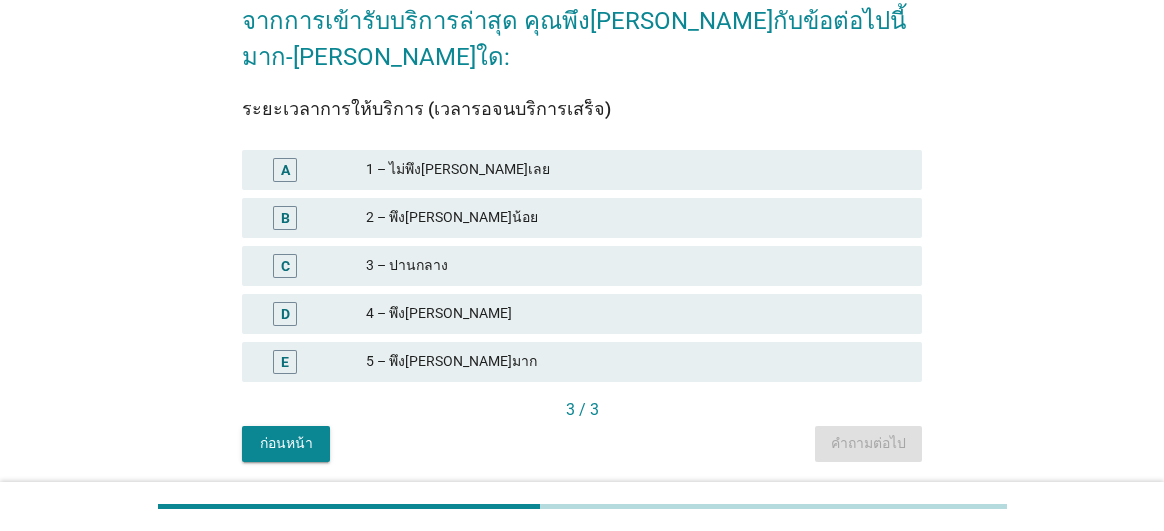 scroll, scrollTop: 200, scrollLeft: 0, axis: vertical 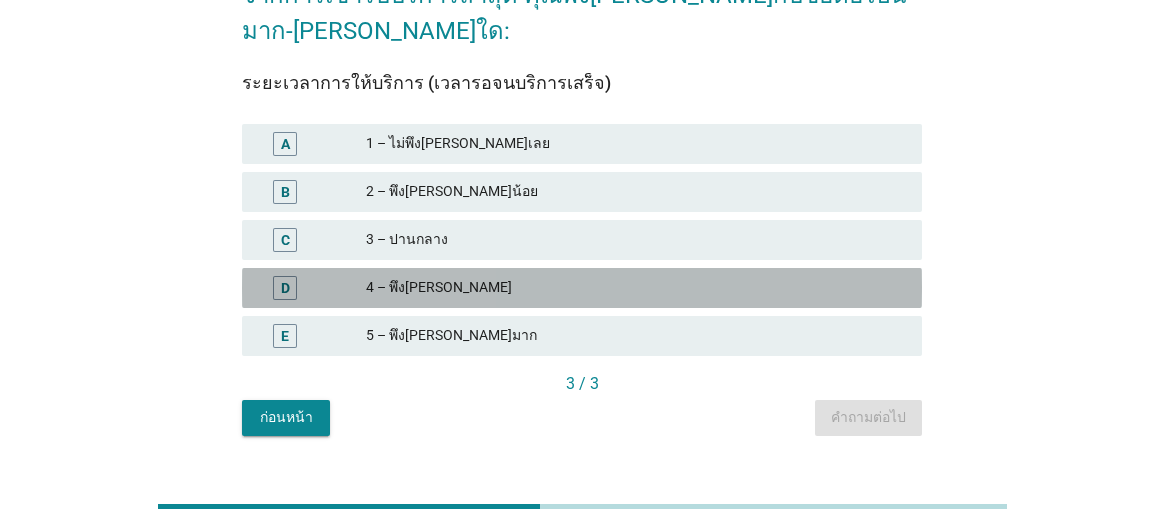 click on "4 – พึง[PERSON_NAME]" at bounding box center (636, 288) 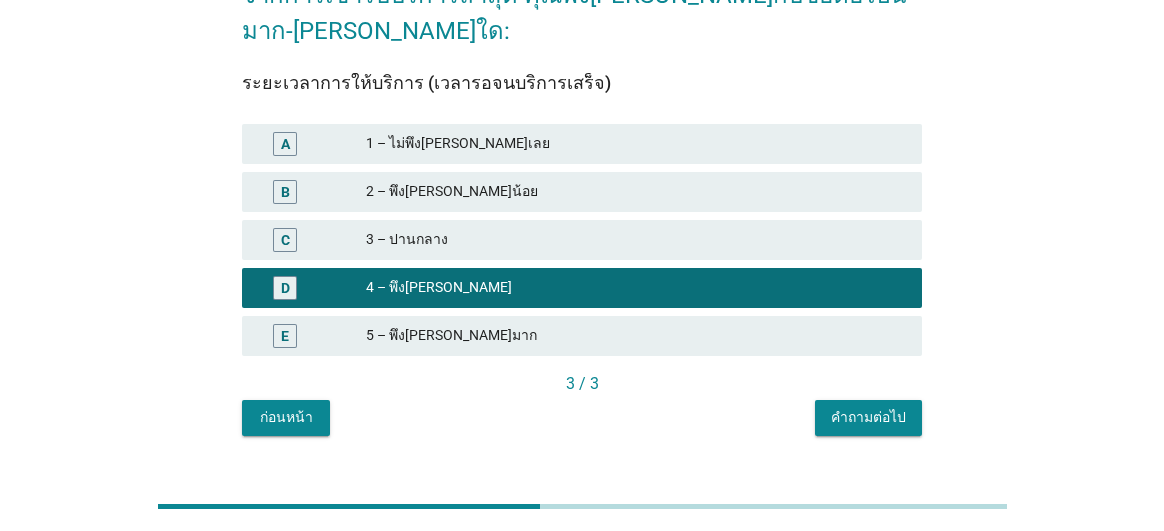 click on "คำถามต่อไป" at bounding box center [868, 417] 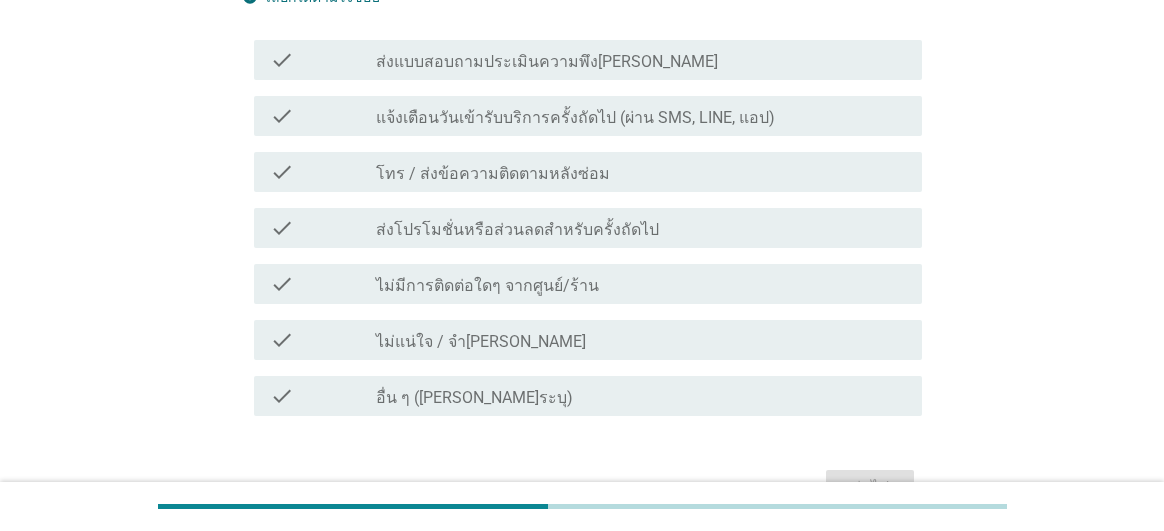 scroll, scrollTop: 300, scrollLeft: 0, axis: vertical 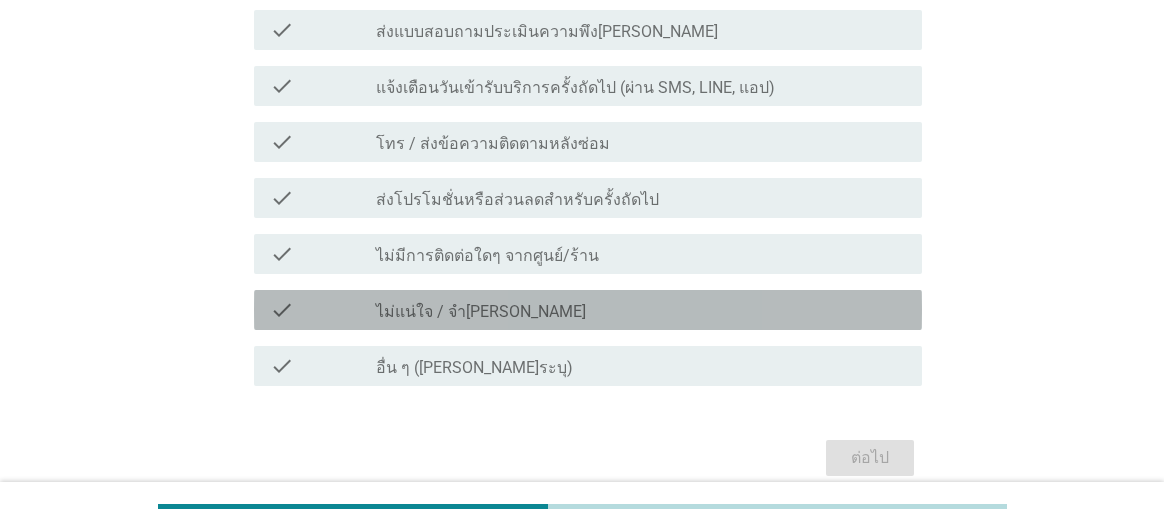 click on "check_box_outline_blank ไม่แน่ใจ / จำ[PERSON_NAME]" at bounding box center (641, 310) 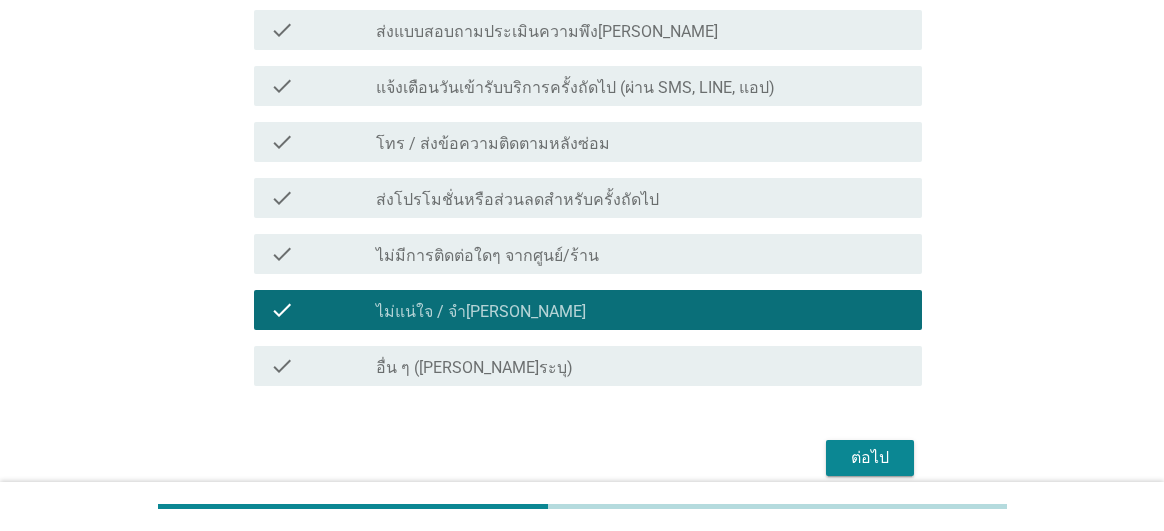 click on "ต่อไป" at bounding box center [870, 458] 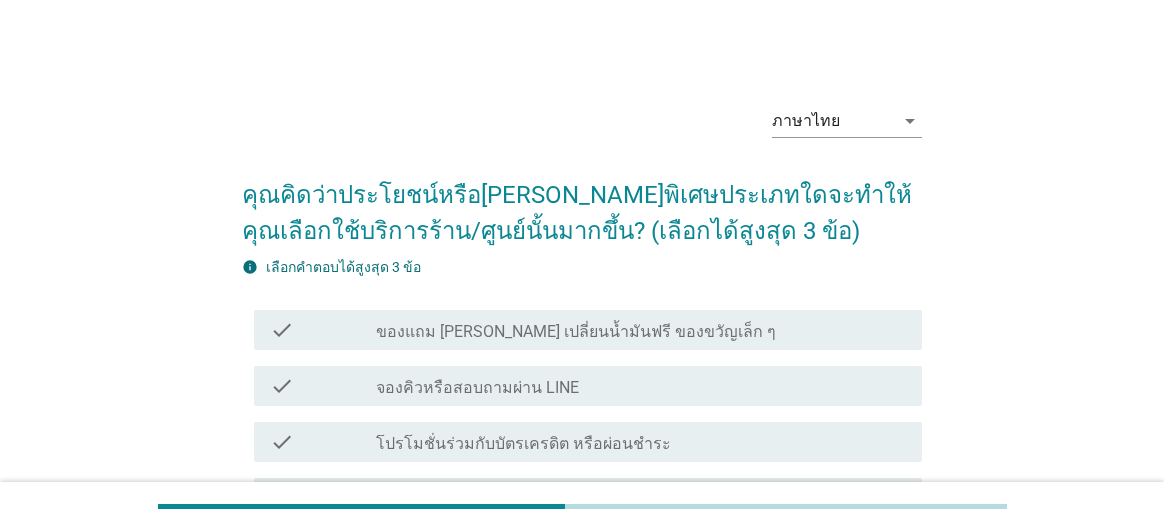 scroll, scrollTop: 100, scrollLeft: 0, axis: vertical 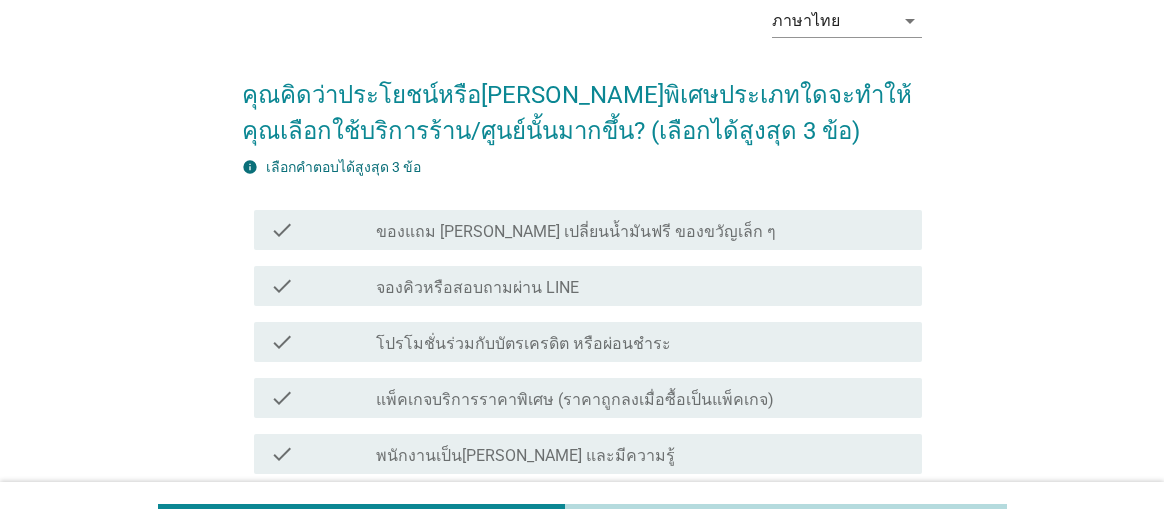 click on "โปรโมชั่นร่วมกับบัตรเครดิต หรือผ่อนชำระ" at bounding box center [523, 344] 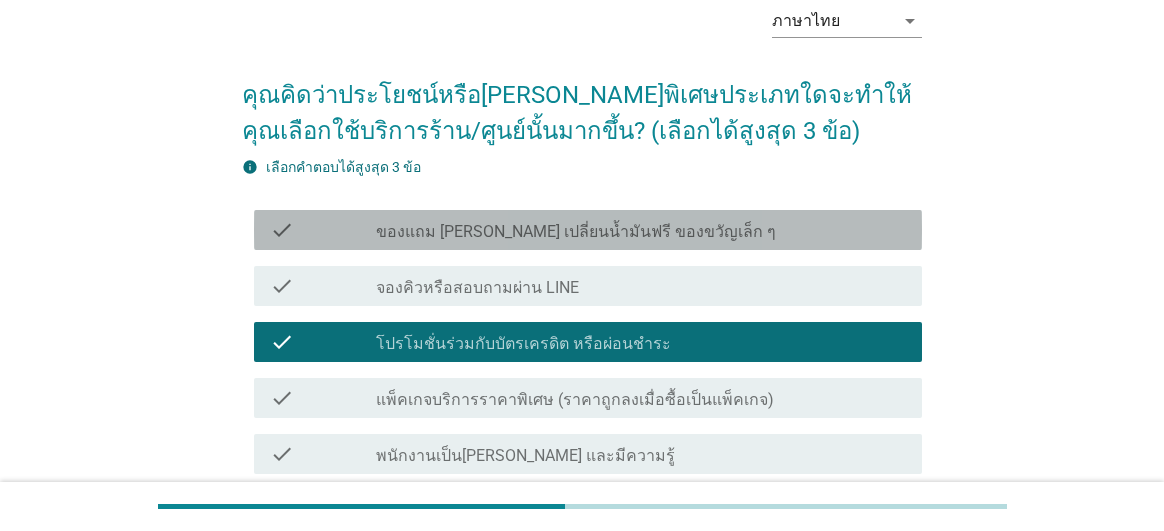 click on "ของแถม [PERSON_NAME] เปลี่ยนน้ำมันฟรี ของขวัญเล็ก ๆ" at bounding box center (576, 232) 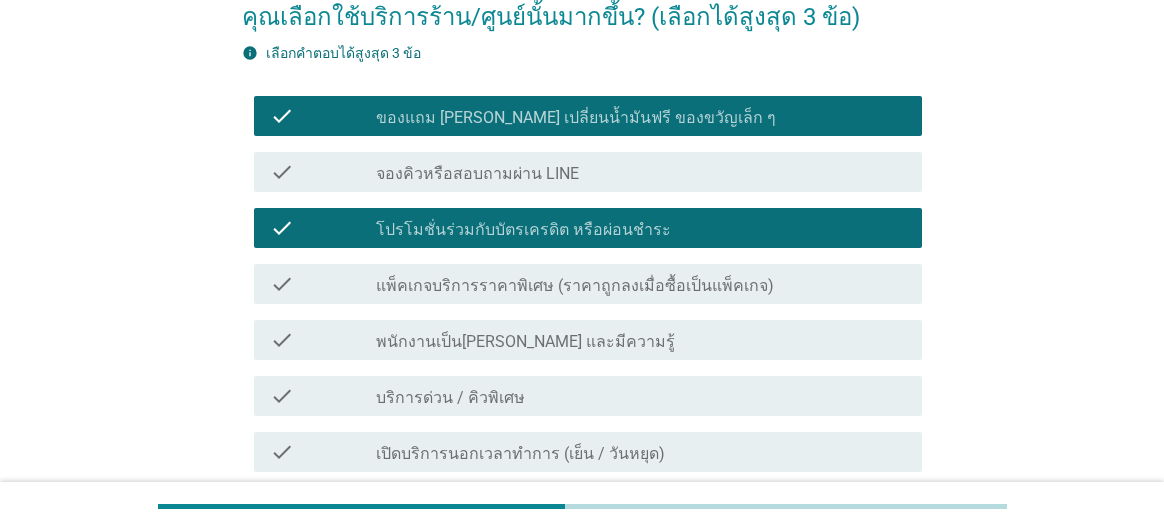 scroll, scrollTop: 400, scrollLeft: 0, axis: vertical 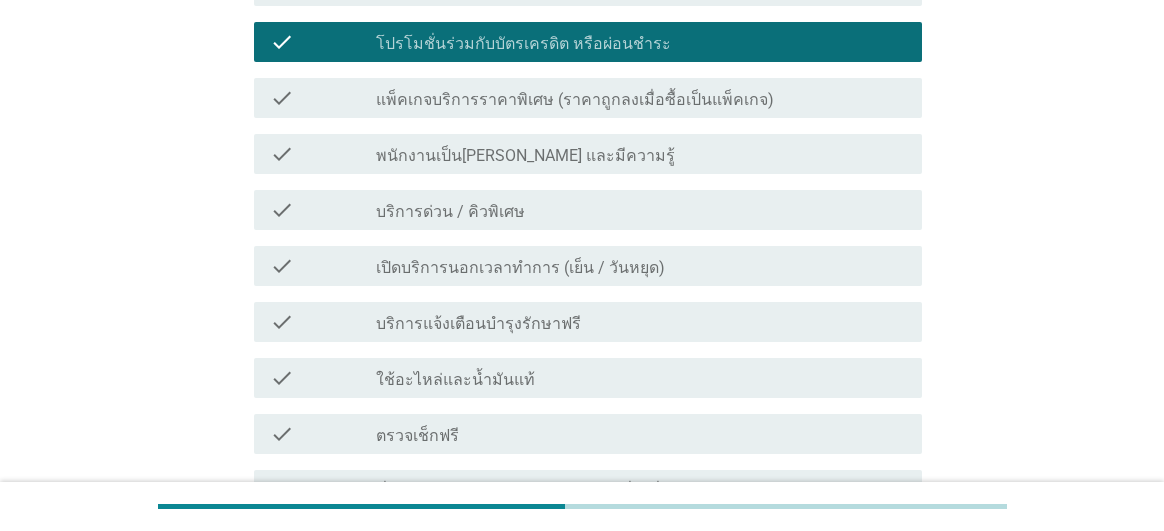 click on "check_box_outline_blank ใช้อะไหล่และน้ำมันแท้" at bounding box center [641, 378] 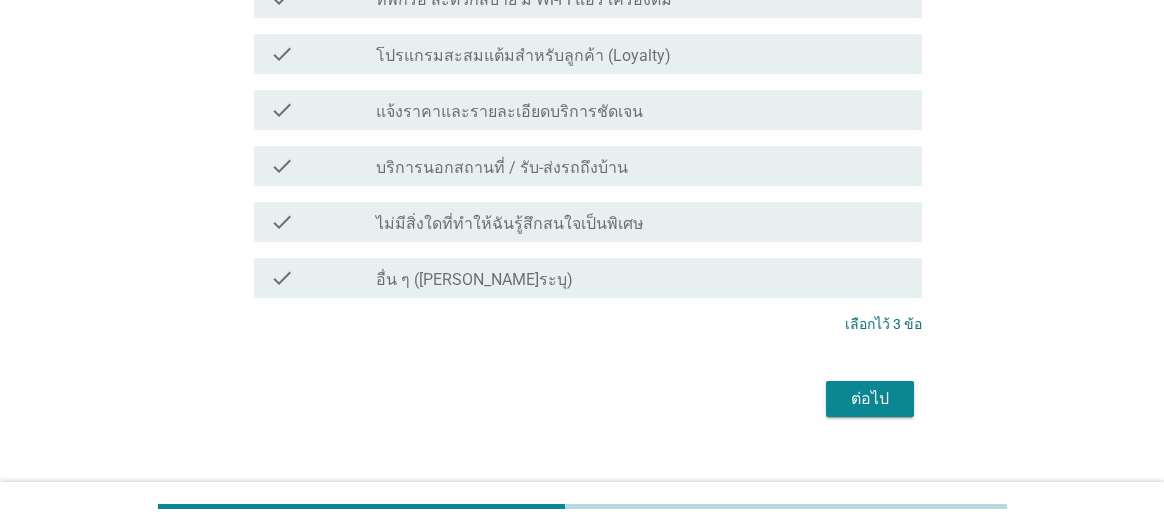 scroll, scrollTop: 920, scrollLeft: 0, axis: vertical 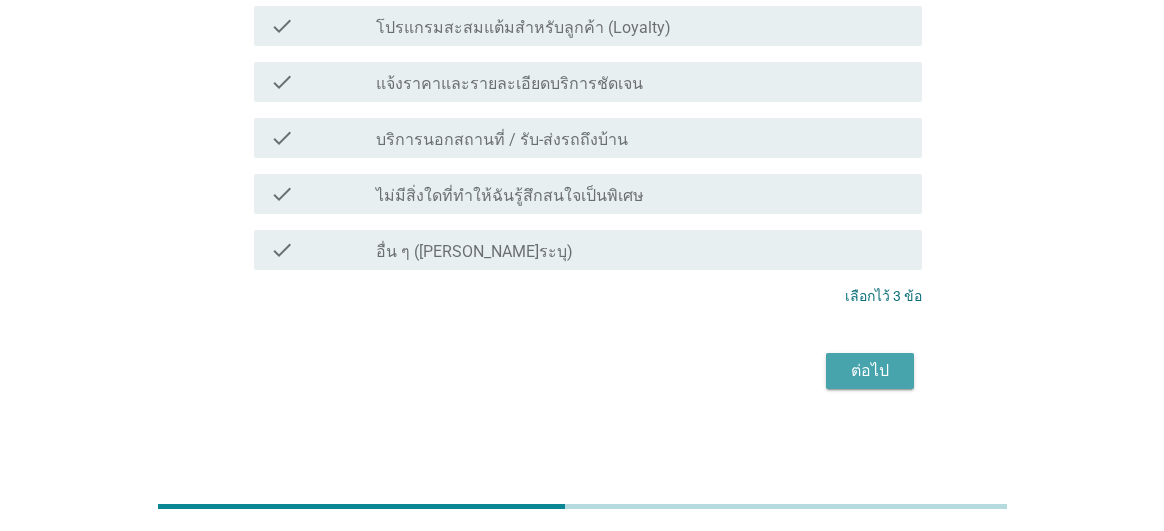 click on "ต่อไป" at bounding box center (870, 371) 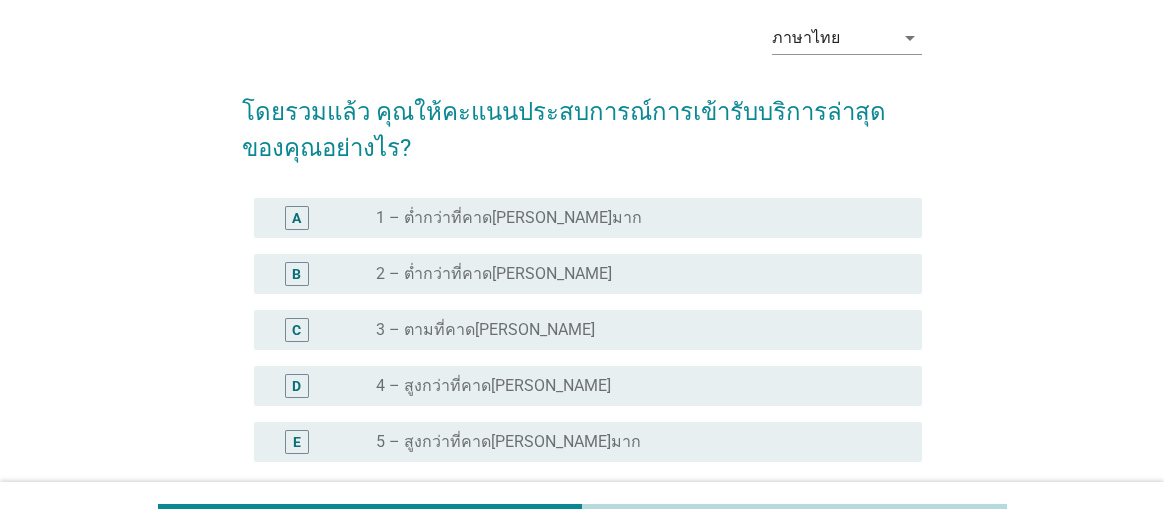 scroll, scrollTop: 200, scrollLeft: 0, axis: vertical 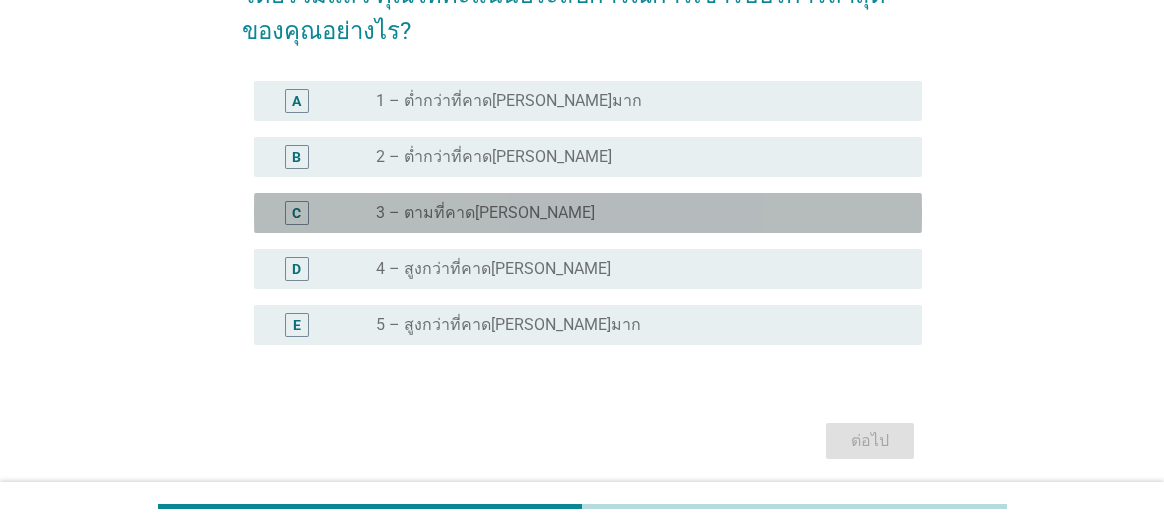 click on "radio_button_unchecked 3 – ตามที่คาด[PERSON_NAME]" at bounding box center [633, 213] 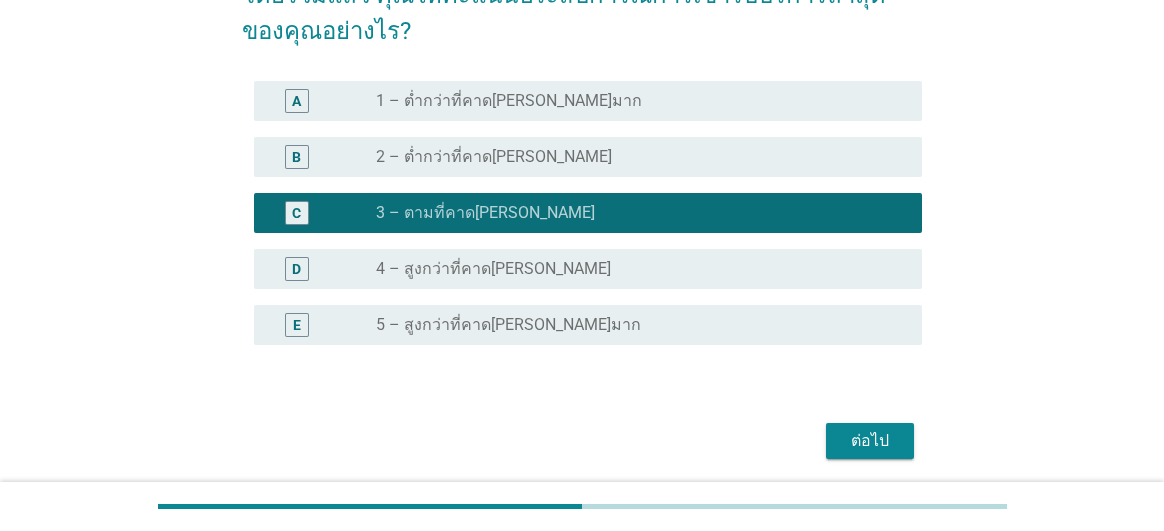 click on "ต่อไป" at bounding box center [870, 441] 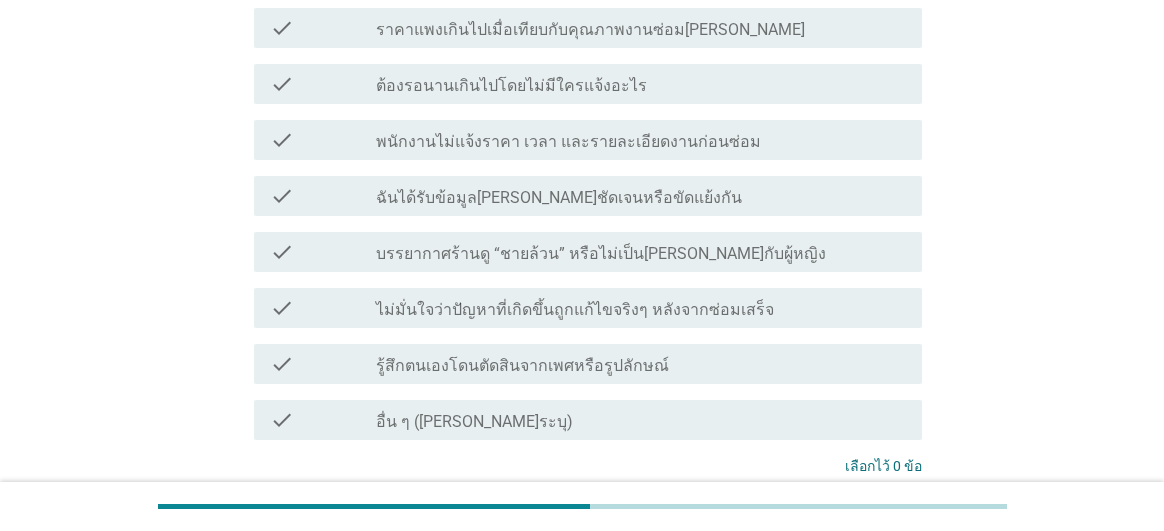 scroll, scrollTop: 700, scrollLeft: 0, axis: vertical 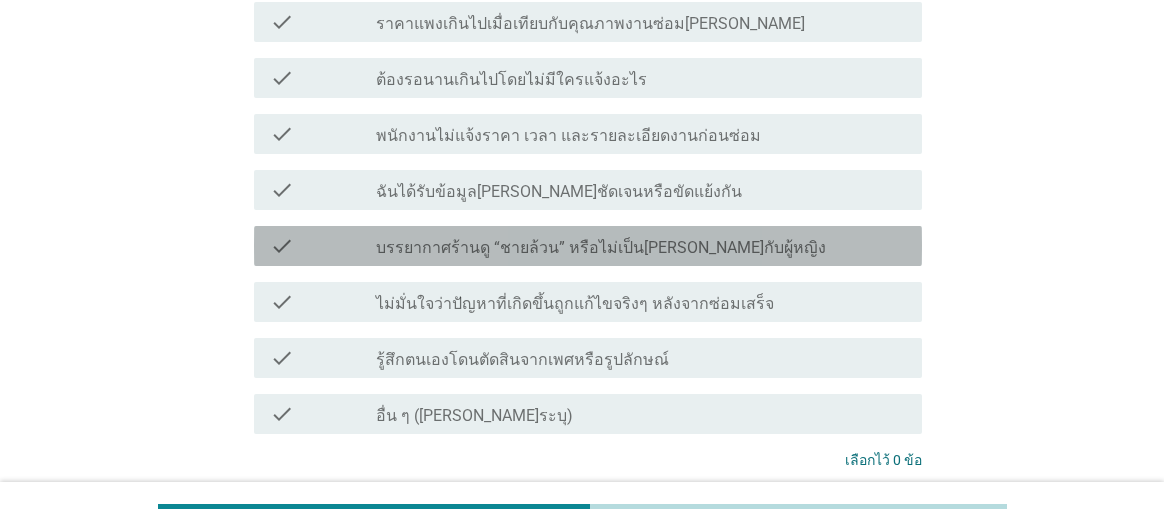 click on "บรรยากาศร้านดู “ชายล้วน” หรือไม่เป็น[PERSON_NAME]กับผู้หญิง" at bounding box center [601, 248] 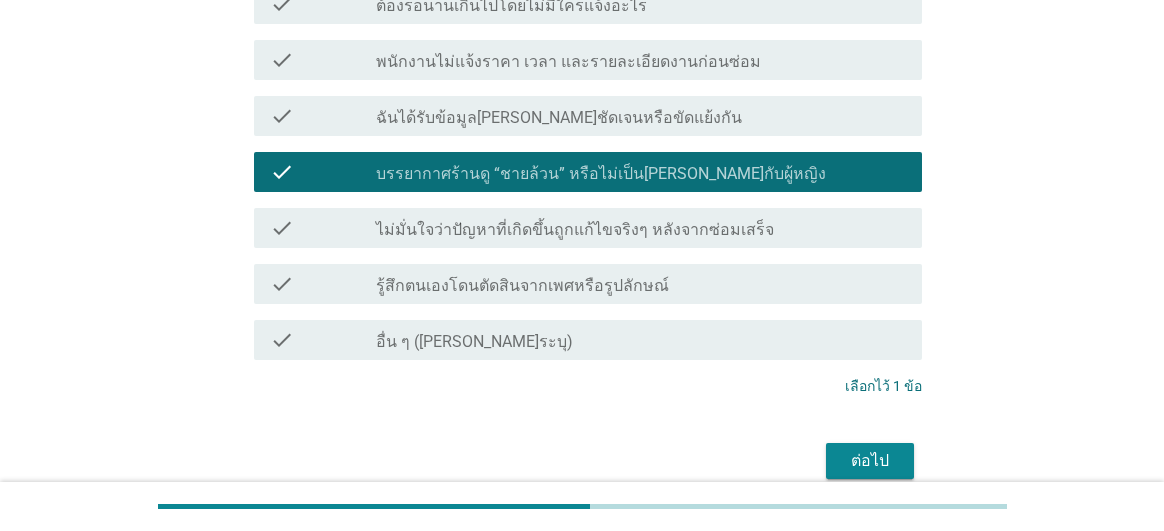 scroll, scrollTop: 828, scrollLeft: 0, axis: vertical 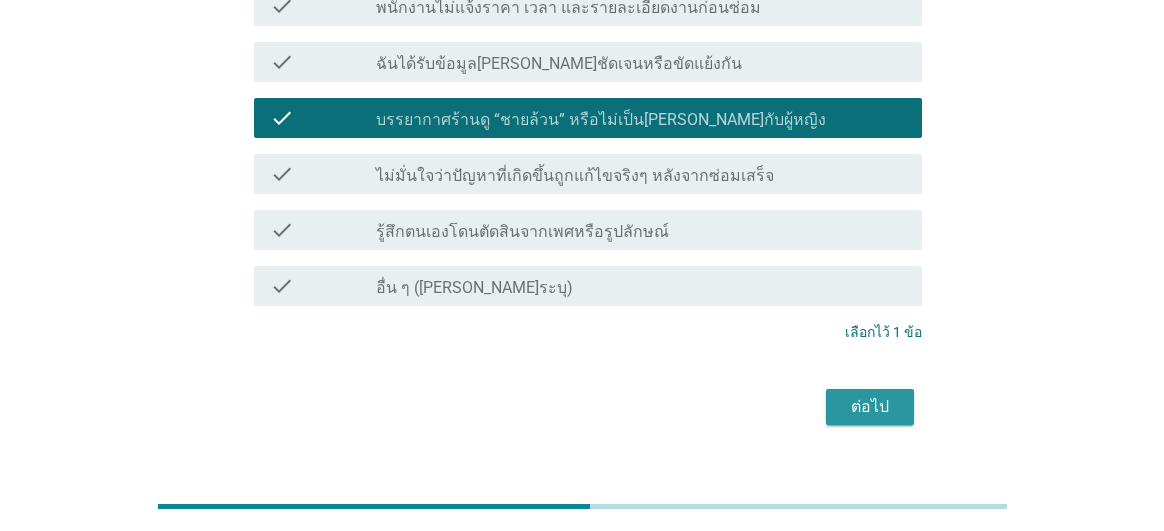 click on "ต่อไป" at bounding box center [870, 407] 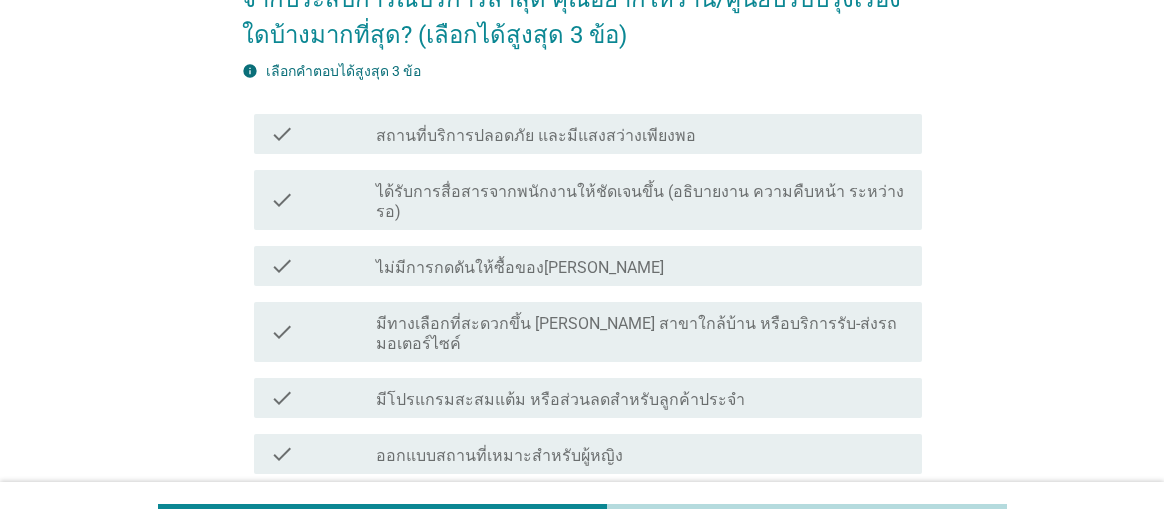 scroll, scrollTop: 200, scrollLeft: 0, axis: vertical 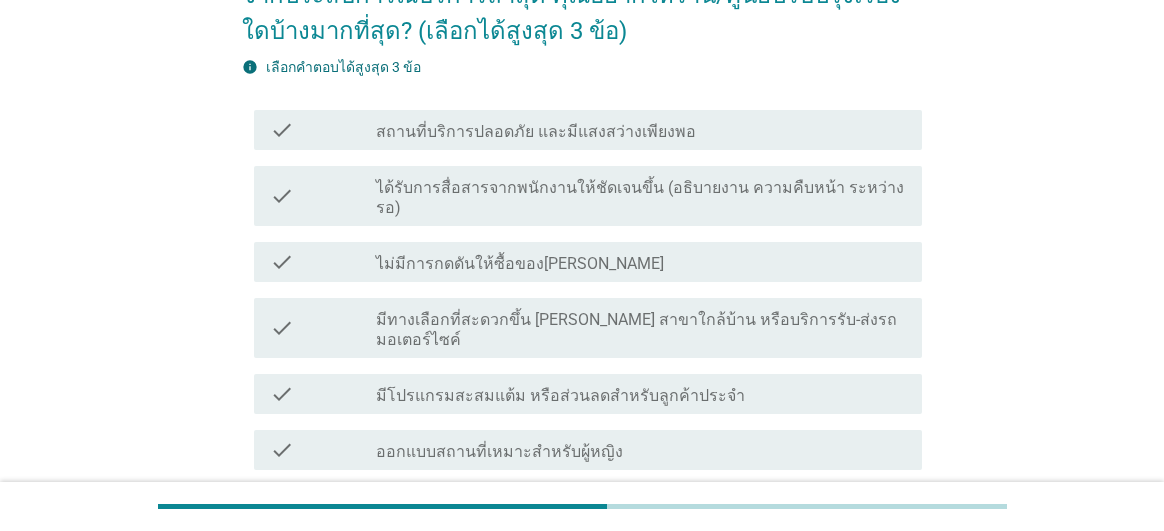 click on "สถานที่บริการปลอดภัย และมีแสงสว่างเพียงพอ" at bounding box center (536, 132) 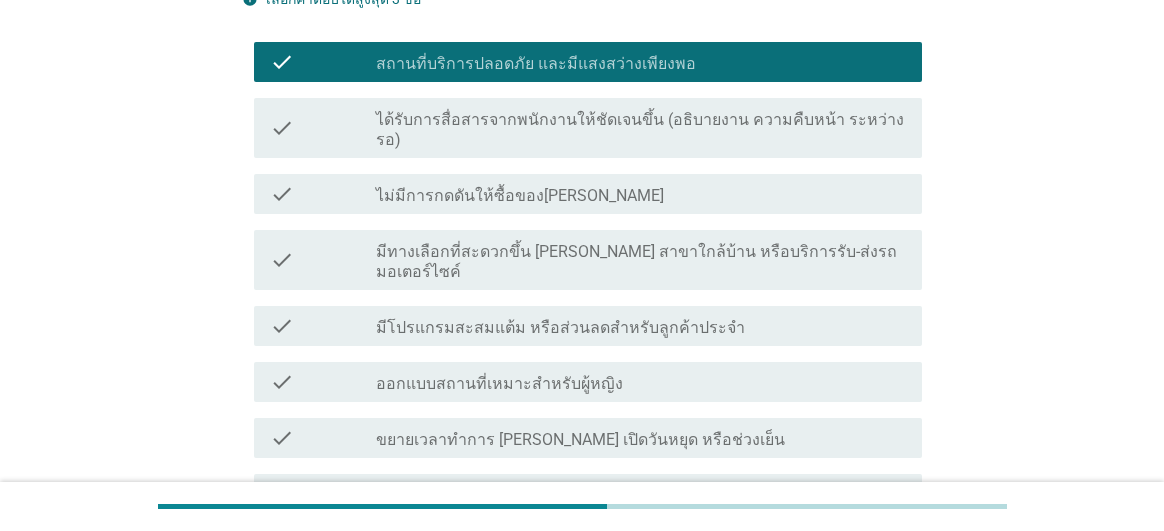 scroll, scrollTop: 300, scrollLeft: 0, axis: vertical 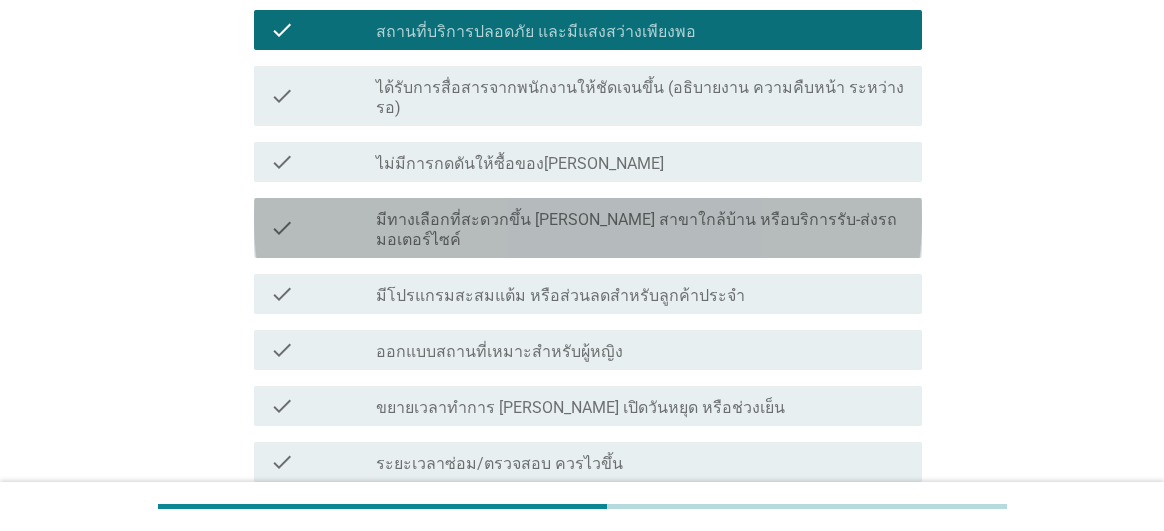click on "มีทางเลือกที่สะดวกขึ้น [PERSON_NAME] สาขาใกล้บ้าน หรือบริการรับ-ส่งรถมอเตอร์ไซค์" at bounding box center (641, 230) 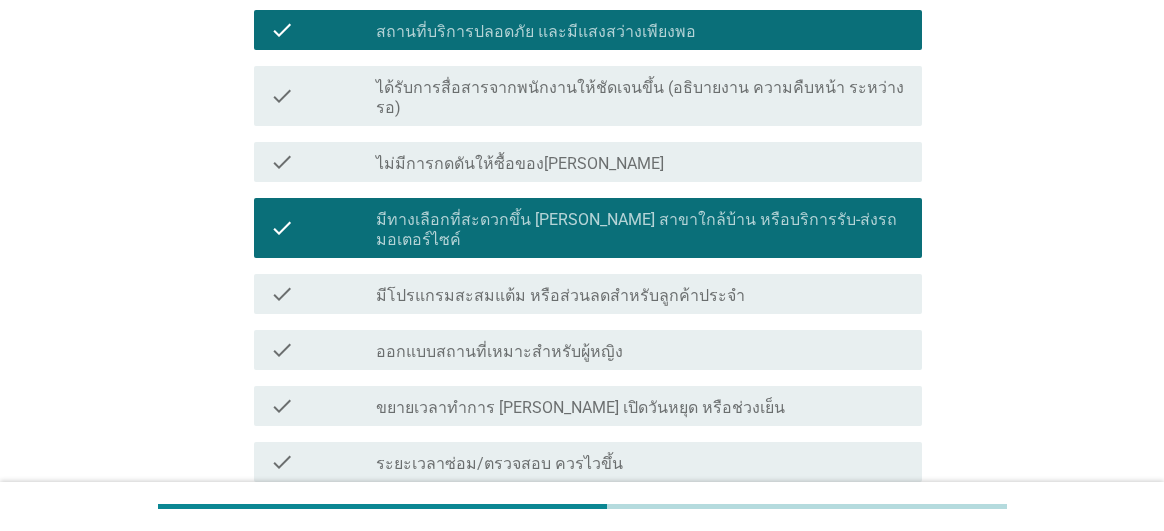 click on "check     check_box_outline_blank มีโปรแกรมสะสมแต้ม หรือส่วนลดสำหรับลูกค้าประจำ" at bounding box center [588, 294] 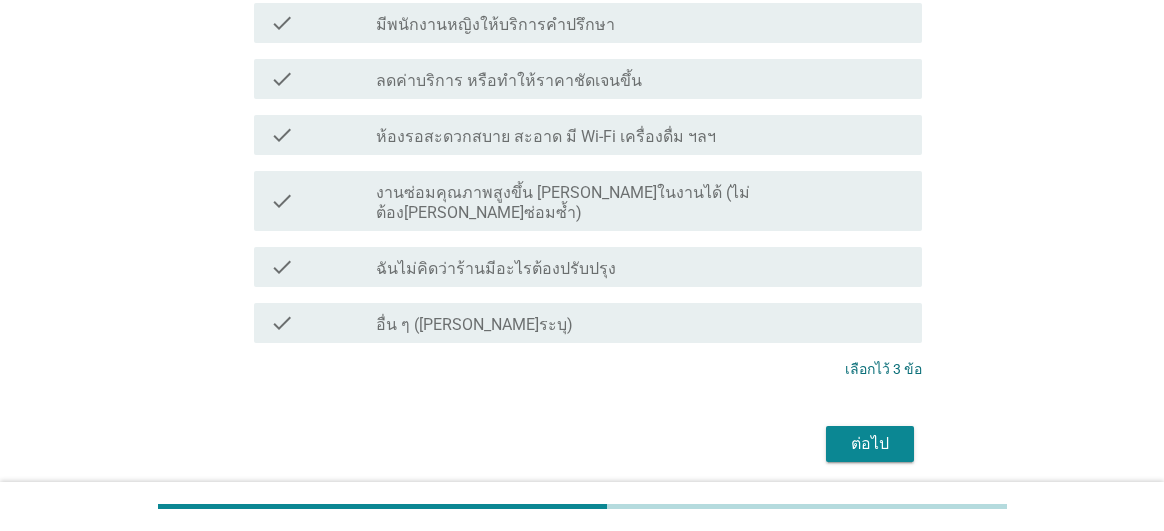 scroll, scrollTop: 920, scrollLeft: 0, axis: vertical 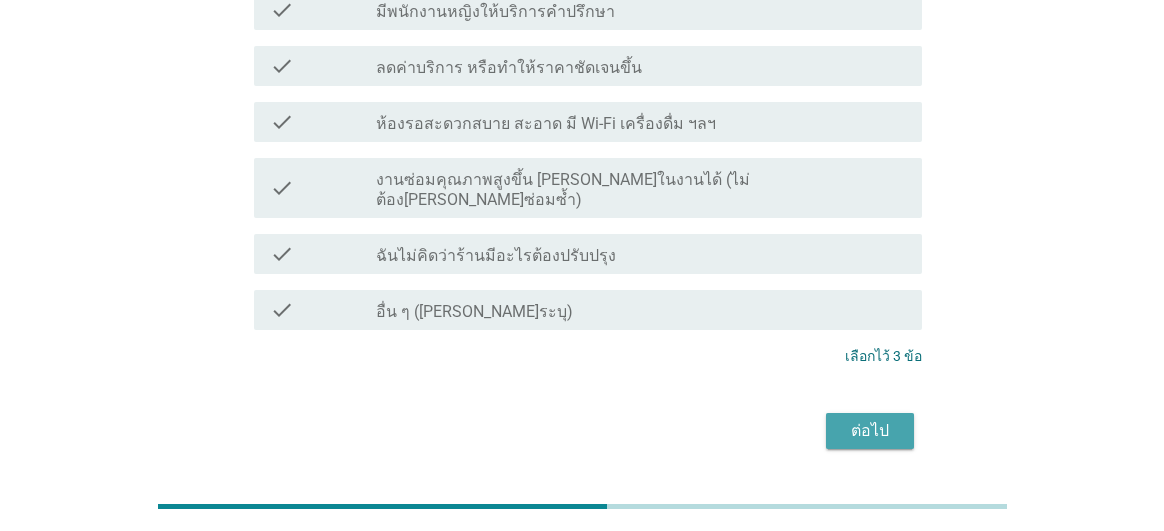 click on "ต่อไป" at bounding box center (870, 431) 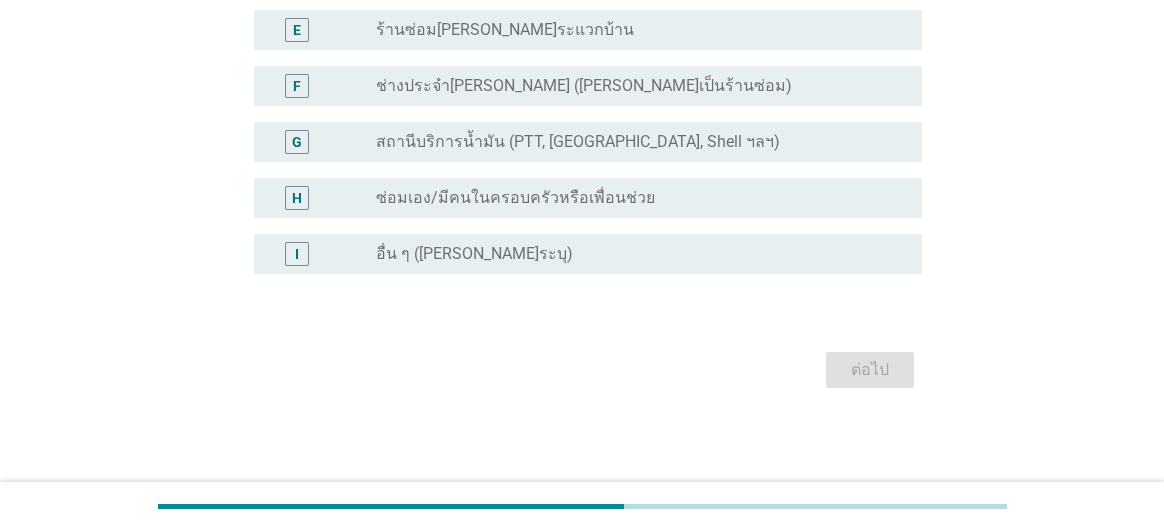 scroll, scrollTop: 0, scrollLeft: 0, axis: both 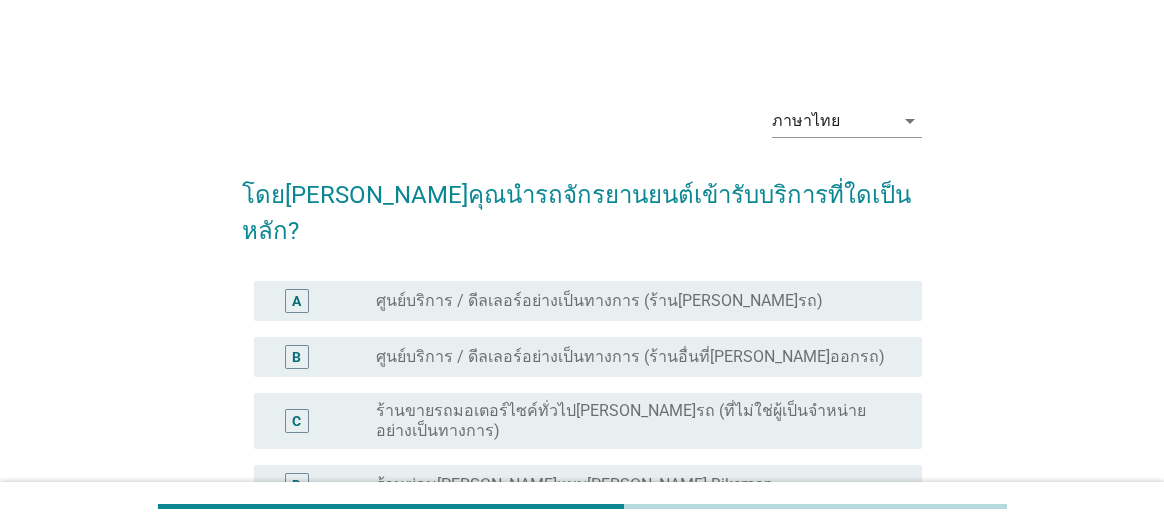 click on "ศูนย์บริการ / ดีลเลอร์อย่างเป็นทางการ  (ร้าน[PERSON_NAME]รถ)" at bounding box center [599, 301] 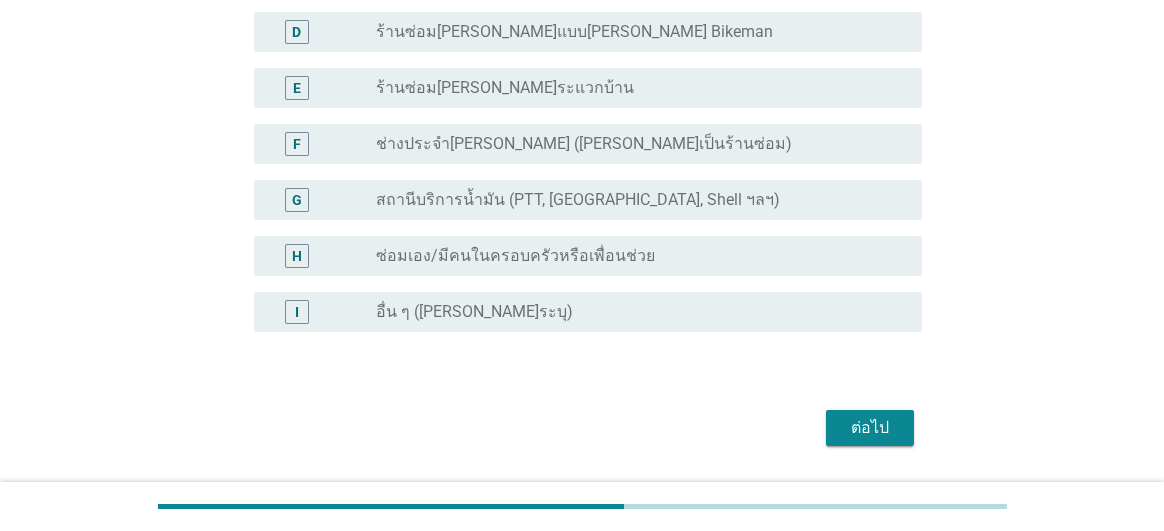 scroll, scrollTop: 474, scrollLeft: 0, axis: vertical 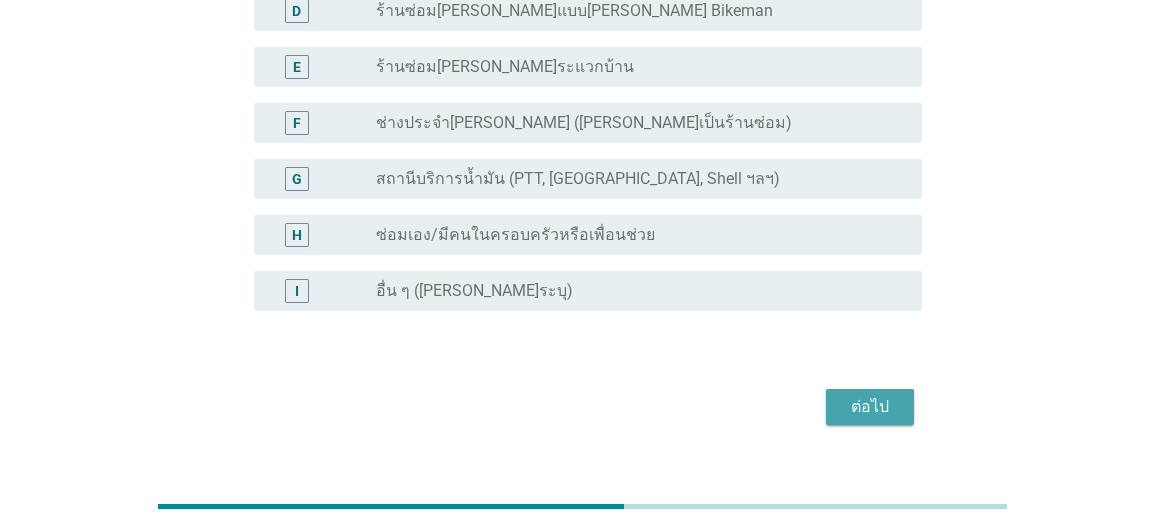 click on "ต่อไป" at bounding box center (870, 407) 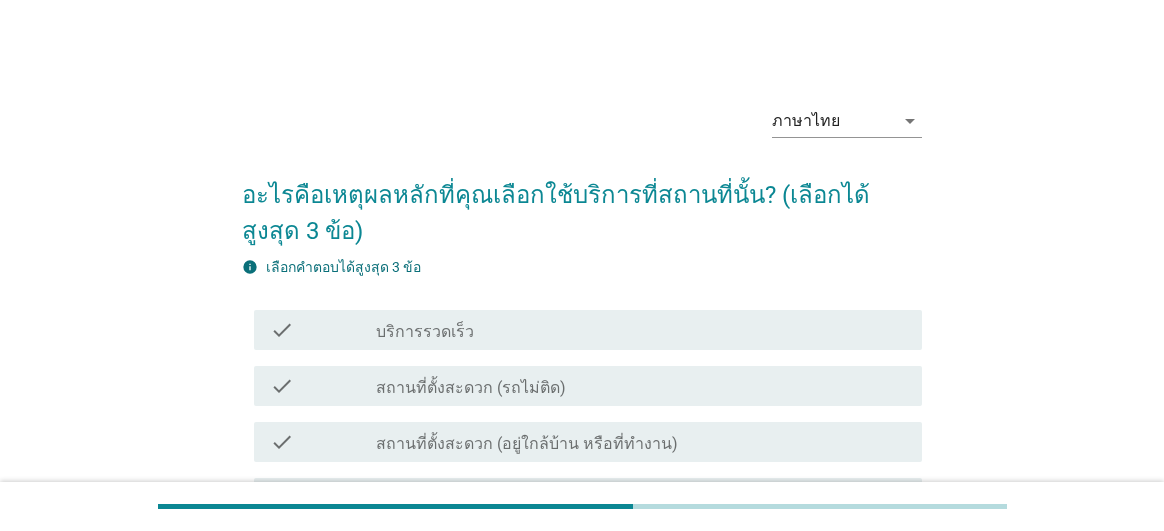 scroll, scrollTop: 100, scrollLeft: 0, axis: vertical 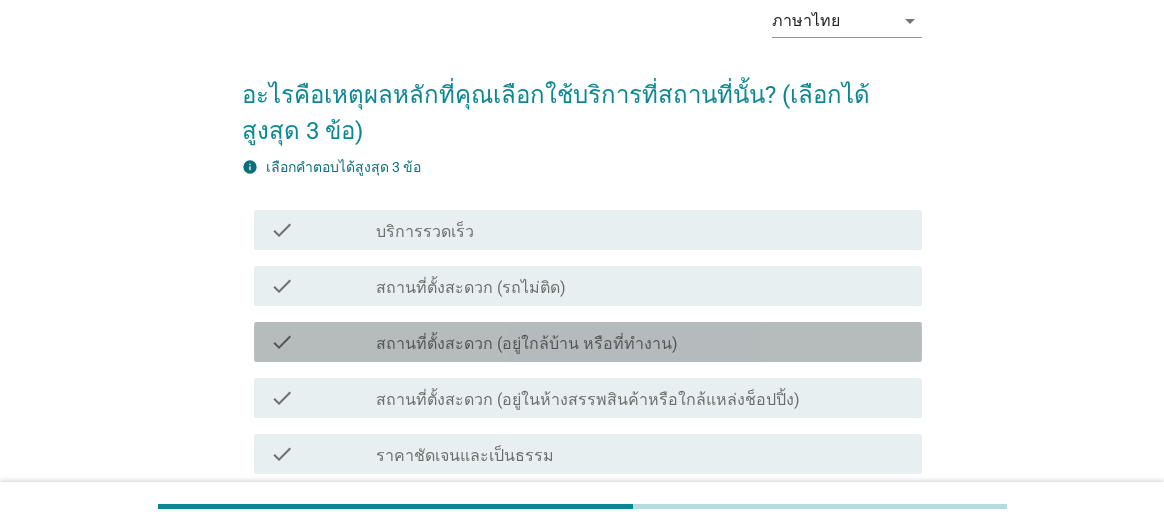 click on "สถานที่ตั้งสะดวก (อยู่ใกล้บ้าน หรือที่ทำงาน)" at bounding box center (527, 344) 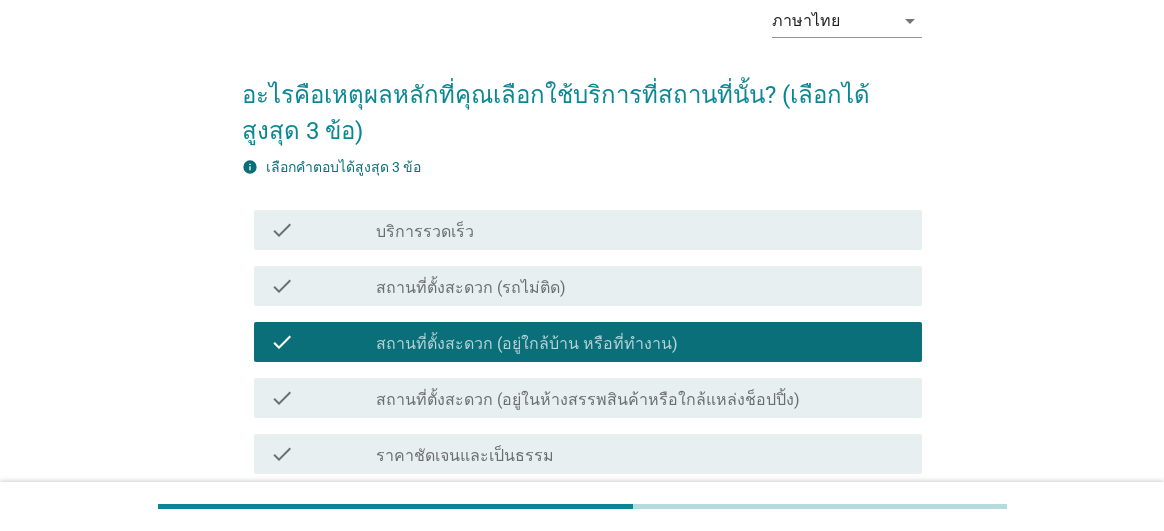 click on "สถานที่ตั้งสะดวก (รถไม่ติด)" at bounding box center [471, 288] 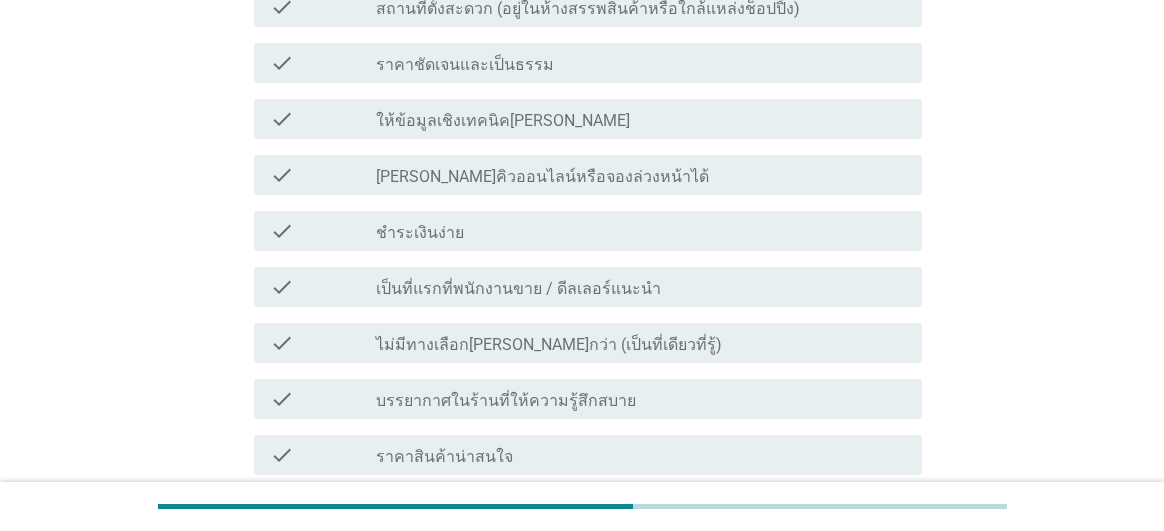 scroll, scrollTop: 500, scrollLeft: 0, axis: vertical 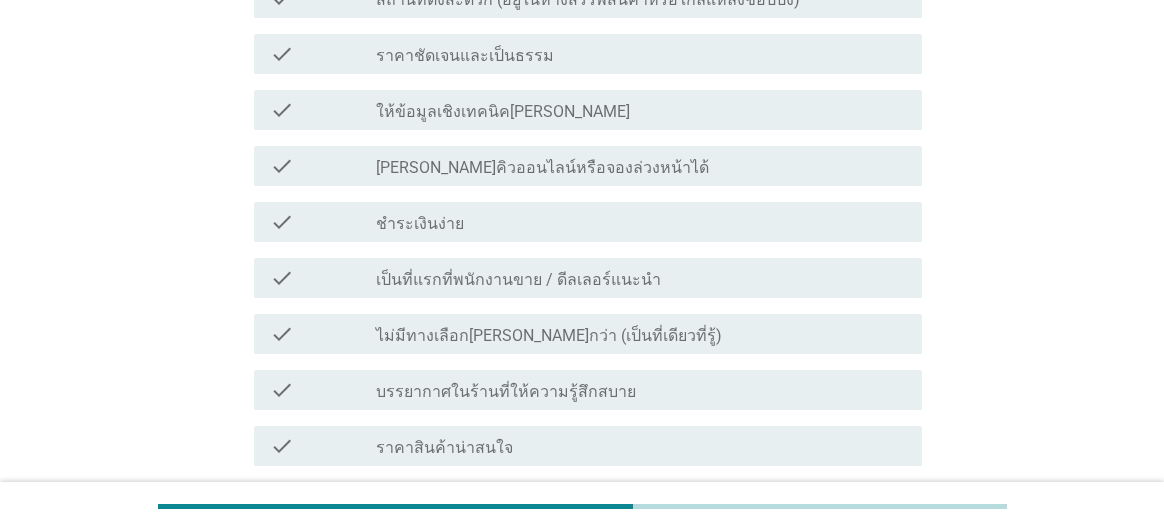 click on "ราคาชัดเจนและเป็นธรรม" at bounding box center [465, 56] 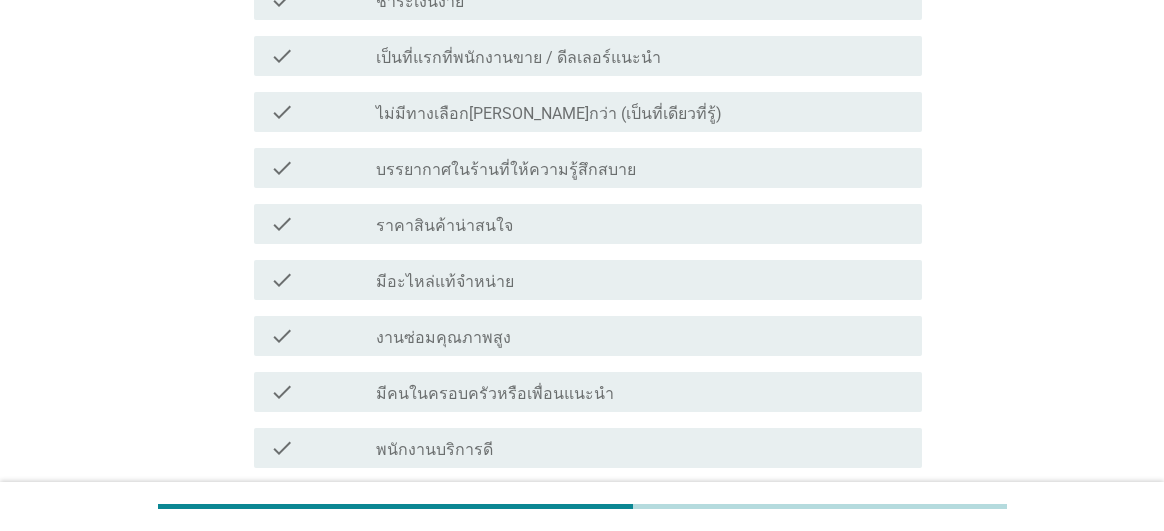 scroll, scrollTop: 1088, scrollLeft: 0, axis: vertical 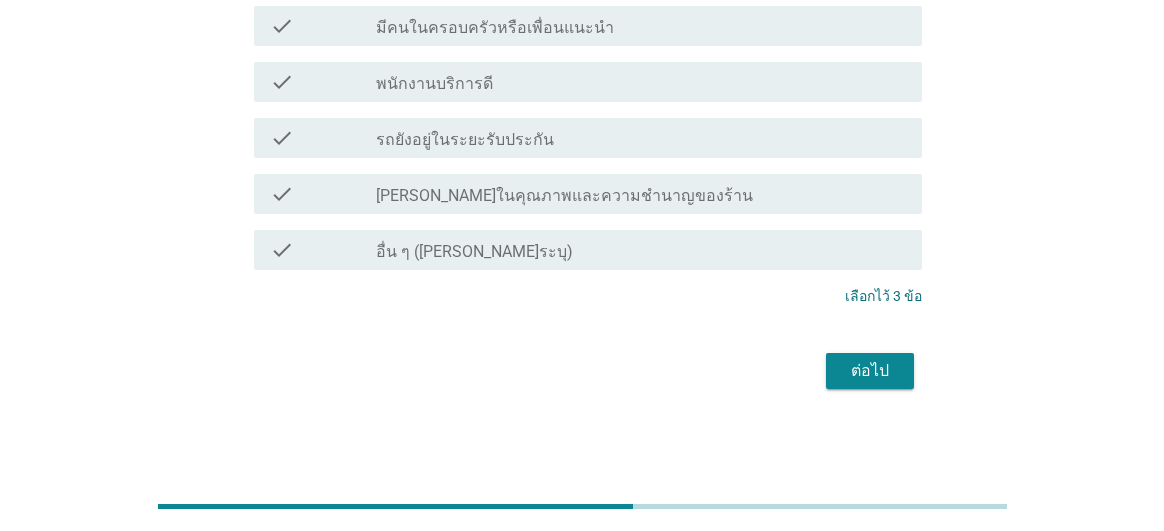 click on "ต่อไป" at bounding box center [870, 371] 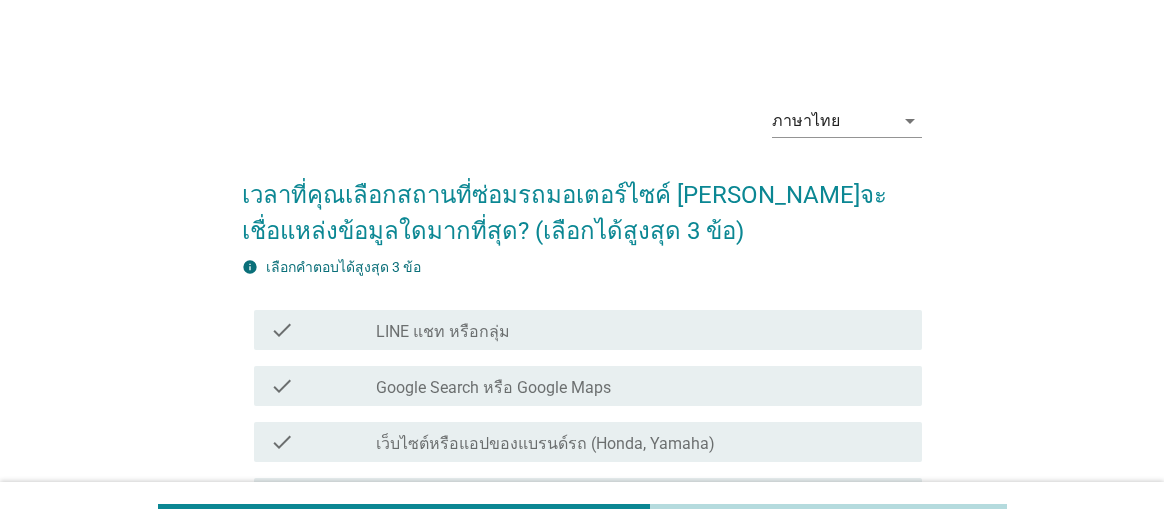 scroll, scrollTop: 200, scrollLeft: 0, axis: vertical 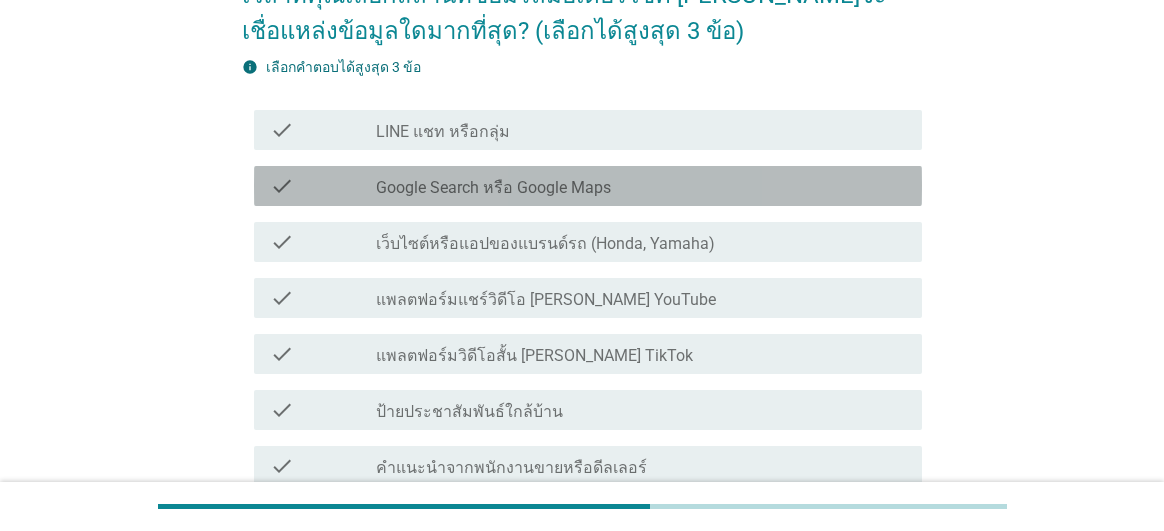 click on "Google Search หรือ Google Maps" at bounding box center (493, 188) 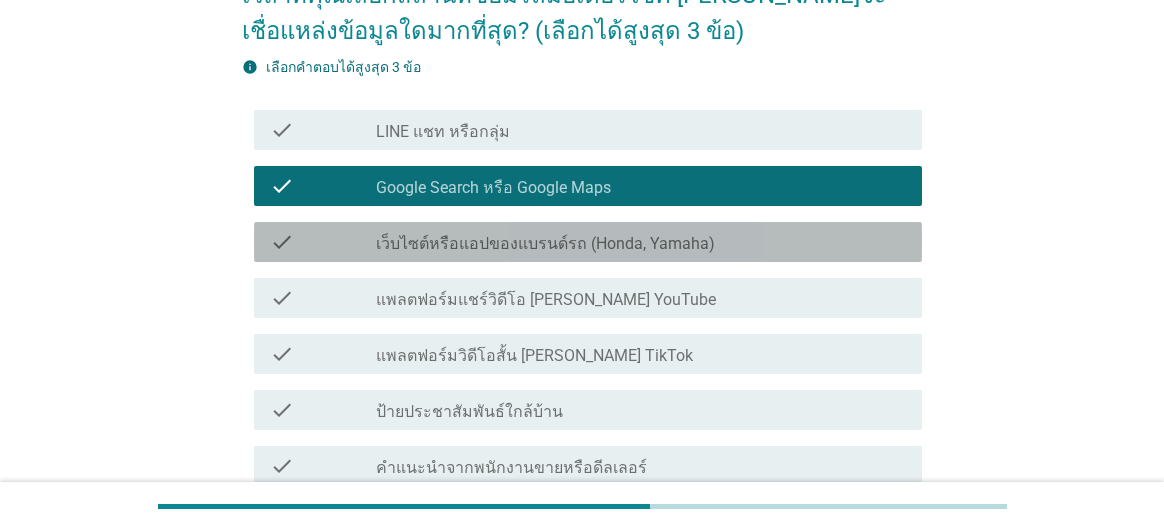 click on "เว็บไซต์หรือแอปของแบรนด์รถ (Honda, Yamaha)" at bounding box center [545, 244] 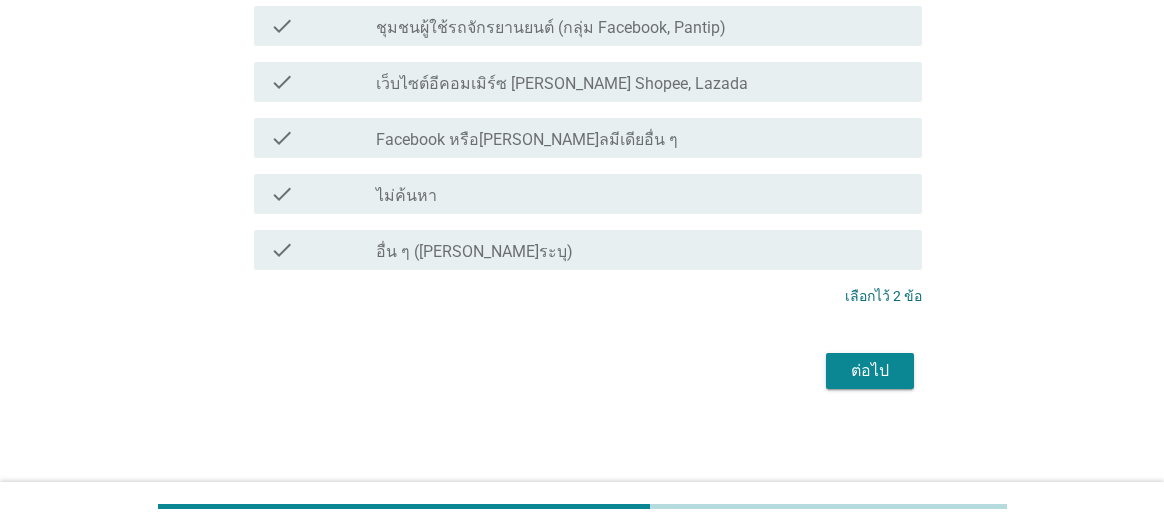 scroll, scrollTop: 752, scrollLeft: 0, axis: vertical 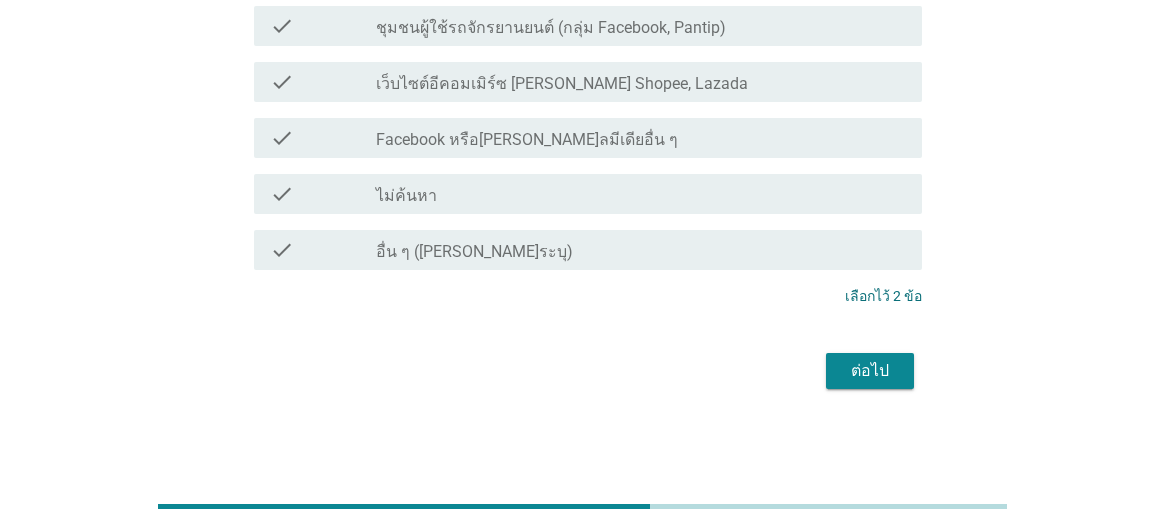 click on "ต่อไป" at bounding box center [870, 371] 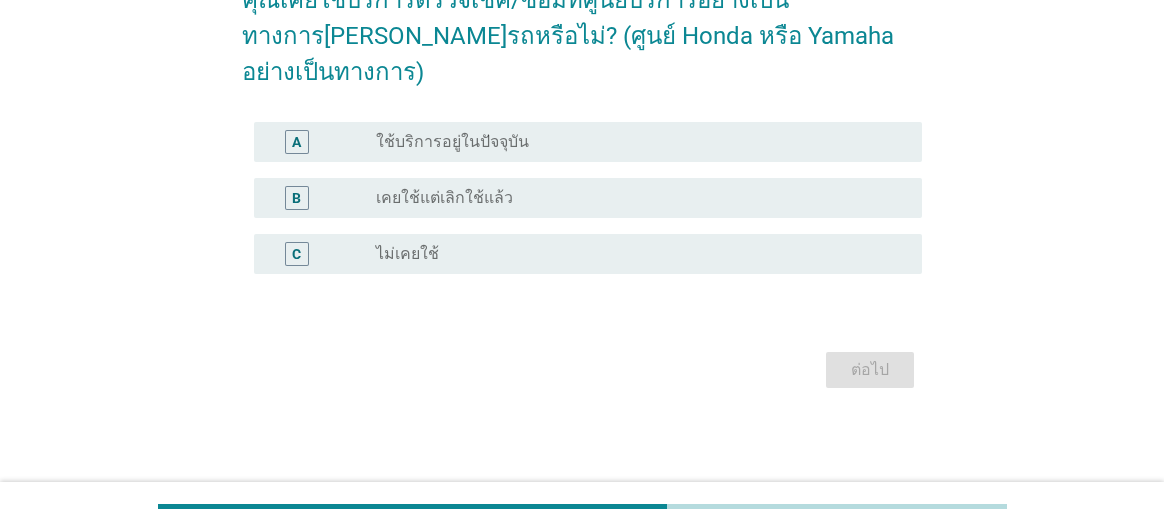 scroll, scrollTop: 0, scrollLeft: 0, axis: both 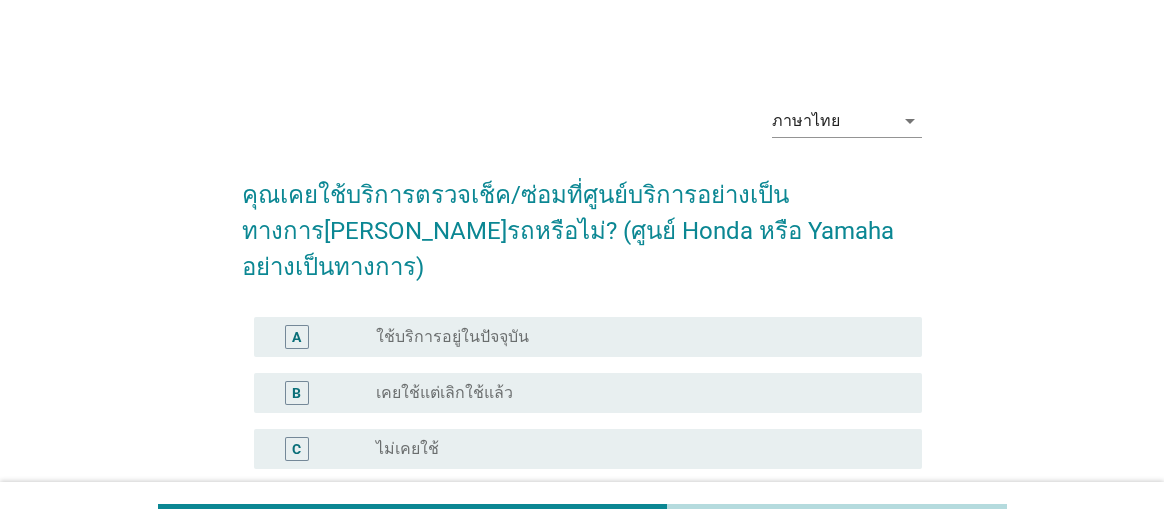 click on "ใช้บริการอยู่ในปัจจุบัน" at bounding box center [452, 337] 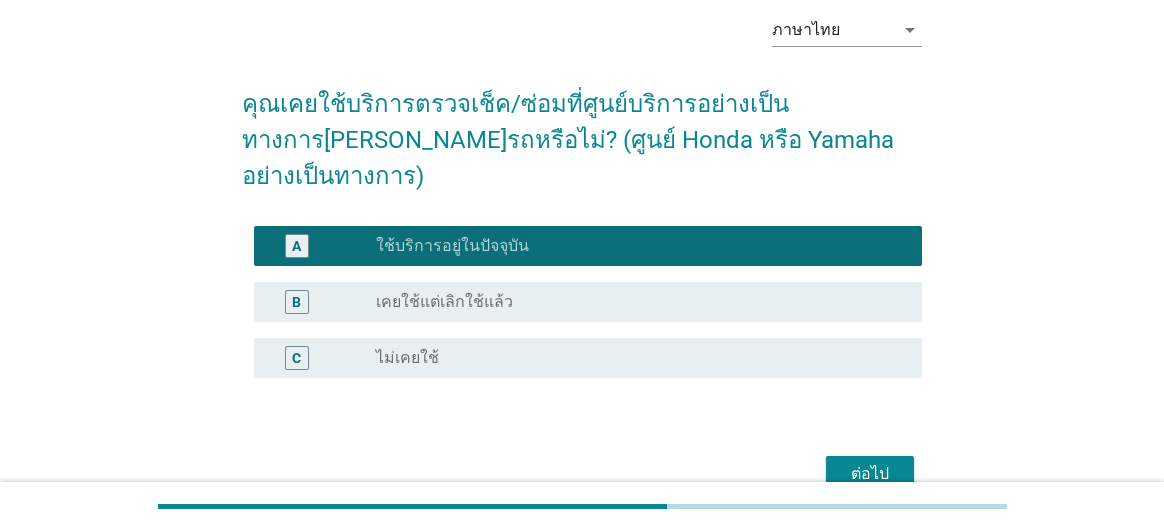scroll, scrollTop: 158, scrollLeft: 0, axis: vertical 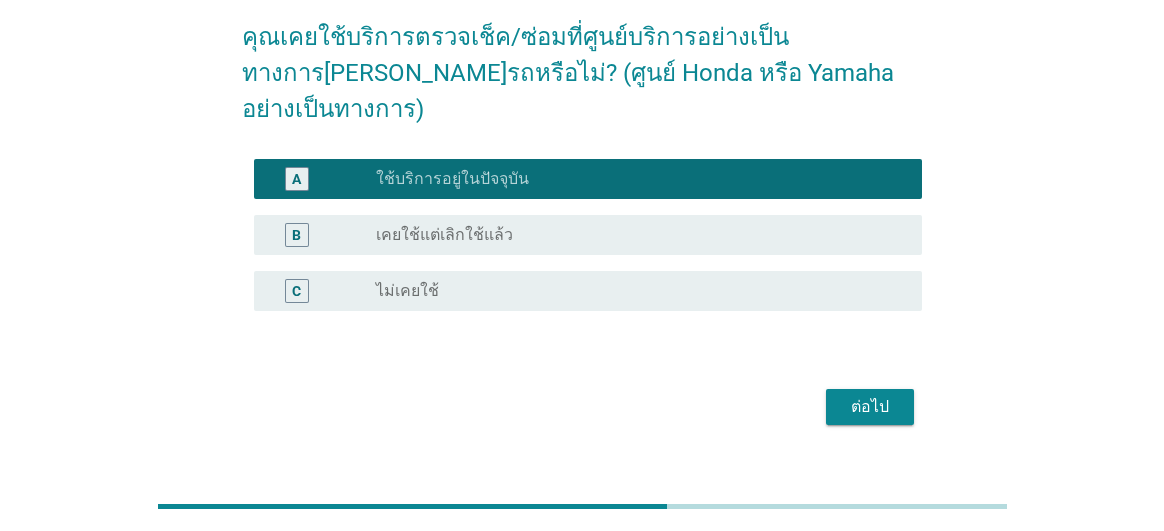 click on "ต่อไป" at bounding box center [870, 407] 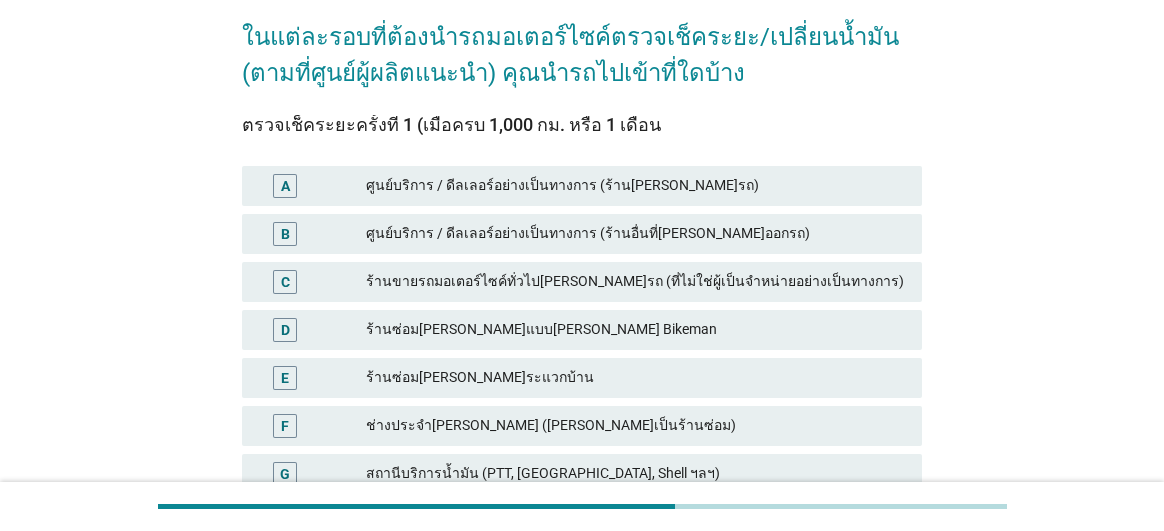 scroll, scrollTop: 0, scrollLeft: 0, axis: both 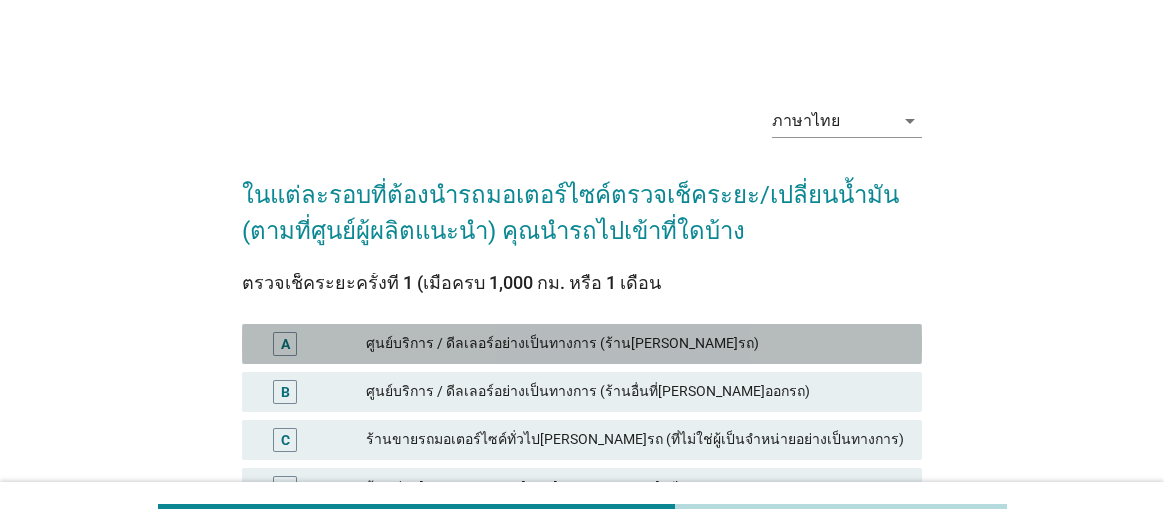 click on "ศูนย์บริการ / ดีลเลอร์อย่างเป็นทางการ  (ร้าน[PERSON_NAME]รถ)" at bounding box center [636, 344] 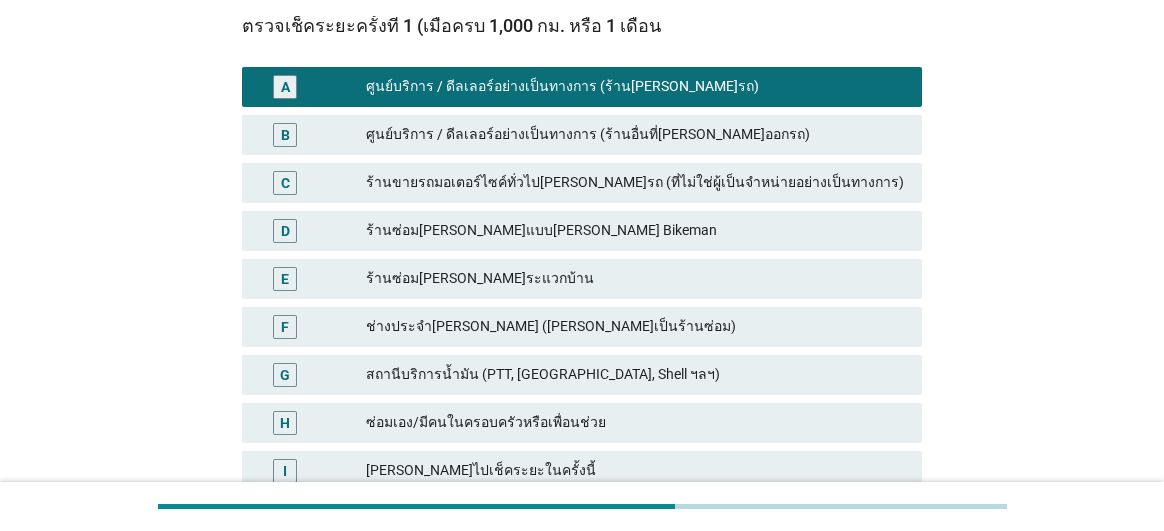 scroll, scrollTop: 482, scrollLeft: 0, axis: vertical 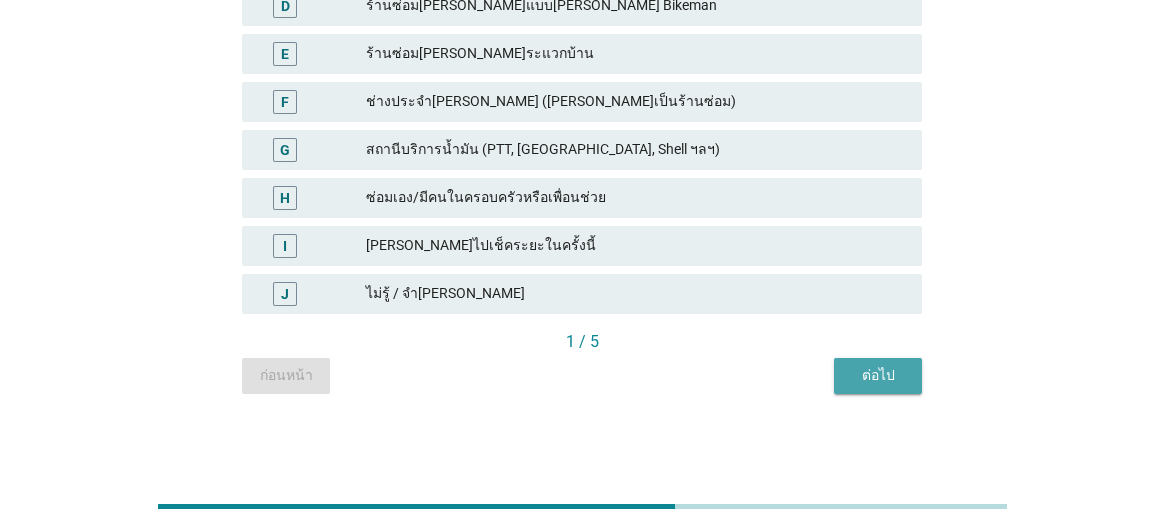 click on "ต่อไป" at bounding box center (878, 375) 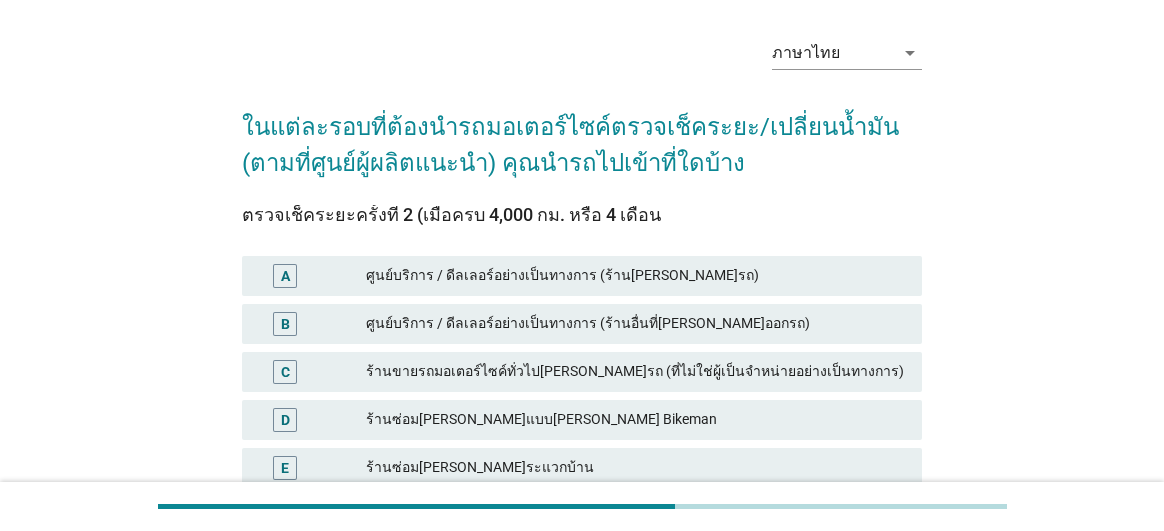 scroll, scrollTop: 100, scrollLeft: 0, axis: vertical 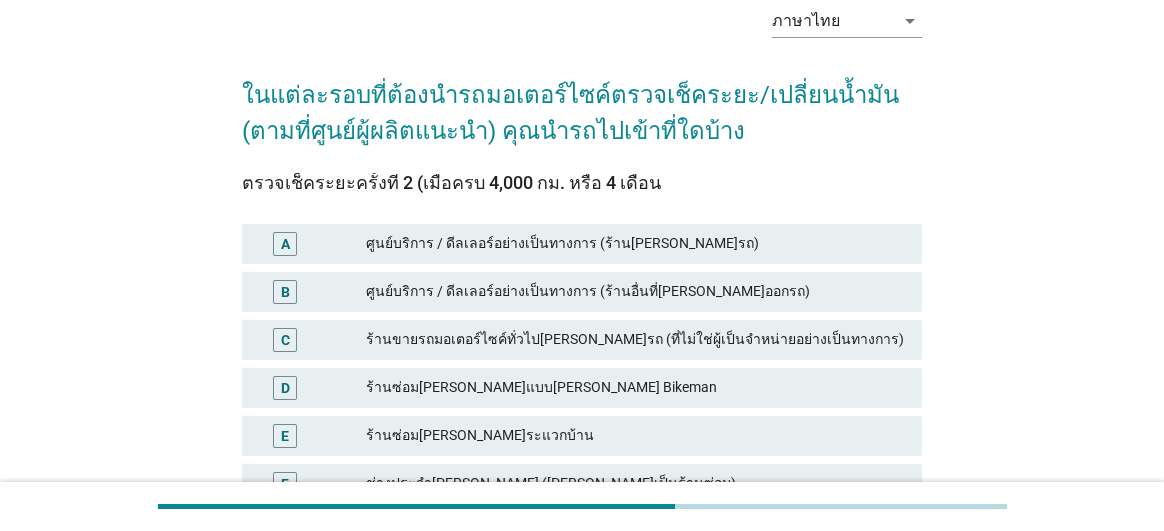 click on "A   ศูนย์บริการ / ดีลเลอร์อย่างเป็นทางการ  (ร้าน[PERSON_NAME]รถ)" at bounding box center (582, 244) 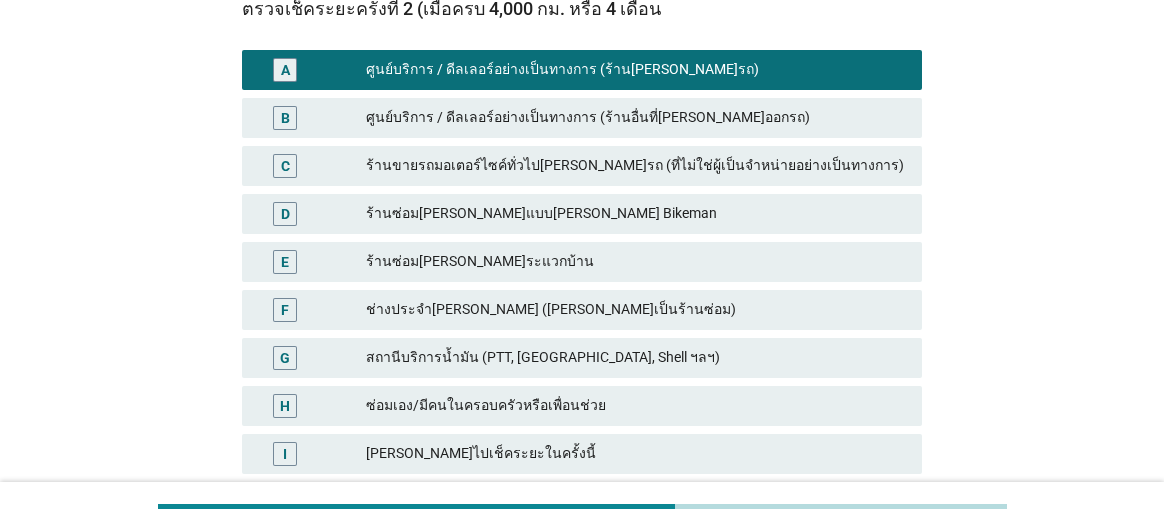 scroll, scrollTop: 482, scrollLeft: 0, axis: vertical 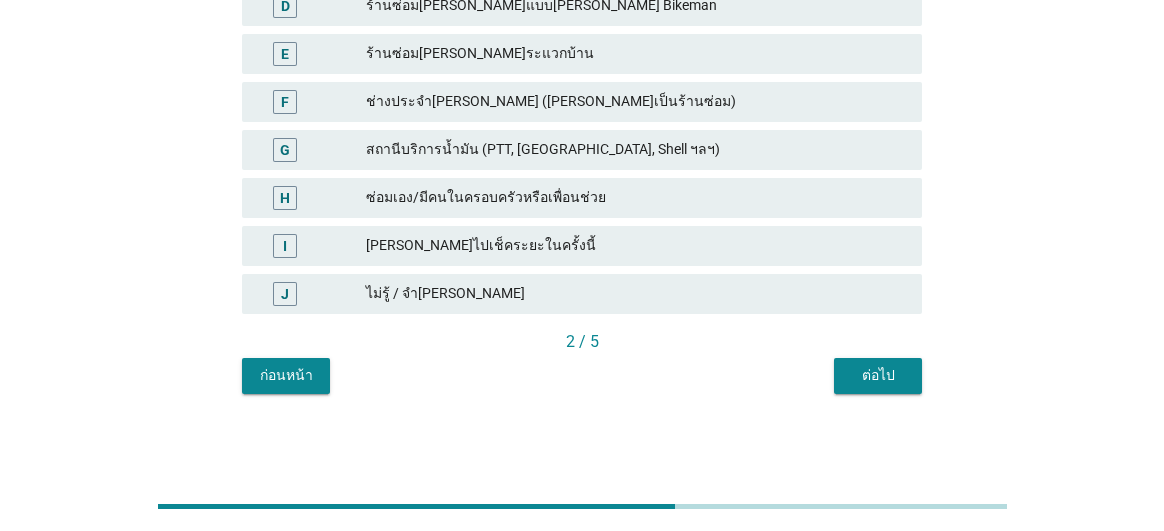 click on "ต่อไป" at bounding box center [878, 376] 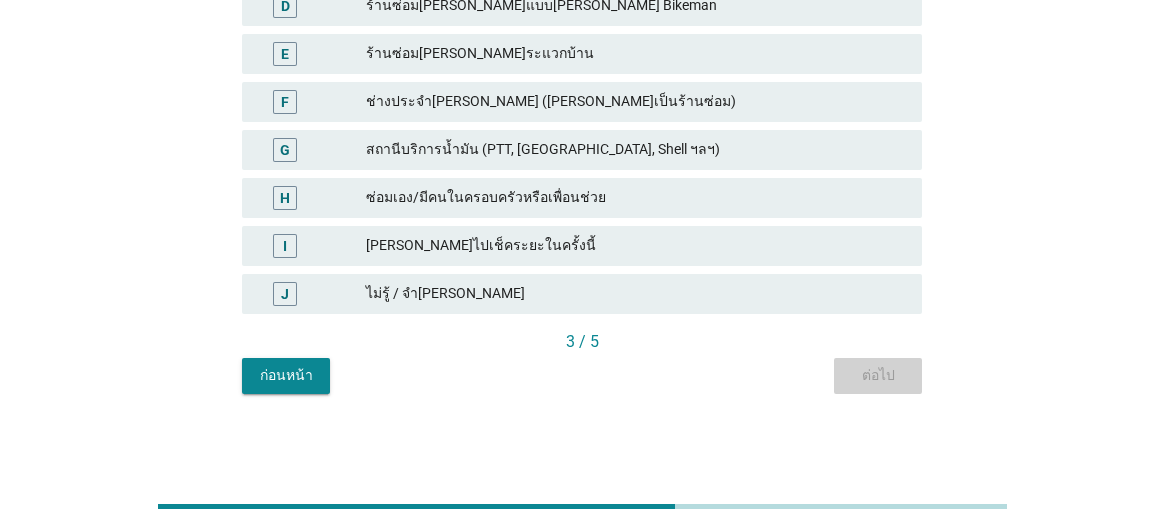 scroll, scrollTop: 0, scrollLeft: 0, axis: both 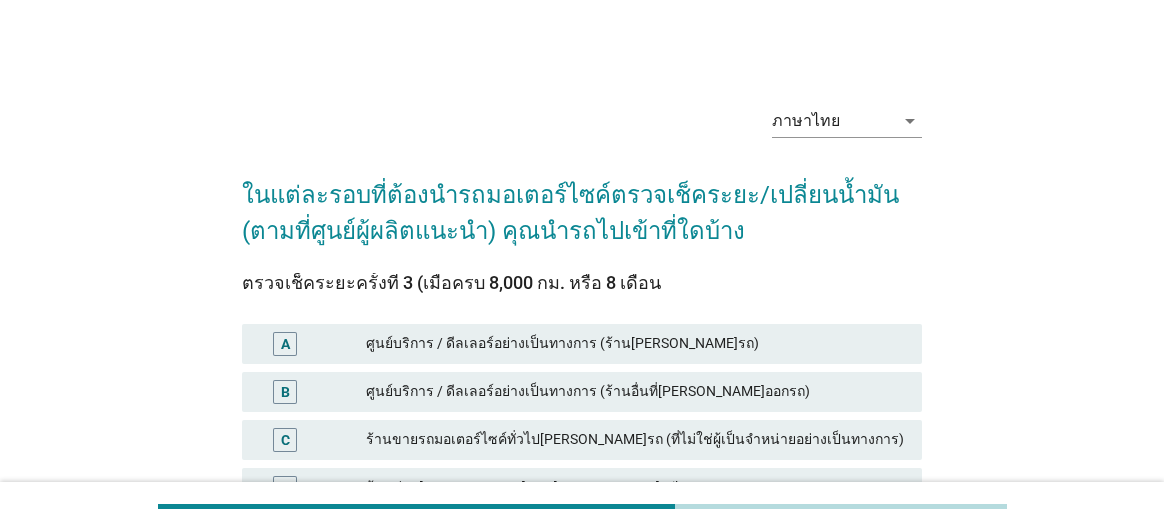 drag, startPoint x: 742, startPoint y: 348, endPoint x: 752, endPoint y: 355, distance: 12.206555 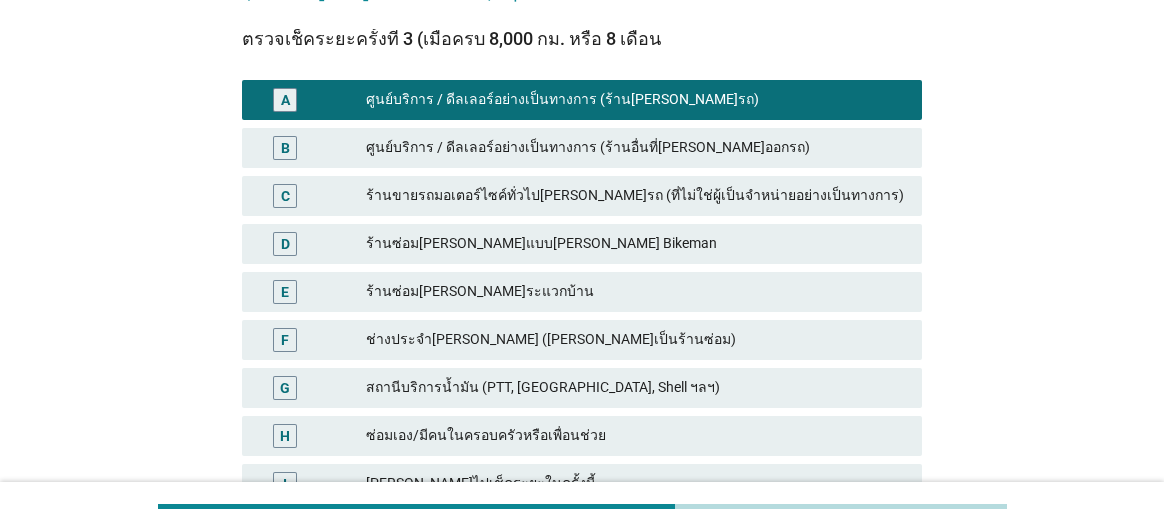 scroll, scrollTop: 482, scrollLeft: 0, axis: vertical 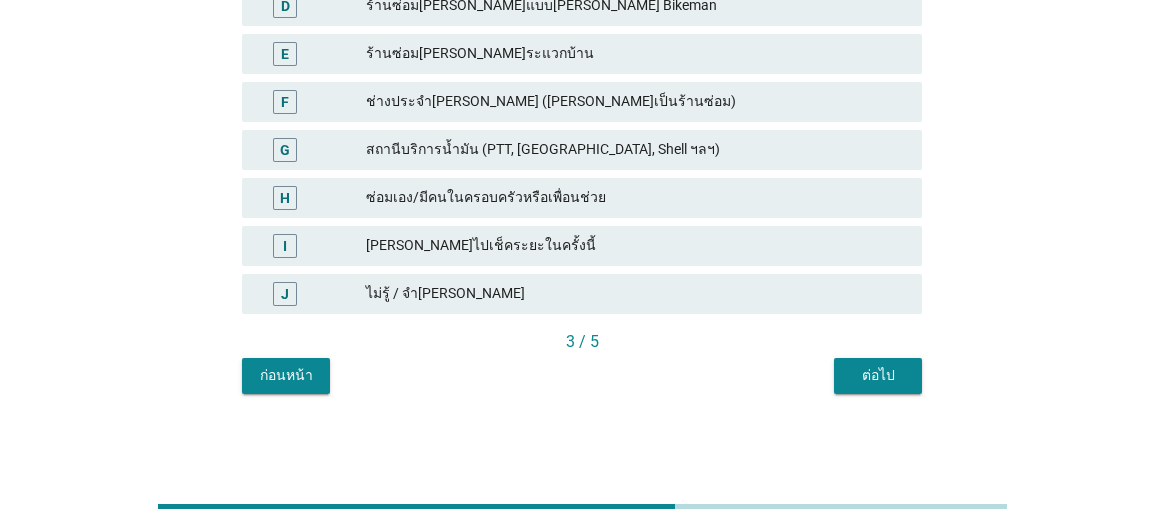 click on "ต่อไป" at bounding box center [878, 376] 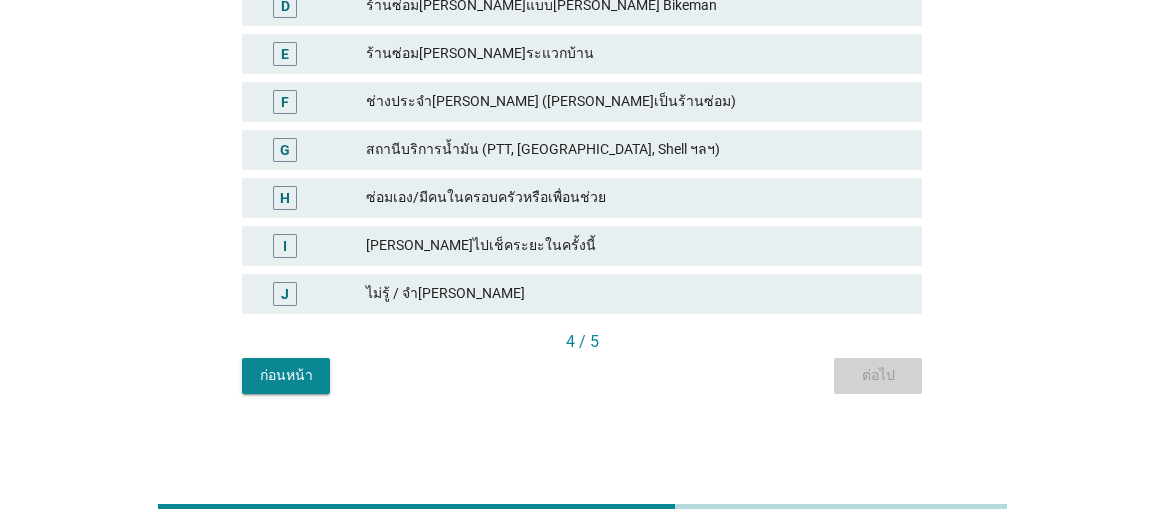 scroll, scrollTop: 0, scrollLeft: 0, axis: both 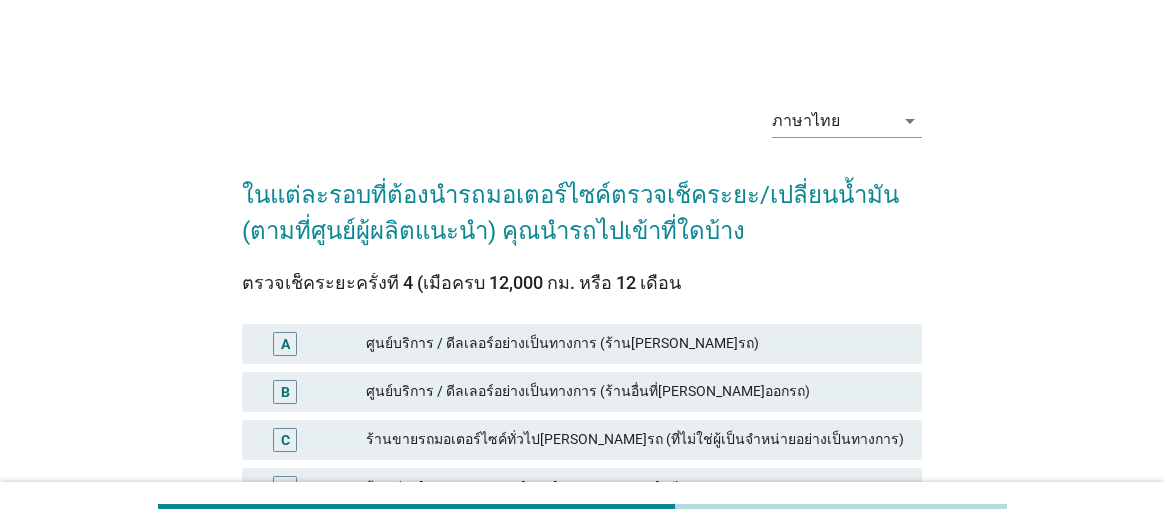 click on "ศูนย์บริการ / ดีลเลอร์อย่างเป็นทางการ  (ร้าน[PERSON_NAME]รถ)" at bounding box center (636, 344) 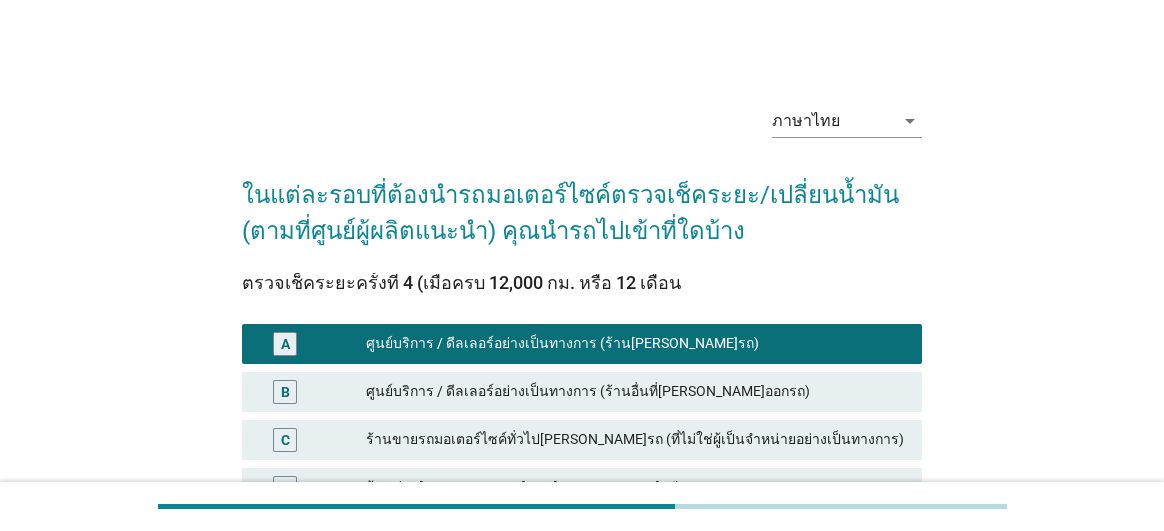 scroll, scrollTop: 400, scrollLeft: 0, axis: vertical 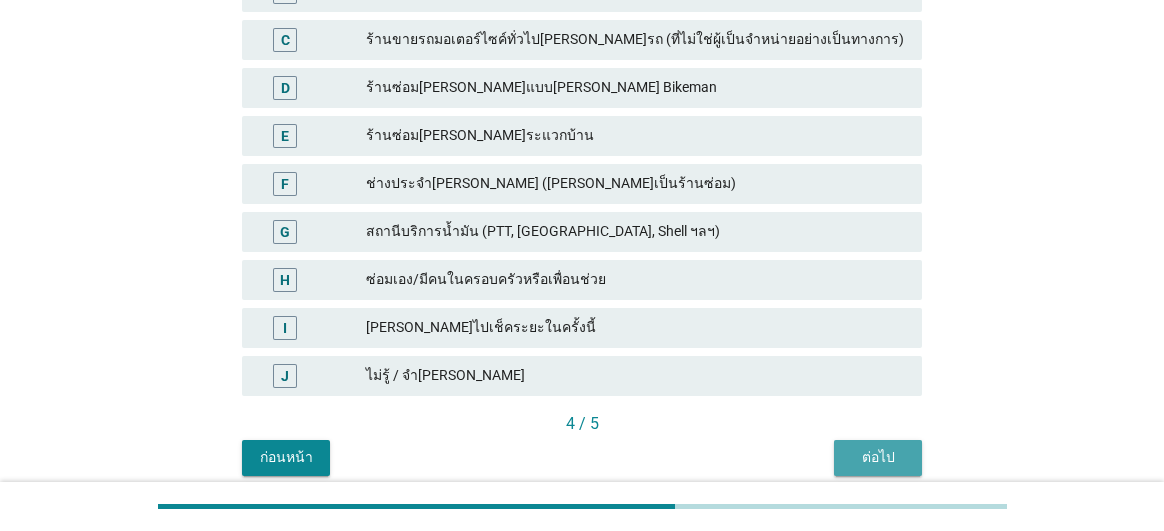 click on "ต่อไป" at bounding box center (878, 457) 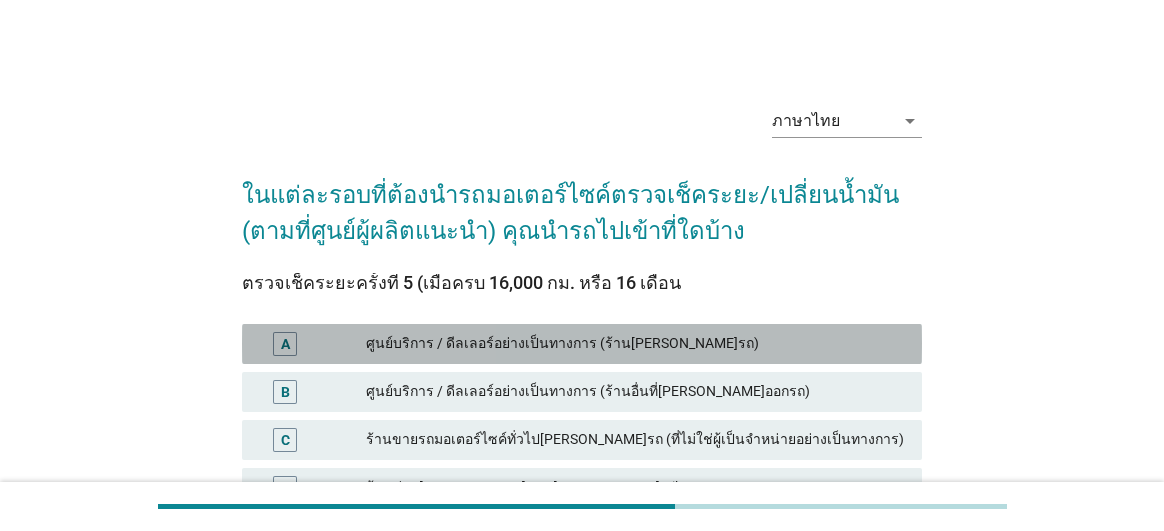 click on "ศูนย์บริการ / ดีลเลอร์อย่างเป็นทางการ  (ร้าน[PERSON_NAME]รถ)" at bounding box center (636, 344) 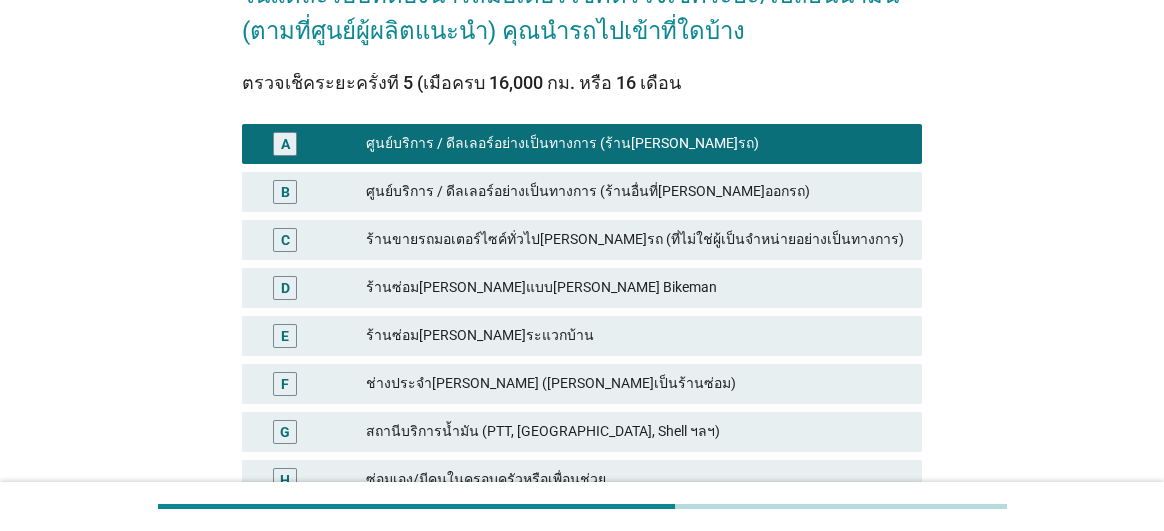 scroll, scrollTop: 400, scrollLeft: 0, axis: vertical 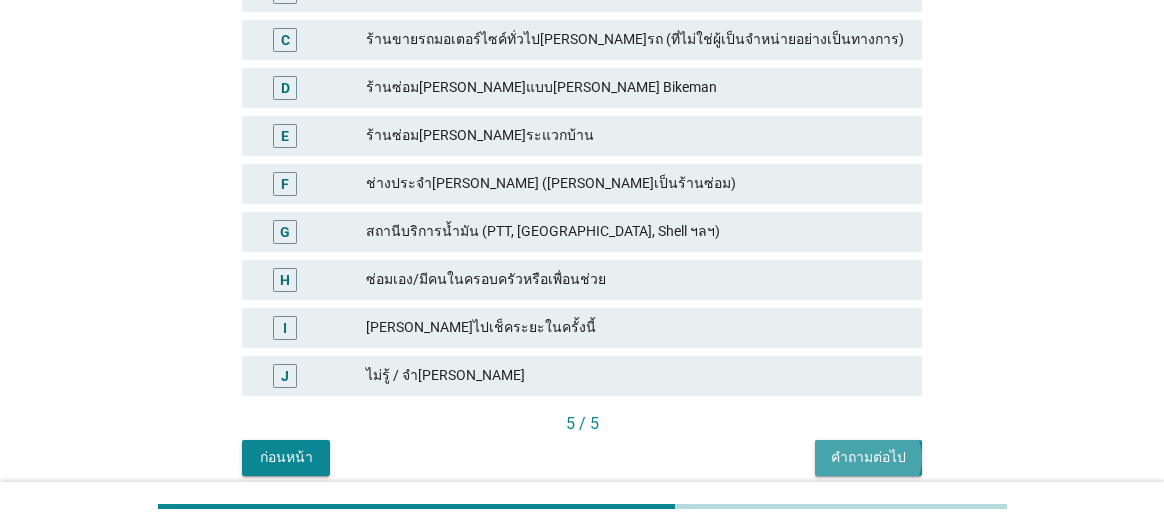 click on "คำถามต่อไป" at bounding box center [868, 458] 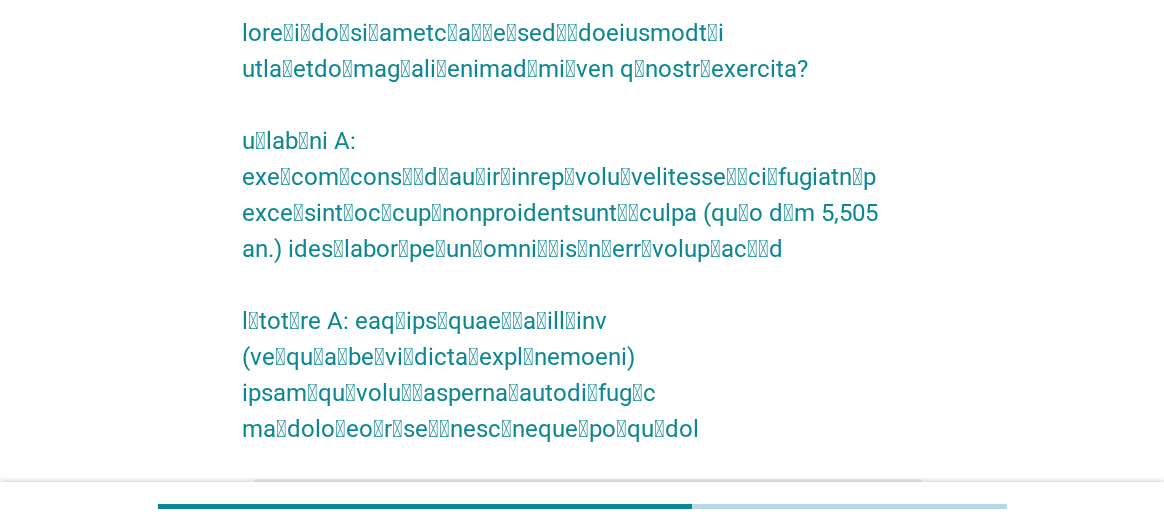scroll, scrollTop: 446, scrollLeft: 0, axis: vertical 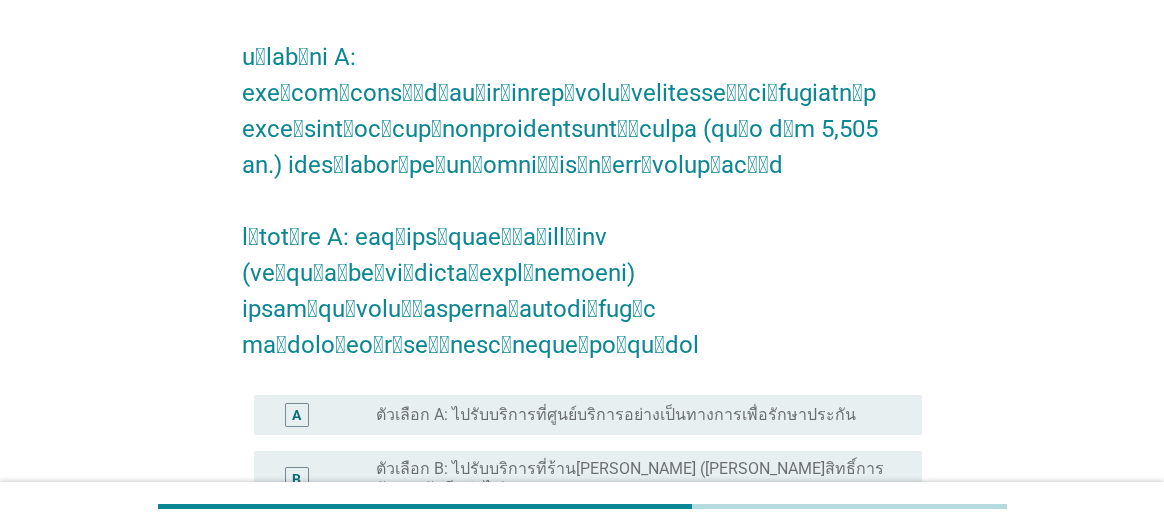 click on "A     radio_button_unchecked ตัวเลือก A: ไปรับบริการที่ศูนย์บริการอย่างเป็นทางการเพื่อรักษาประกัน" at bounding box center (588, 415) 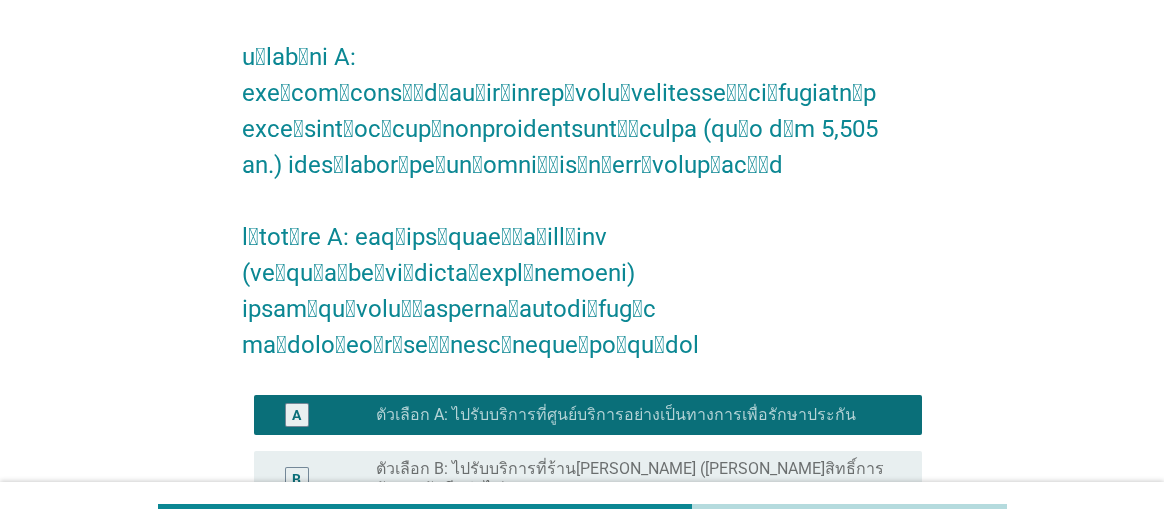 scroll, scrollTop: 446, scrollLeft: 0, axis: vertical 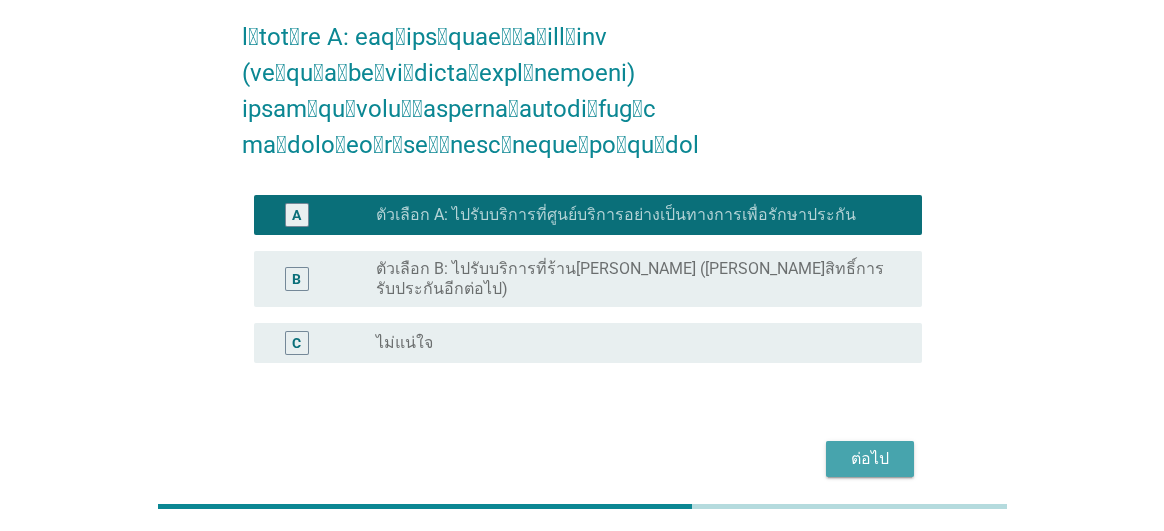 click on "ต่อไป" at bounding box center (870, 459) 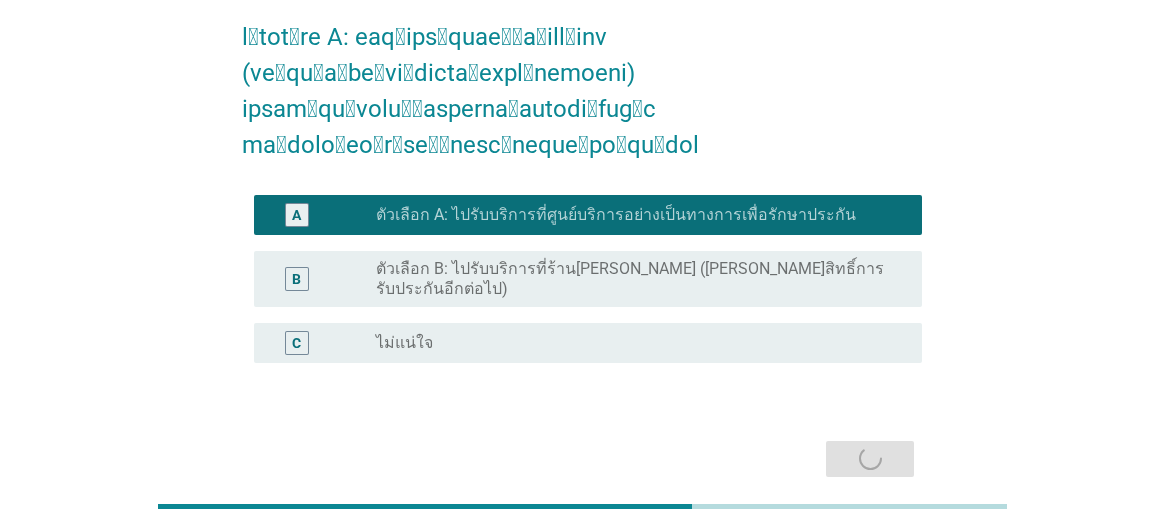 scroll, scrollTop: 0, scrollLeft: 0, axis: both 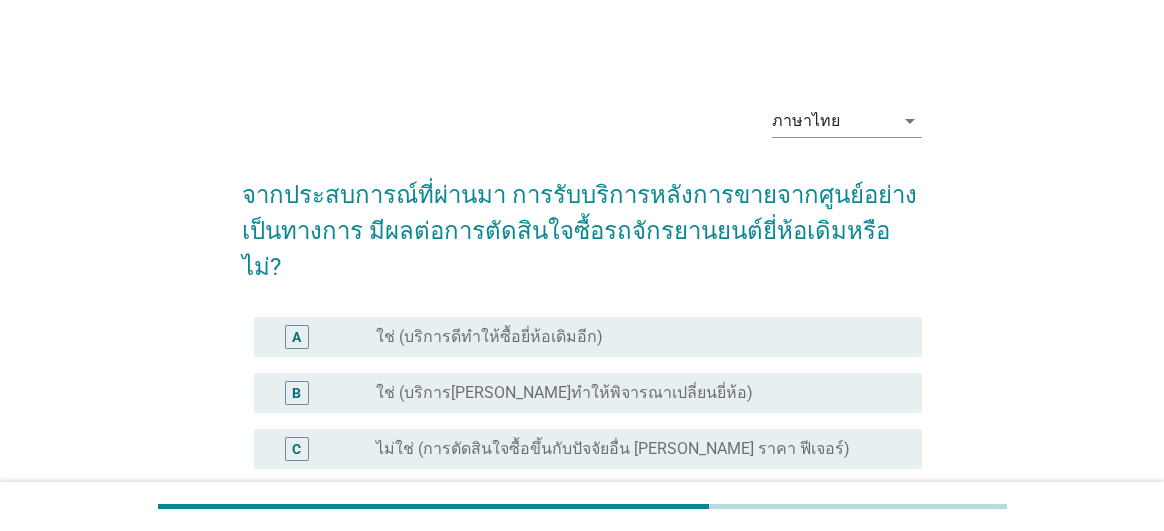 click on "radio_button_unchecked ใช่ (บริการดีทำให้ซื้อยี่ห้อเดิมอีก)" at bounding box center (633, 337) 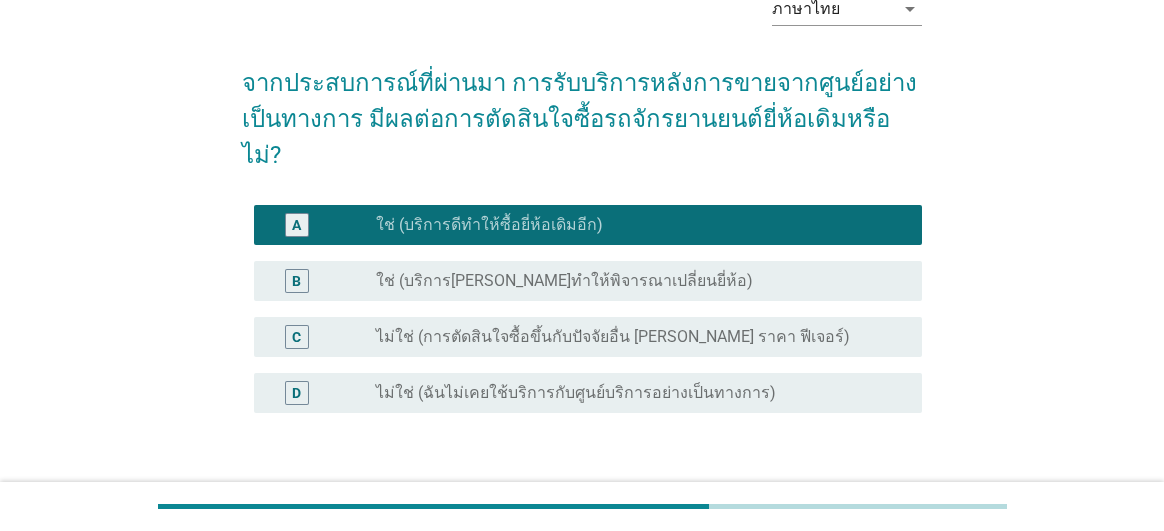 scroll, scrollTop: 200, scrollLeft: 0, axis: vertical 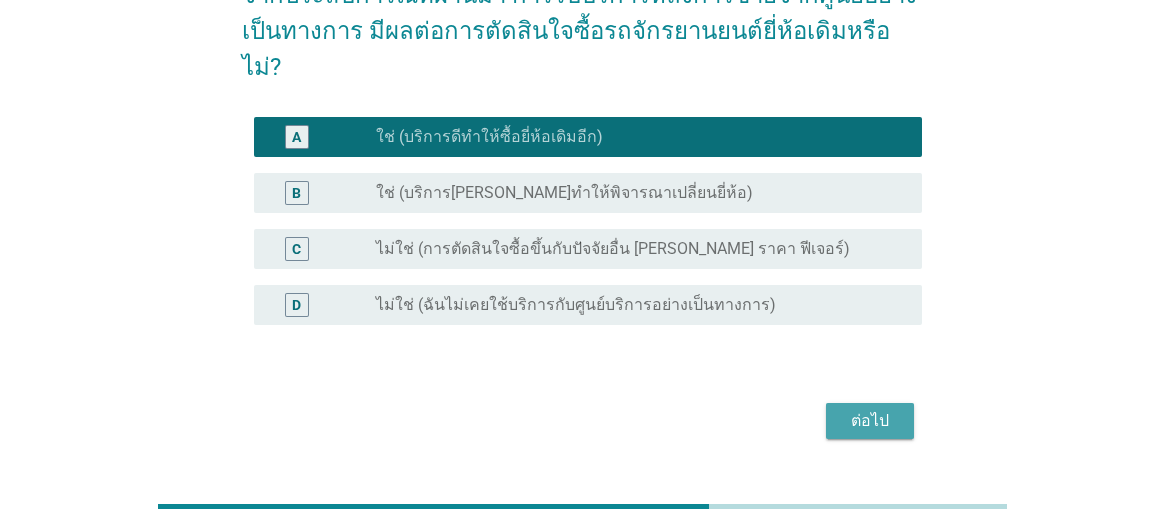 click on "ต่อไป" at bounding box center (870, 421) 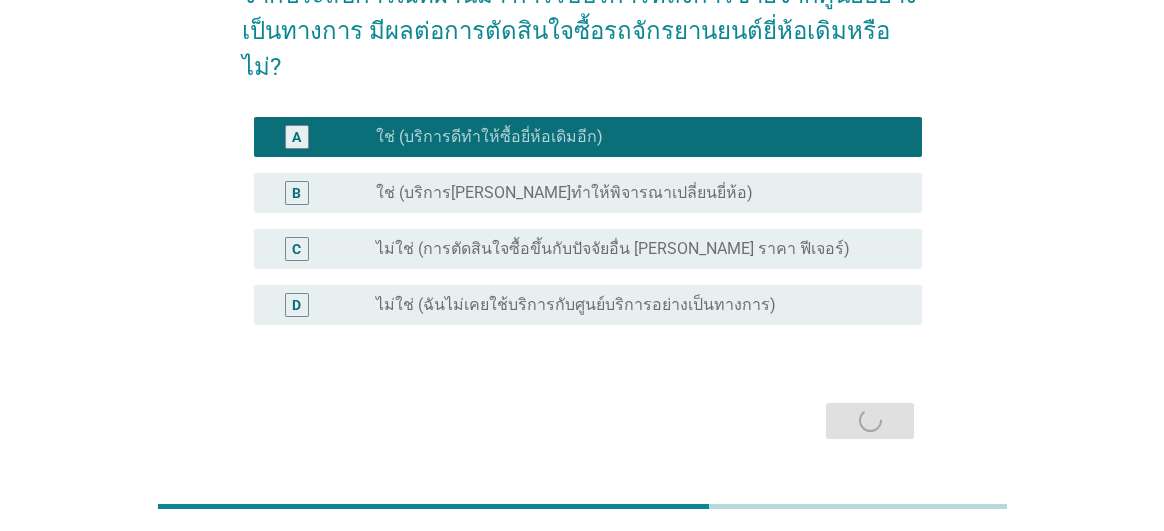 scroll, scrollTop: 0, scrollLeft: 0, axis: both 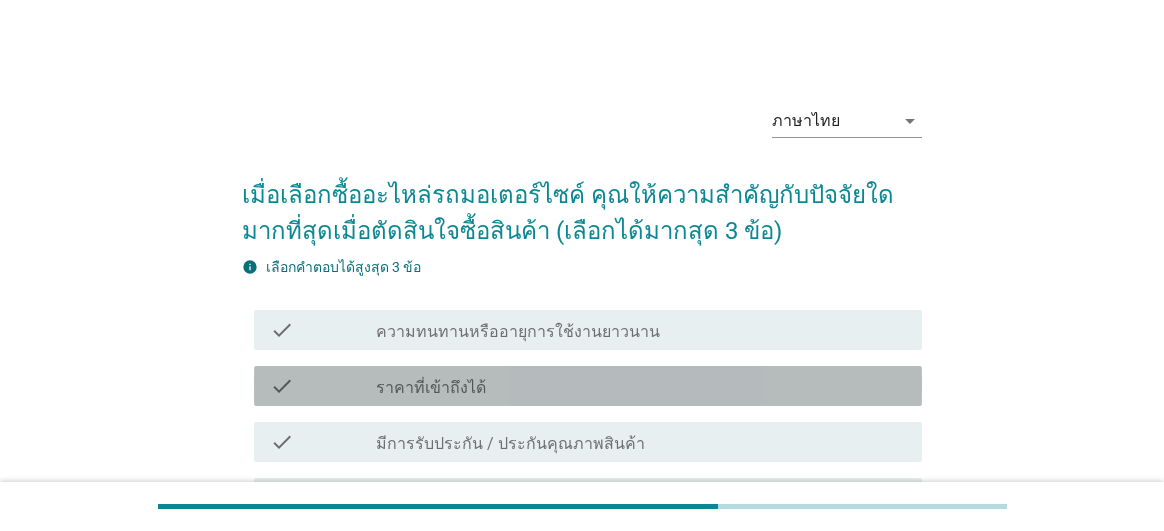 click on "check_box_outline_blank ราคาที่เข้าถึงได้" at bounding box center [641, 386] 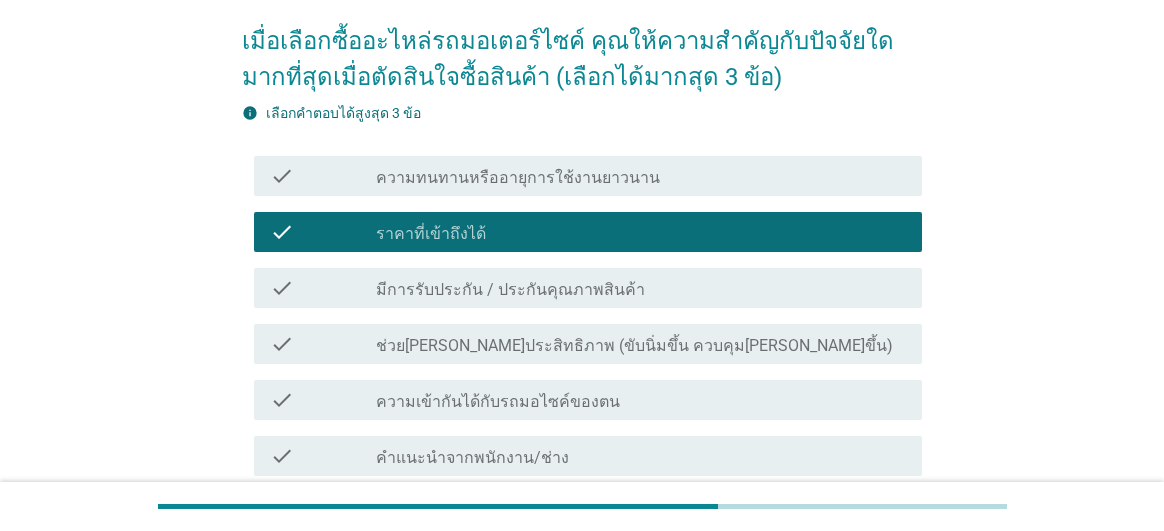 scroll, scrollTop: 300, scrollLeft: 0, axis: vertical 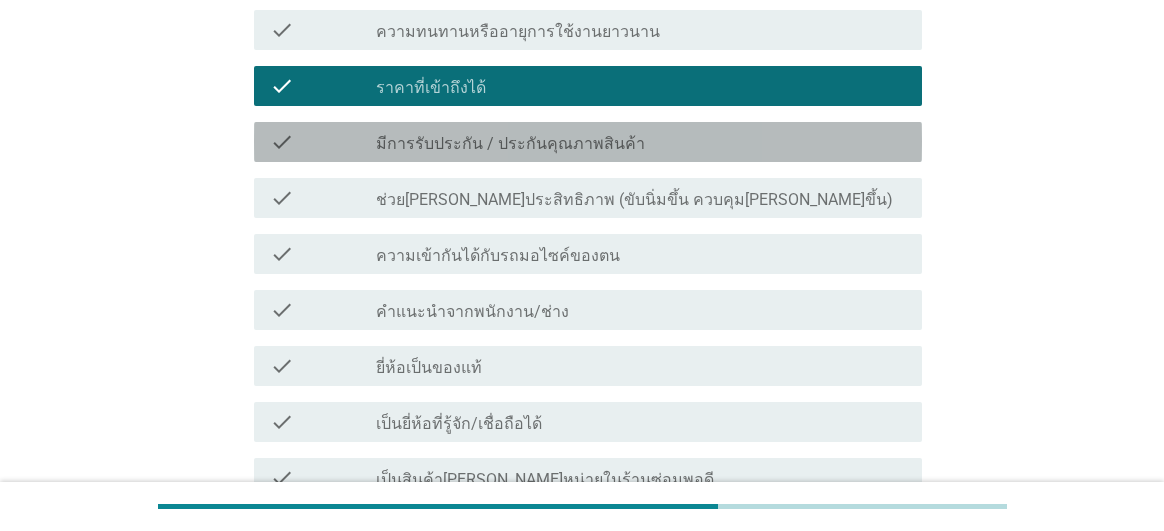 click on "check_box_outline_blank มีการรับประกัน / ประกันคุณภาพสินค้า" at bounding box center [641, 142] 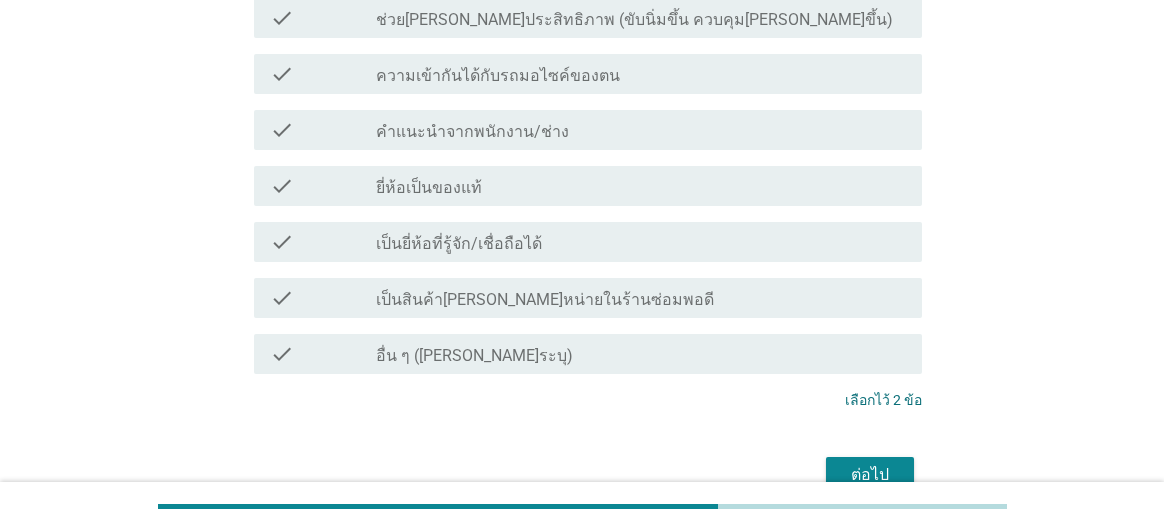 scroll, scrollTop: 500, scrollLeft: 0, axis: vertical 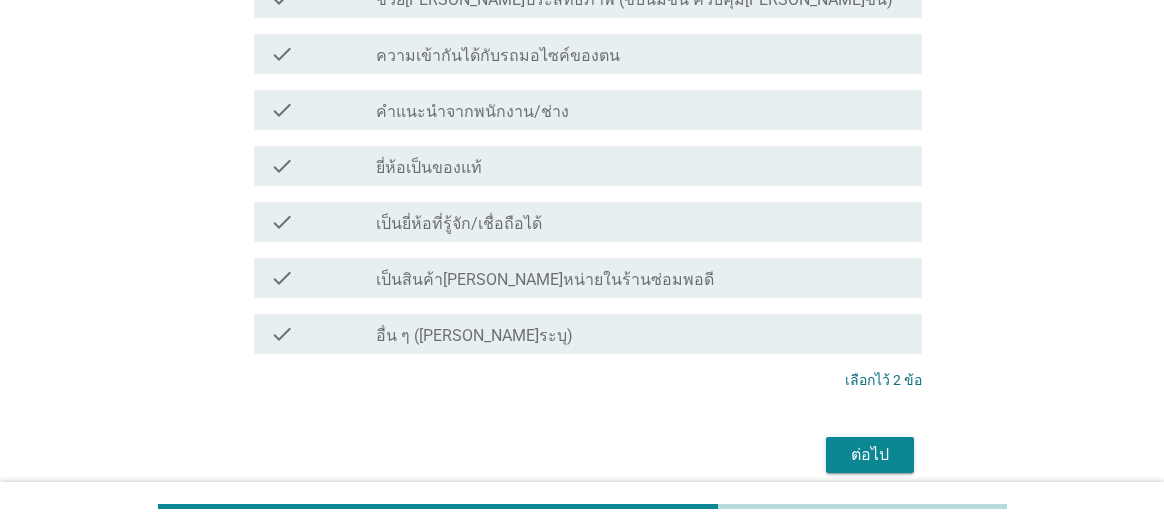 drag, startPoint x: 603, startPoint y: 159, endPoint x: 607, endPoint y: 169, distance: 10.770329 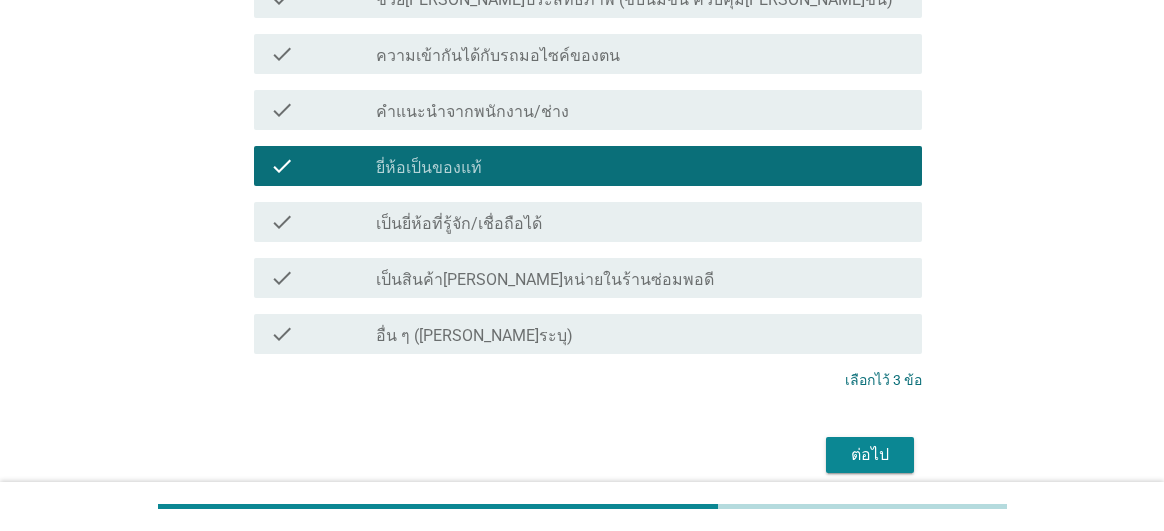 click on "ต่อไป" at bounding box center [870, 455] 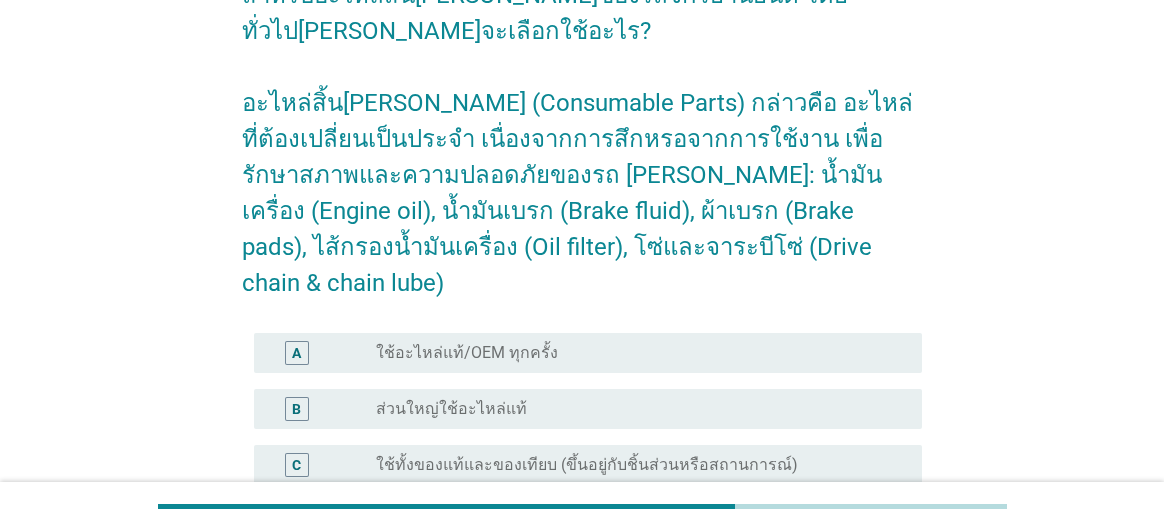 scroll, scrollTop: 400, scrollLeft: 0, axis: vertical 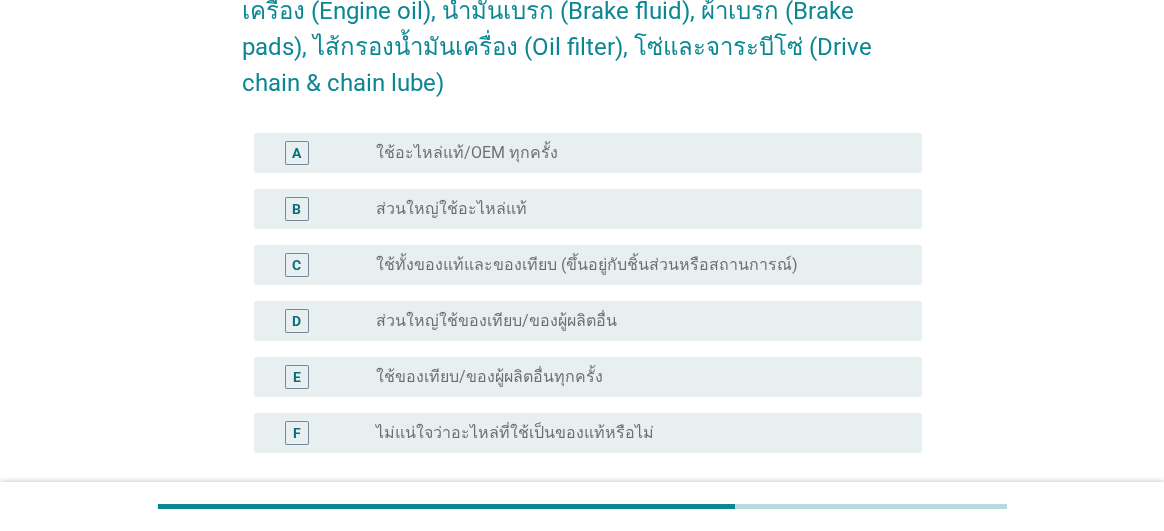click on "radio_button_unchecked ใช้อะไหล่แท้/OEM ทุกครั้ง" at bounding box center (633, 153) 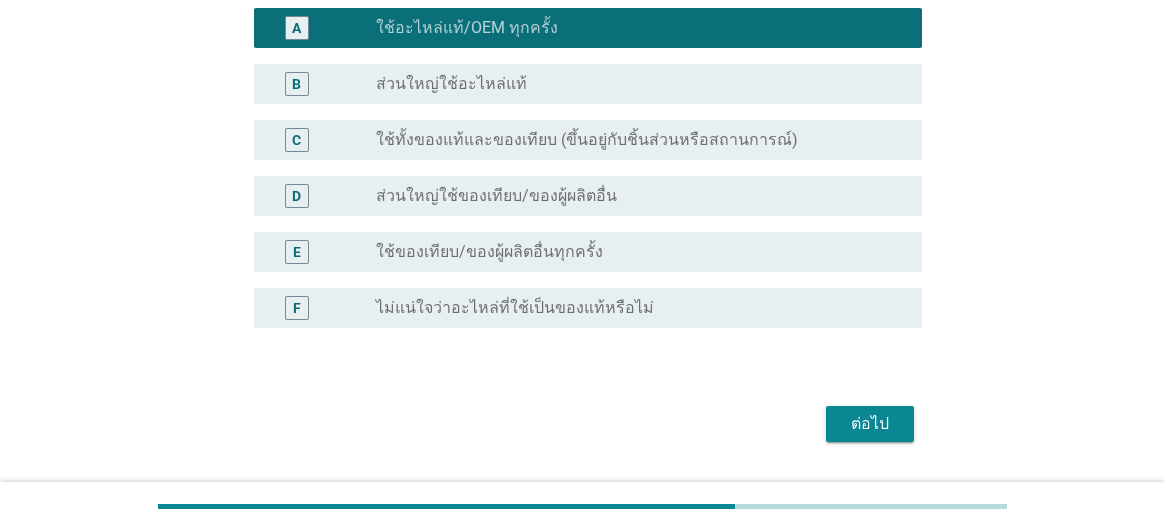 scroll, scrollTop: 542, scrollLeft: 0, axis: vertical 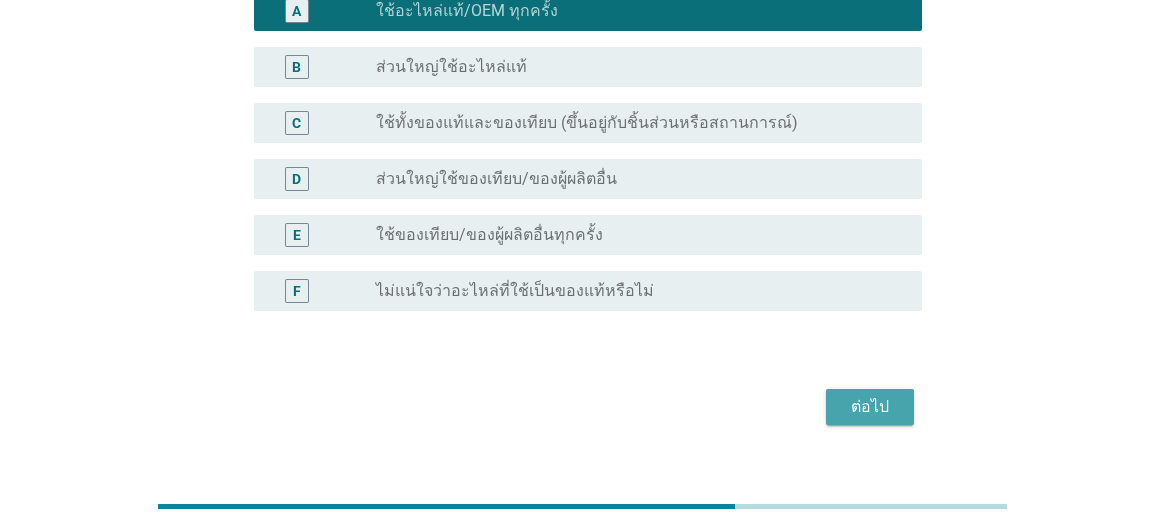 click on "ต่อไป" at bounding box center [870, 407] 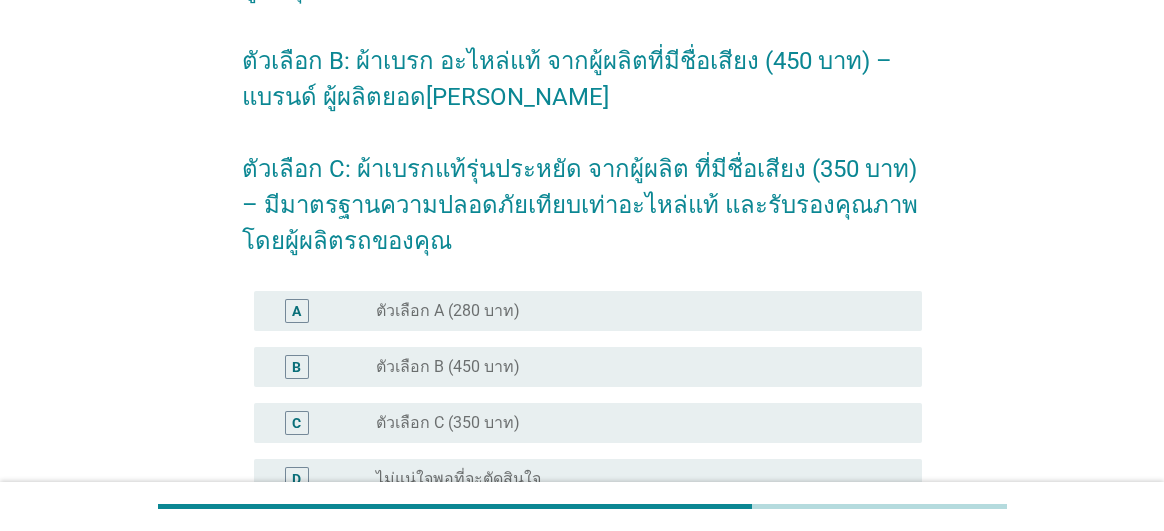scroll, scrollTop: 500, scrollLeft: 0, axis: vertical 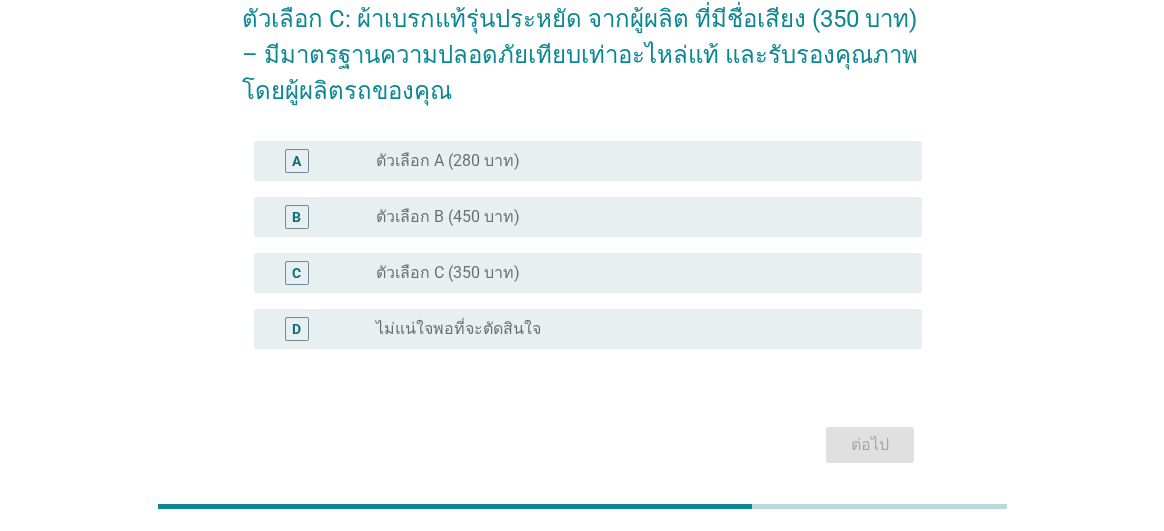 click on "B     radio_button_unchecked ตัวเลือก B (450 บาท)" at bounding box center (582, 217) 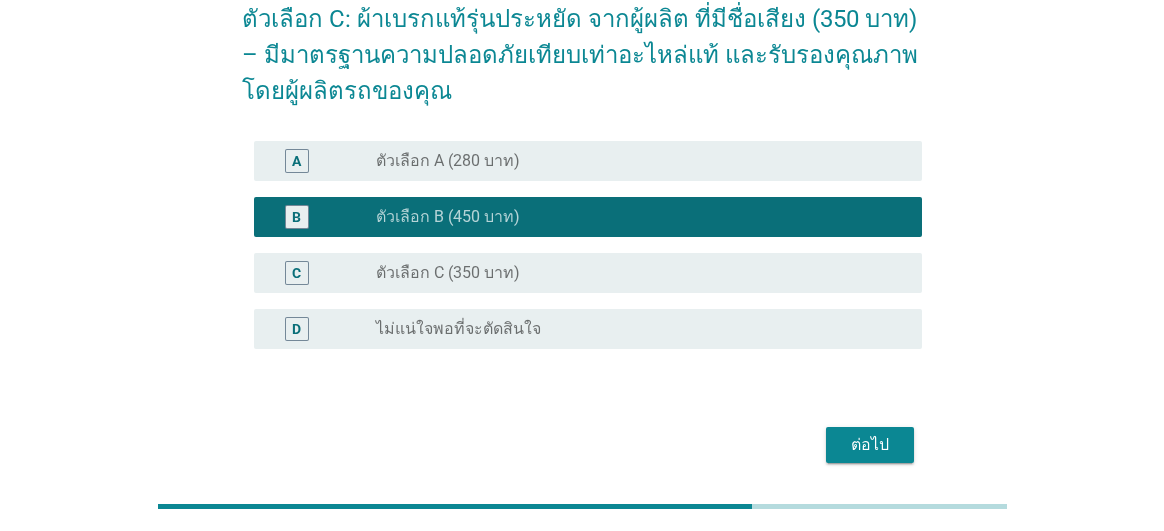 click on "ต่อไป" at bounding box center (870, 445) 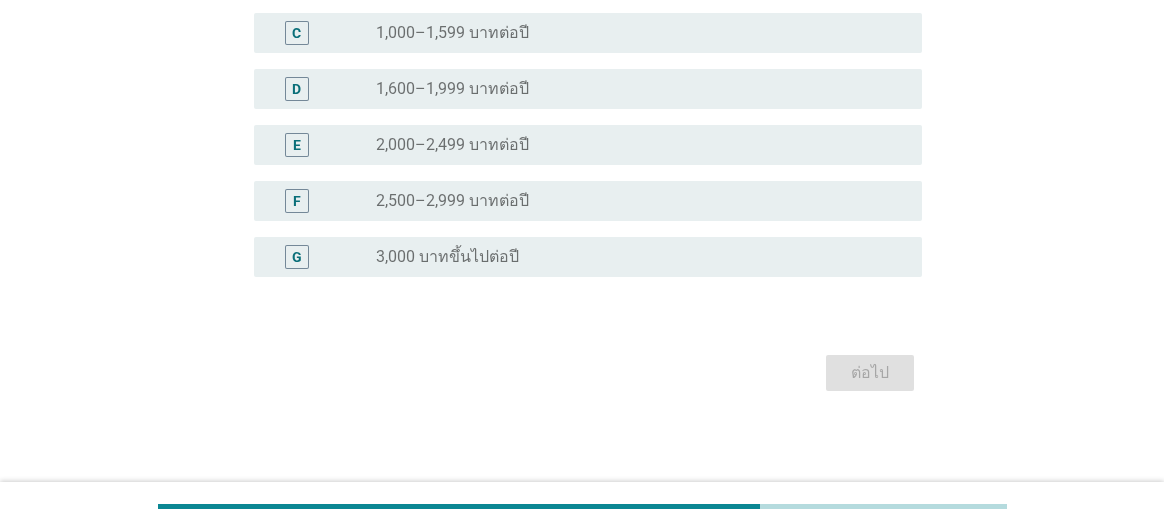 scroll, scrollTop: 382, scrollLeft: 0, axis: vertical 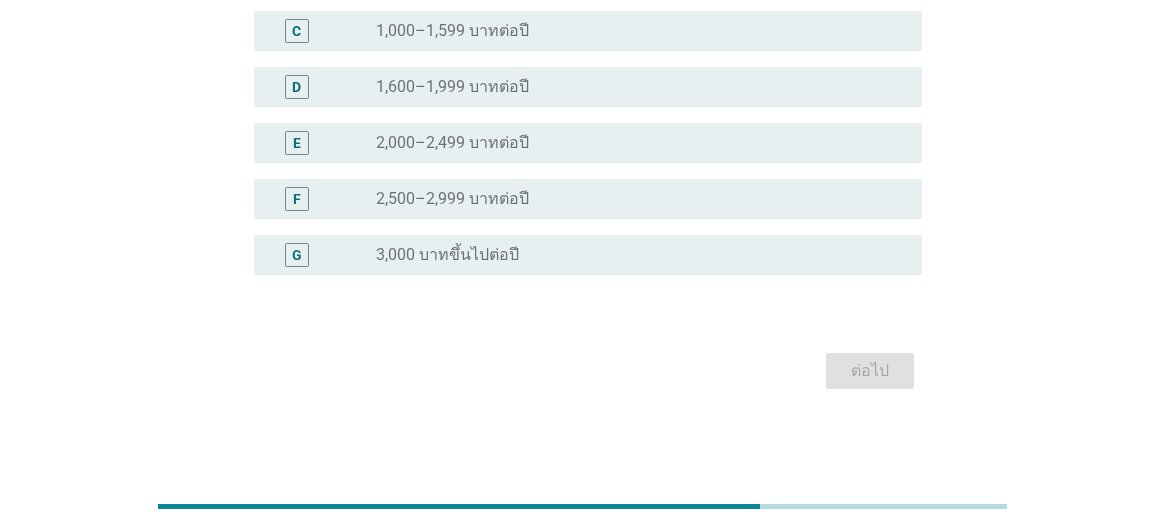 click on "radio_button_unchecked 3,000 บาทขึ้นไปต่อปี" at bounding box center [641, 255] 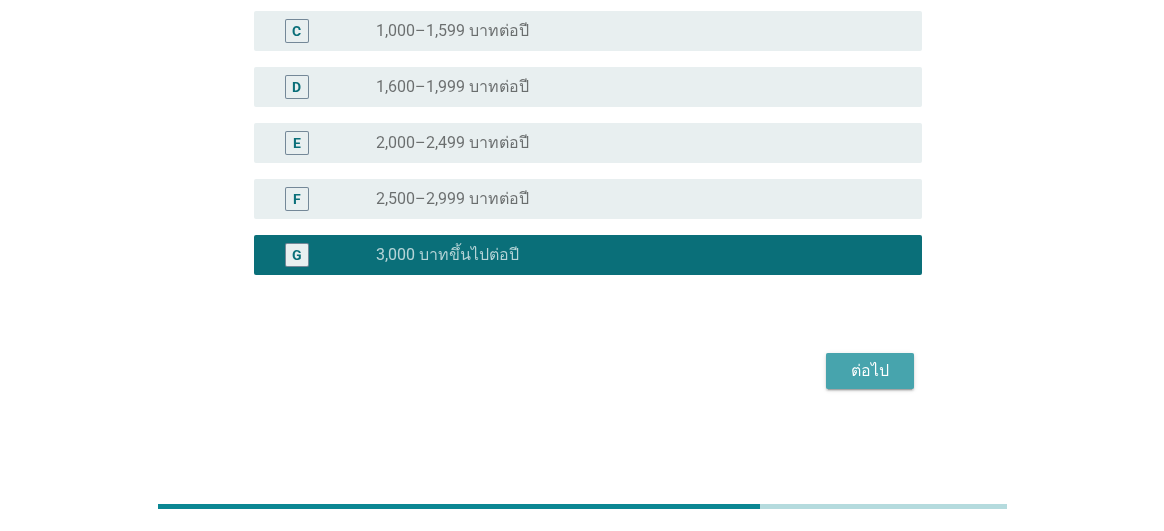 click on "ต่อไป" at bounding box center [870, 371] 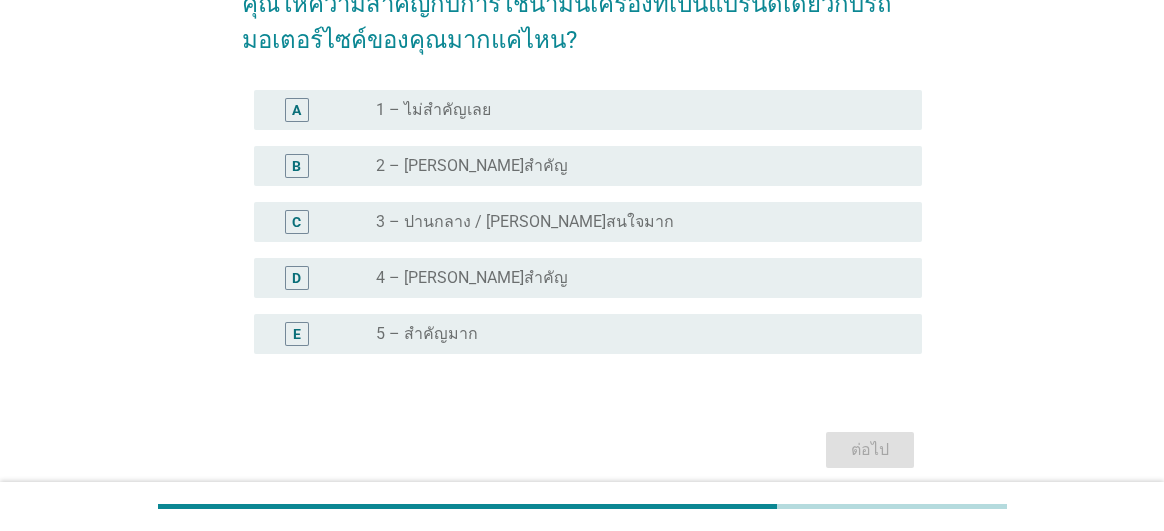 scroll, scrollTop: 200, scrollLeft: 0, axis: vertical 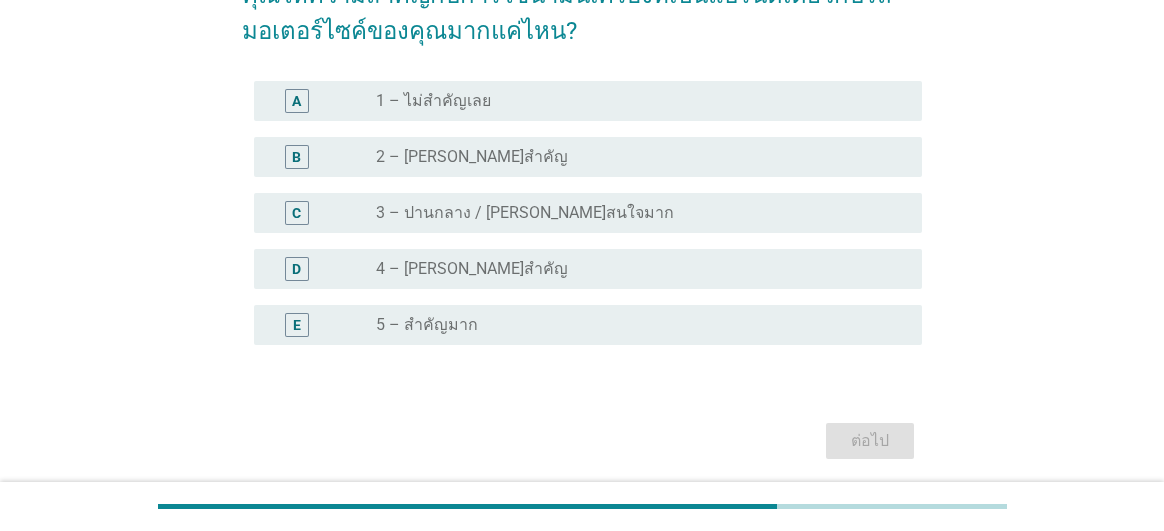 click on "4 – [PERSON_NAME]สำคัญ" at bounding box center [472, 269] 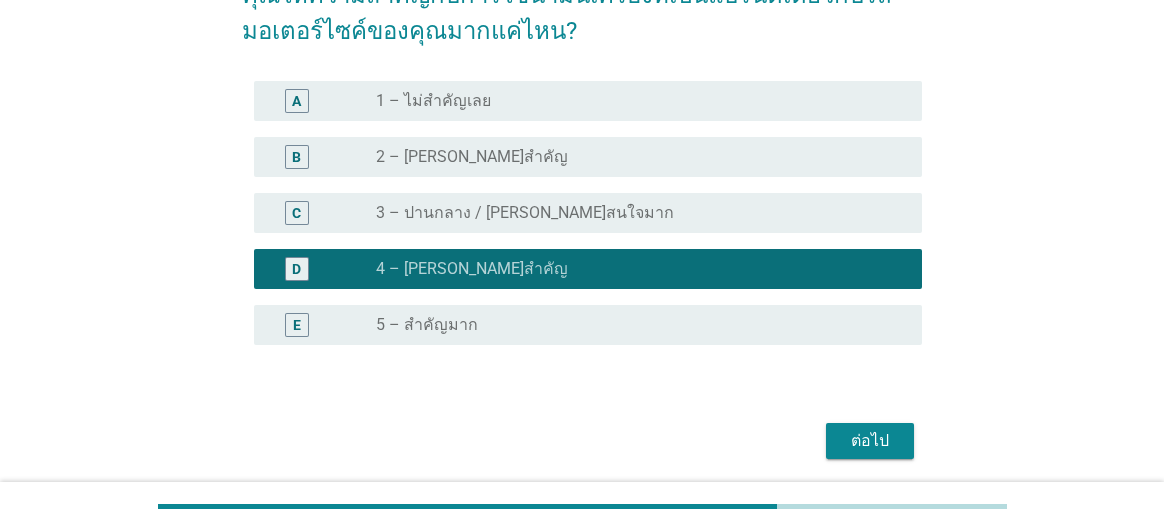 click on "ต่อไป" at bounding box center [870, 441] 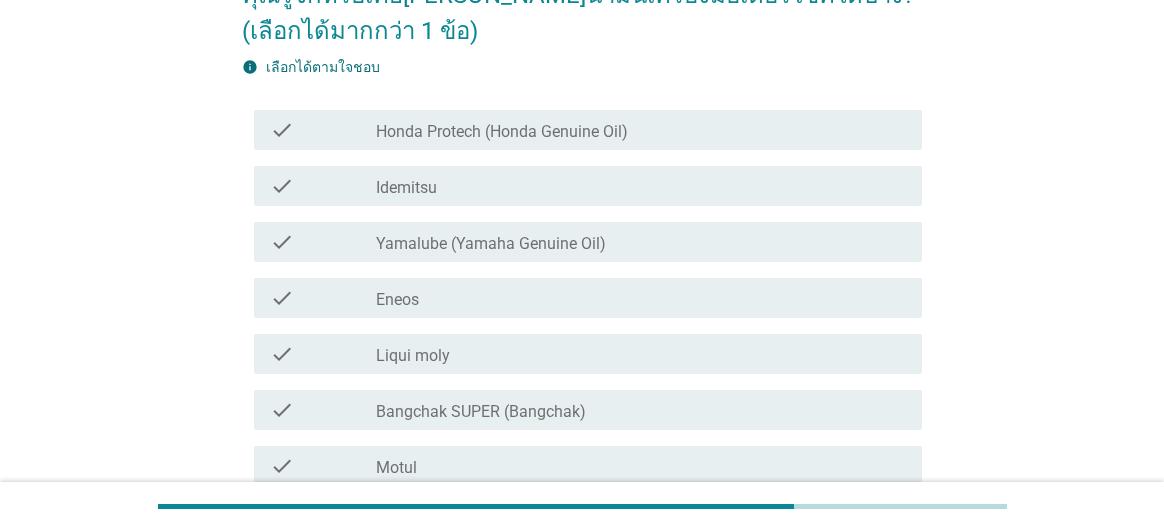 scroll, scrollTop: 0, scrollLeft: 0, axis: both 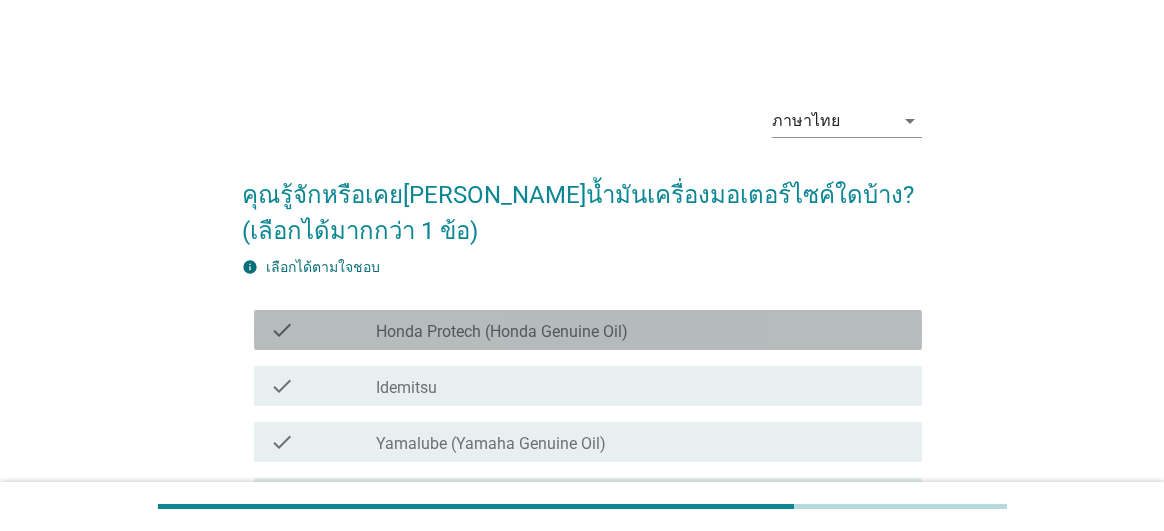 click on "Honda Protech (Honda Genuine Oil)" at bounding box center [502, 332] 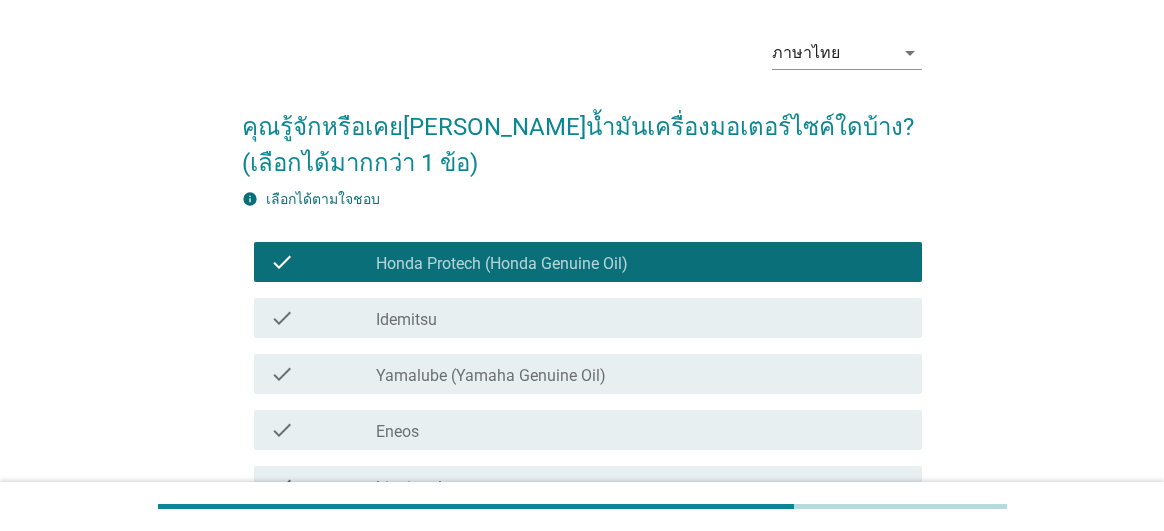 scroll, scrollTop: 100, scrollLeft: 0, axis: vertical 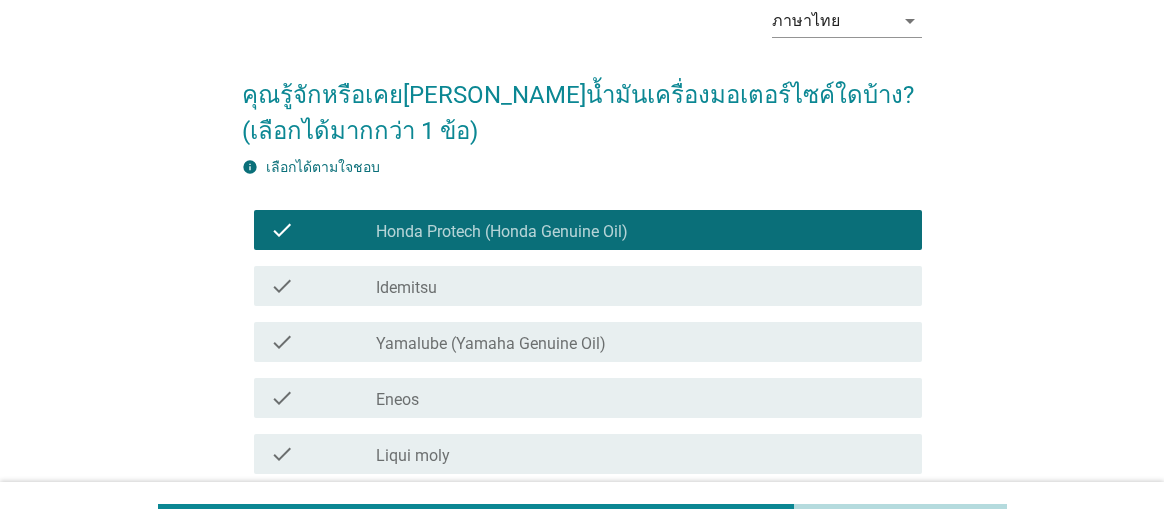 click on "check_box_outline_blank Idemitsu" at bounding box center [641, 286] 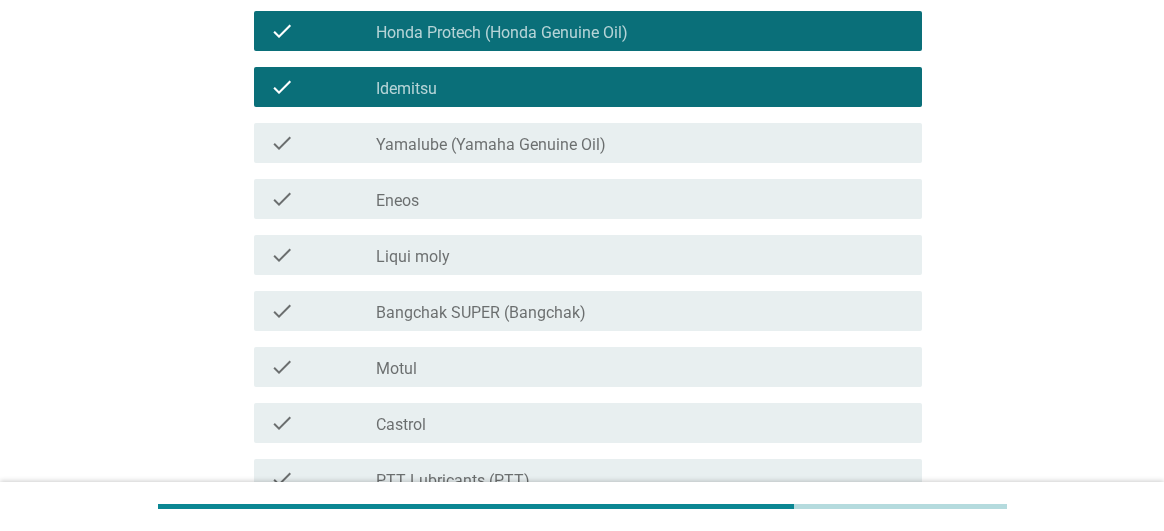 scroll, scrollTop: 300, scrollLeft: 0, axis: vertical 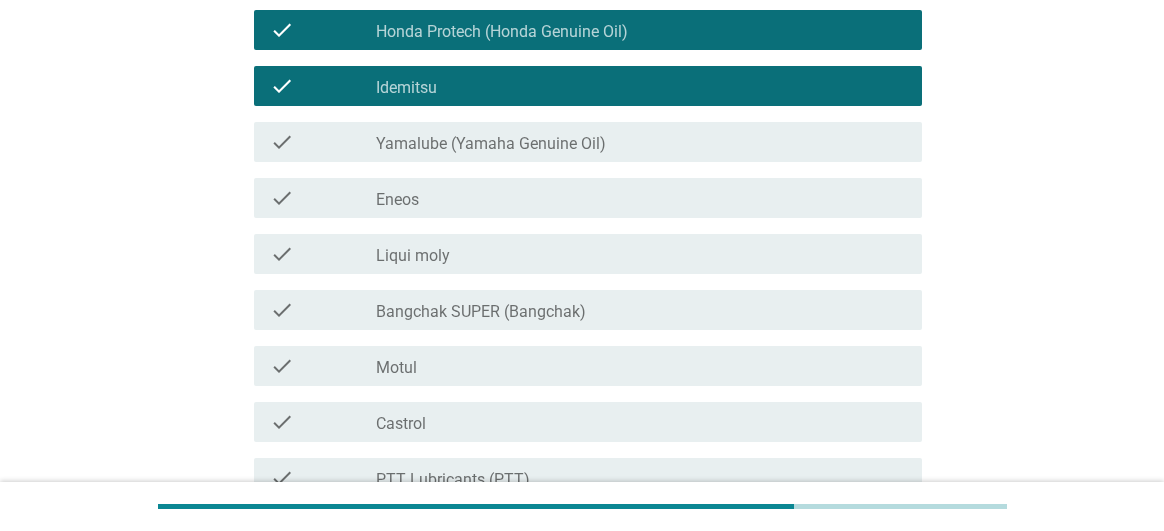 click on "check_box_outline_blank Liqui moly" at bounding box center (641, 254) 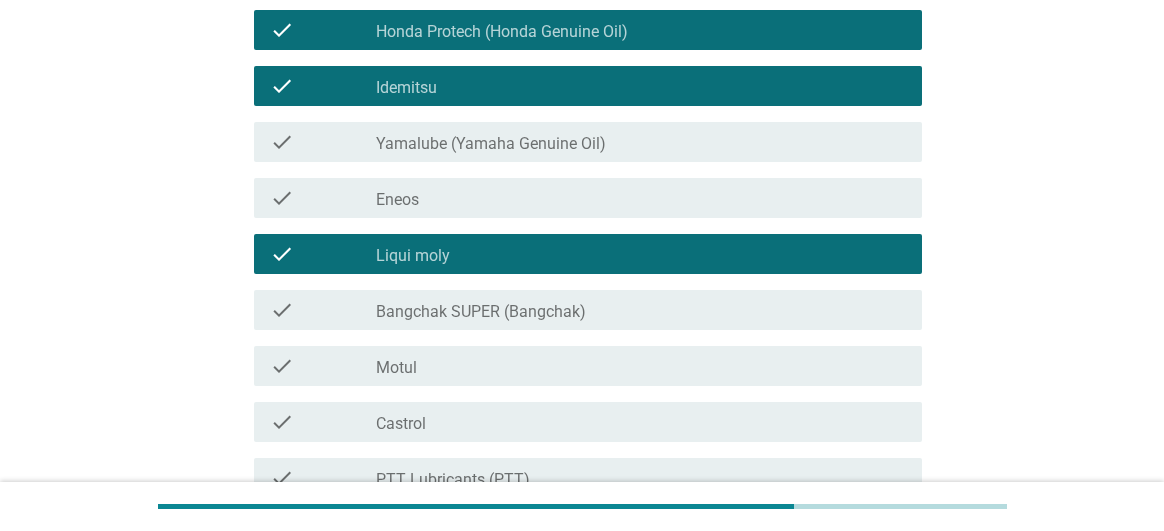 click on "check_box_outline_blank Motul" at bounding box center [641, 366] 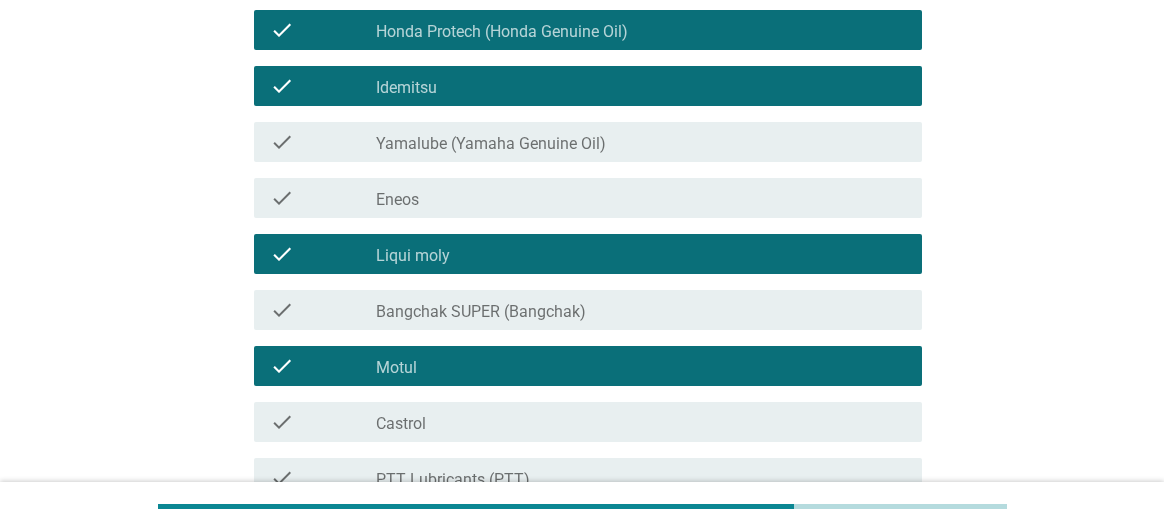 click on "check_box_outline_blank Castrol" at bounding box center (641, 422) 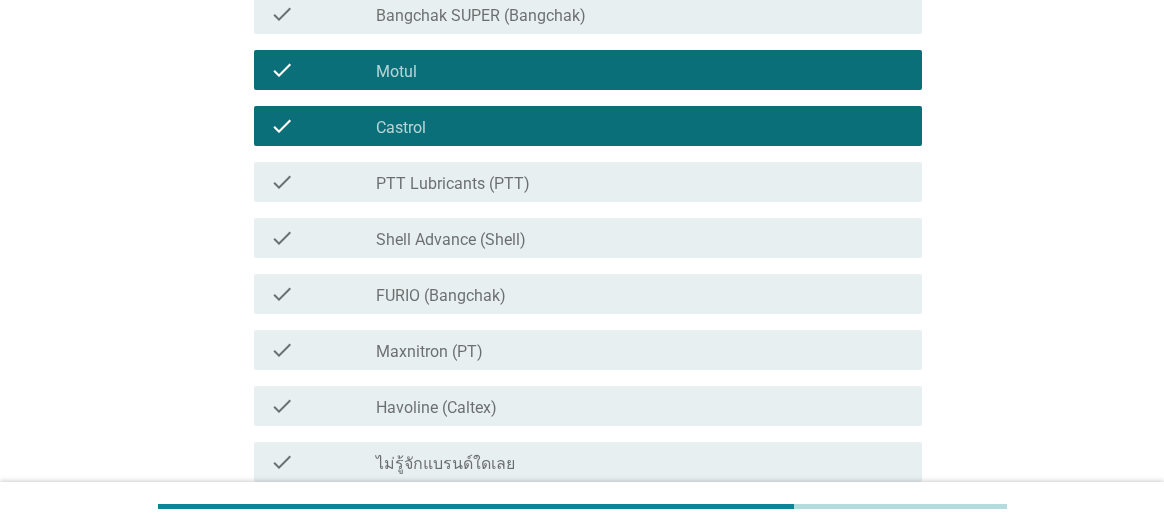 scroll, scrollTop: 600, scrollLeft: 0, axis: vertical 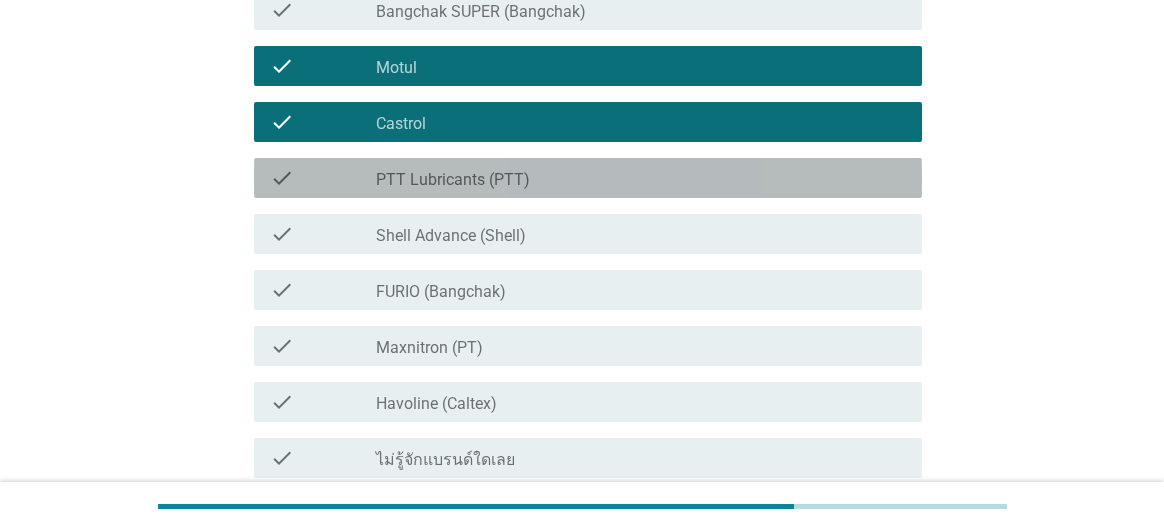 drag, startPoint x: 480, startPoint y: 185, endPoint x: 477, endPoint y: 202, distance: 17.262676 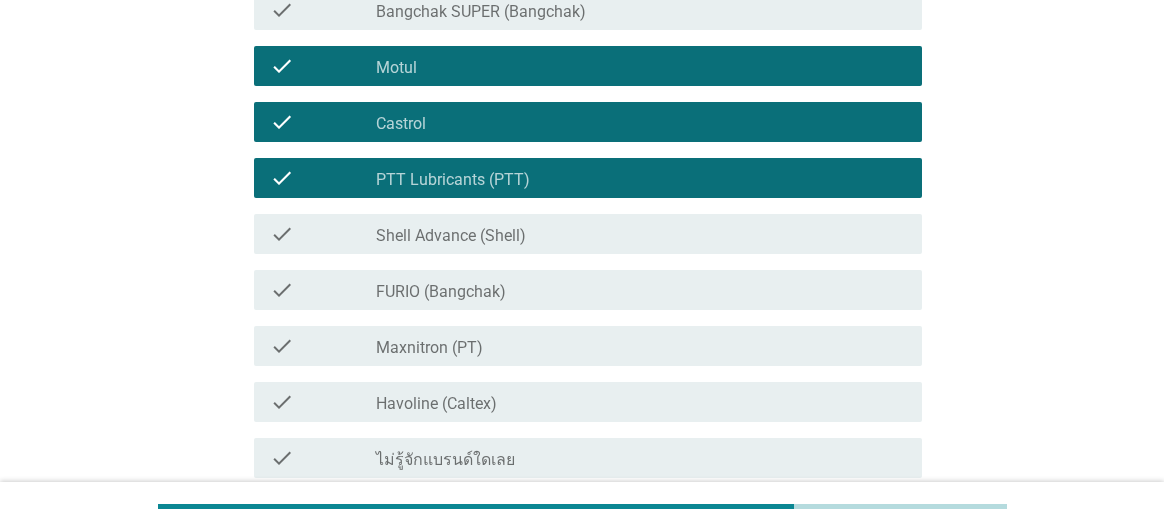 click on "check_box_outline_blank Shell Advance (Shell)" at bounding box center (641, 234) 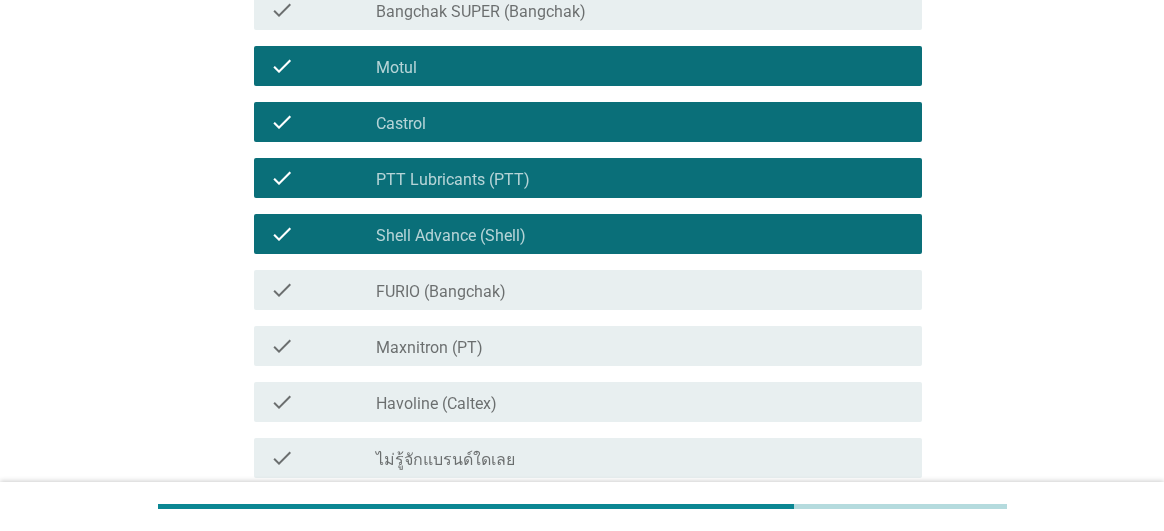 click on "Havoline (Caltex)" at bounding box center (436, 404) 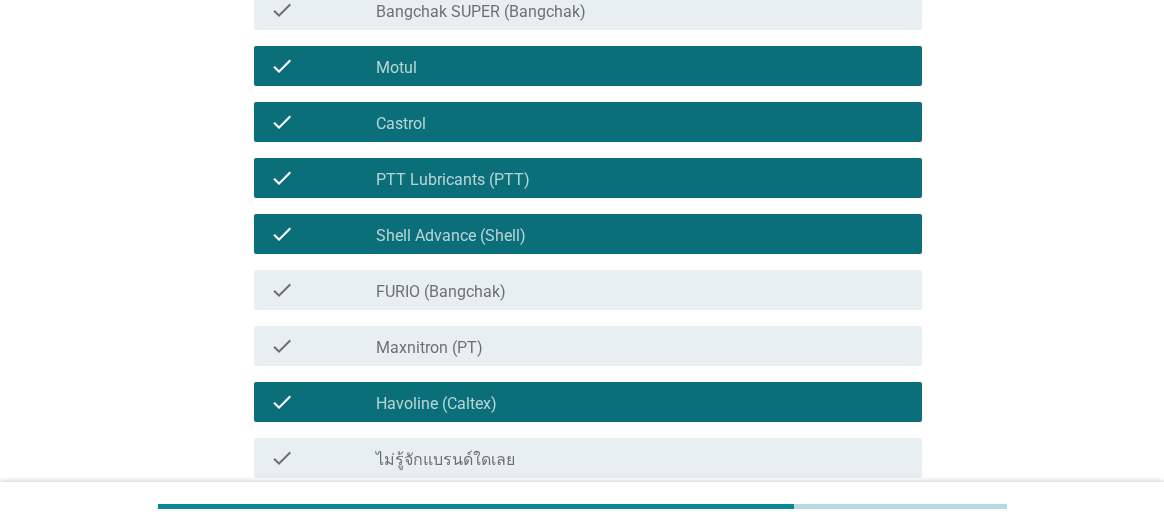 click on "Maxnitron (PT)" at bounding box center (429, 348) 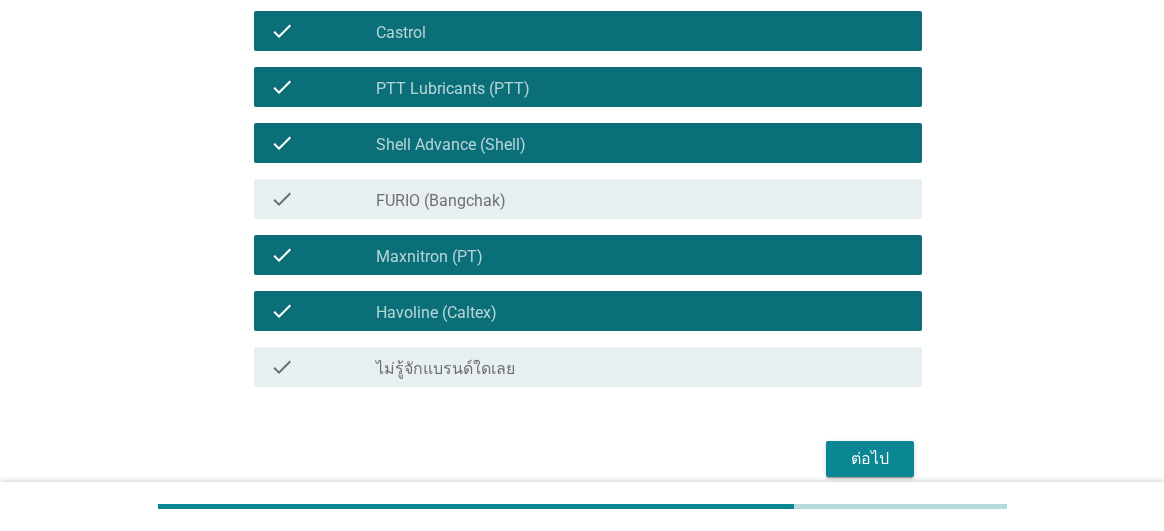 scroll, scrollTop: 780, scrollLeft: 0, axis: vertical 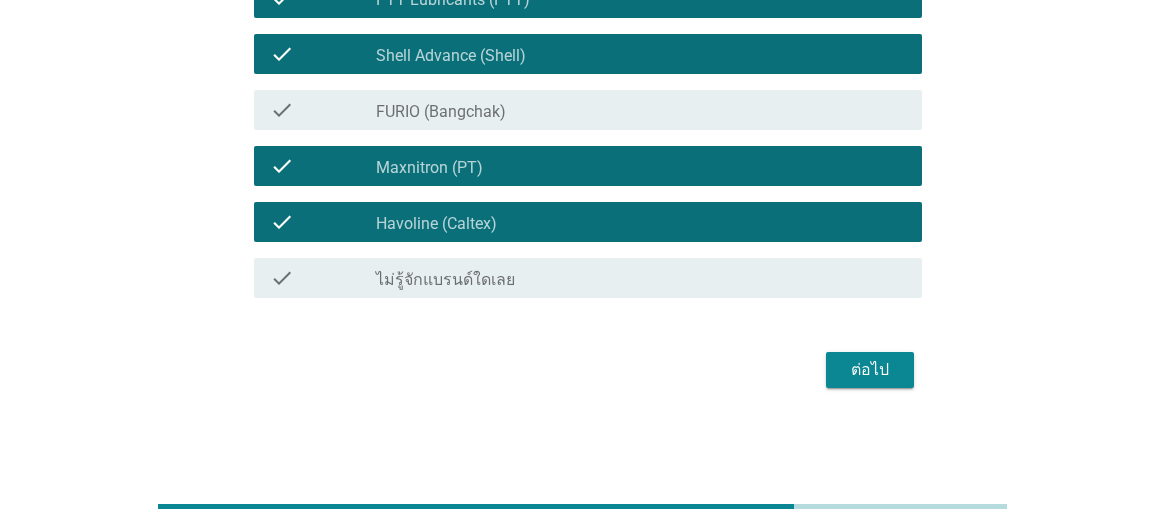 click on "ต่อไป" at bounding box center (870, 370) 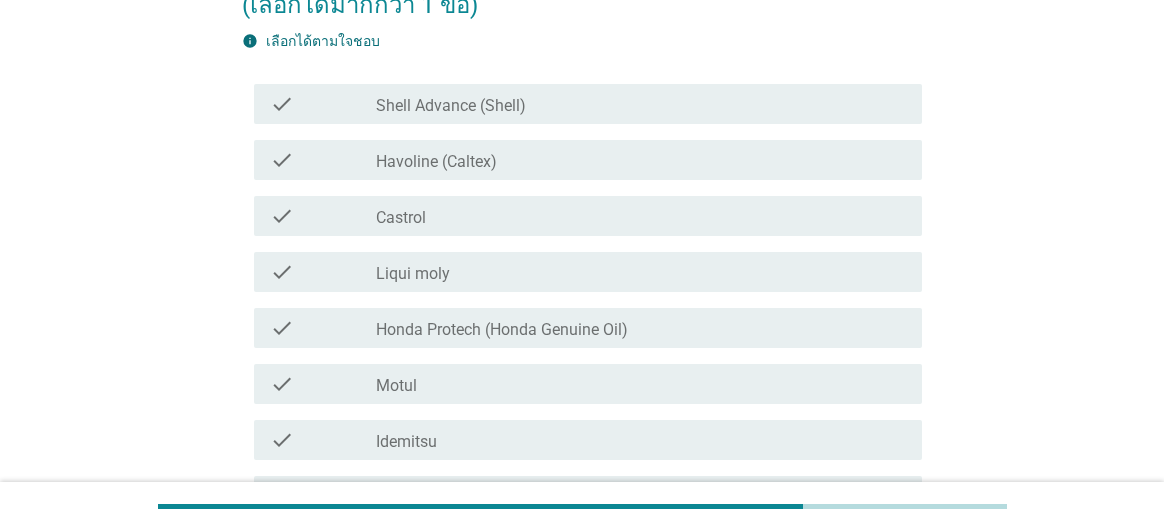 scroll, scrollTop: 400, scrollLeft: 0, axis: vertical 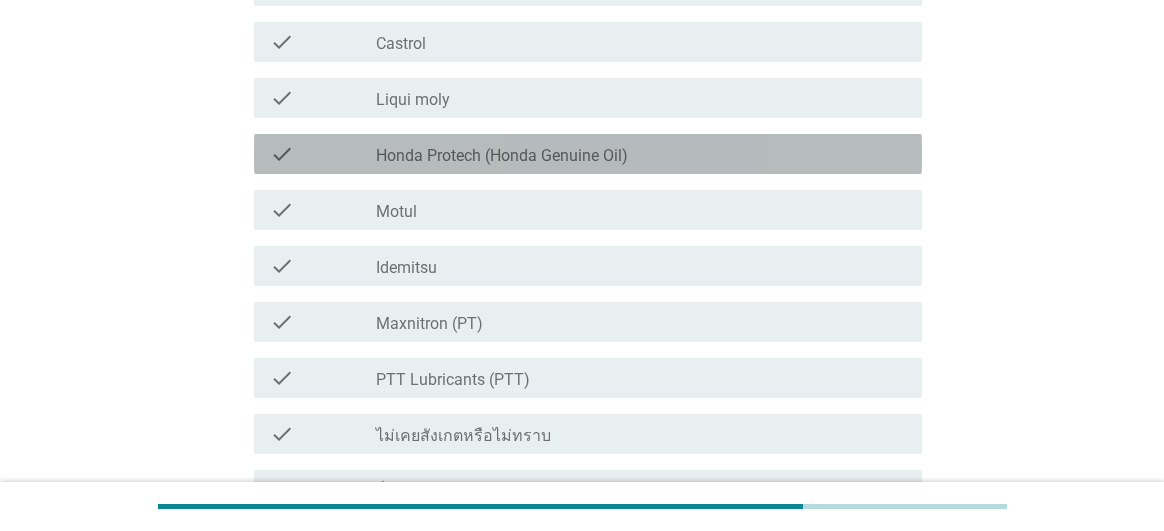click on "Honda Protech (Honda Genuine Oil)" at bounding box center [502, 156] 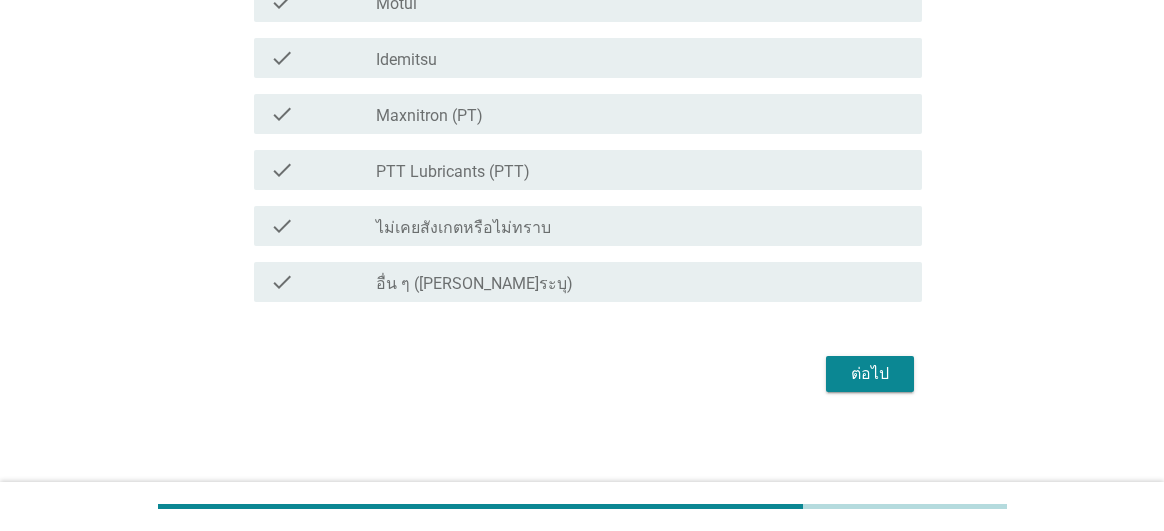 scroll, scrollTop: 612, scrollLeft: 0, axis: vertical 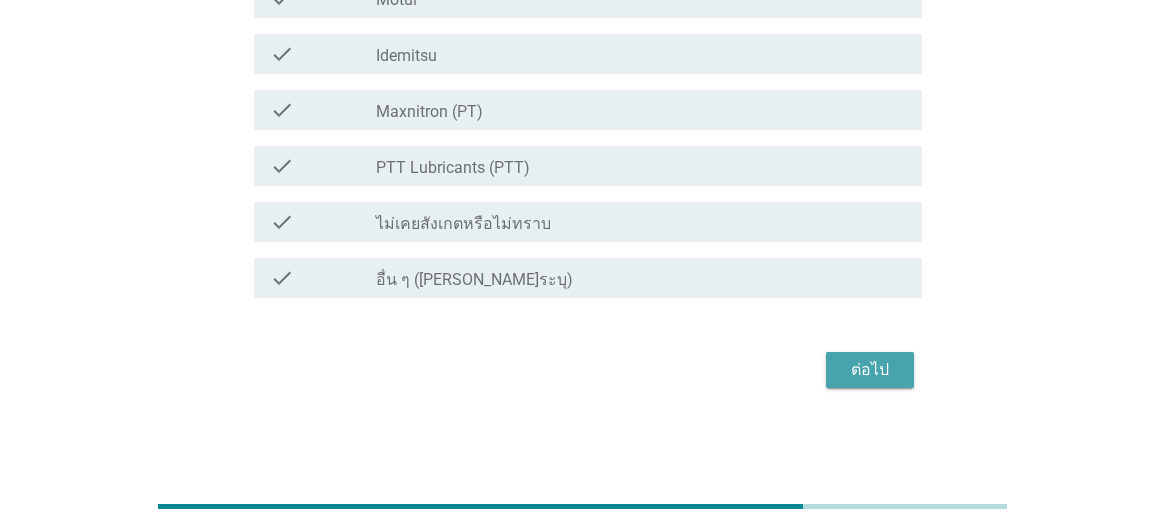 click on "ต่อไป" at bounding box center (870, 370) 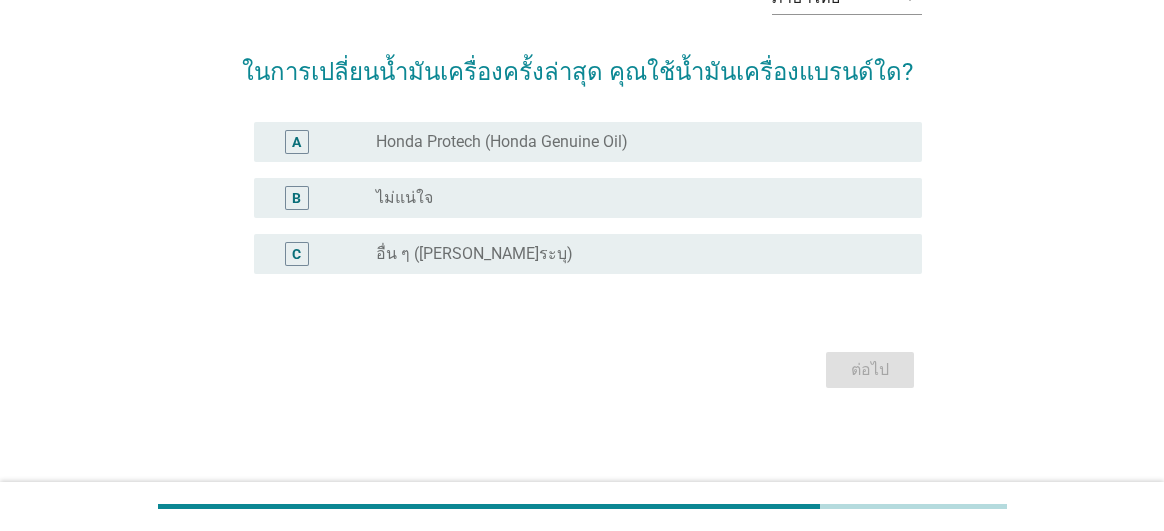 scroll, scrollTop: 0, scrollLeft: 0, axis: both 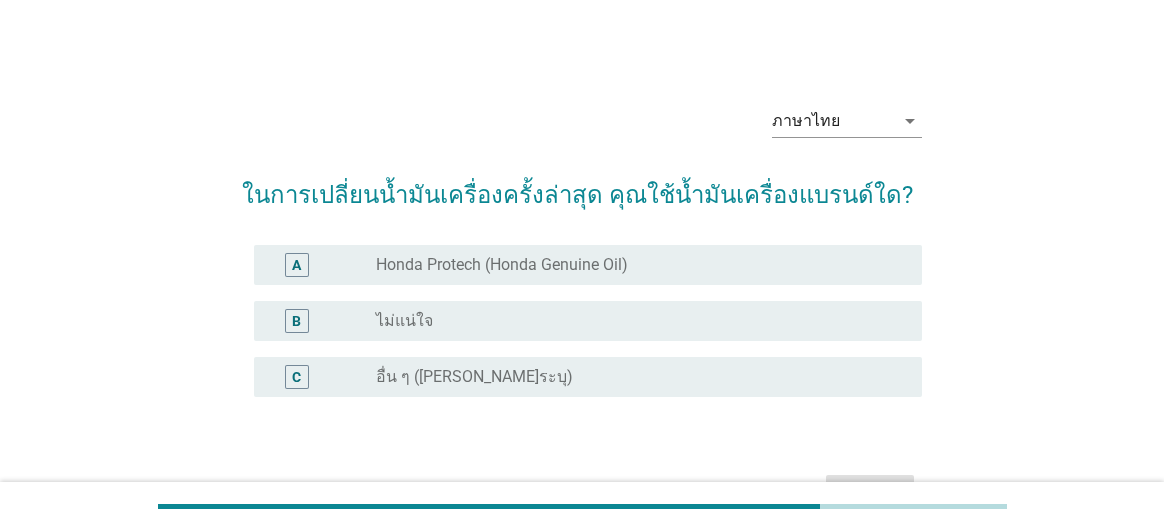 click on "radio_button_unchecked Honda Protech (Honda Genuine Oil)" at bounding box center (641, 265) 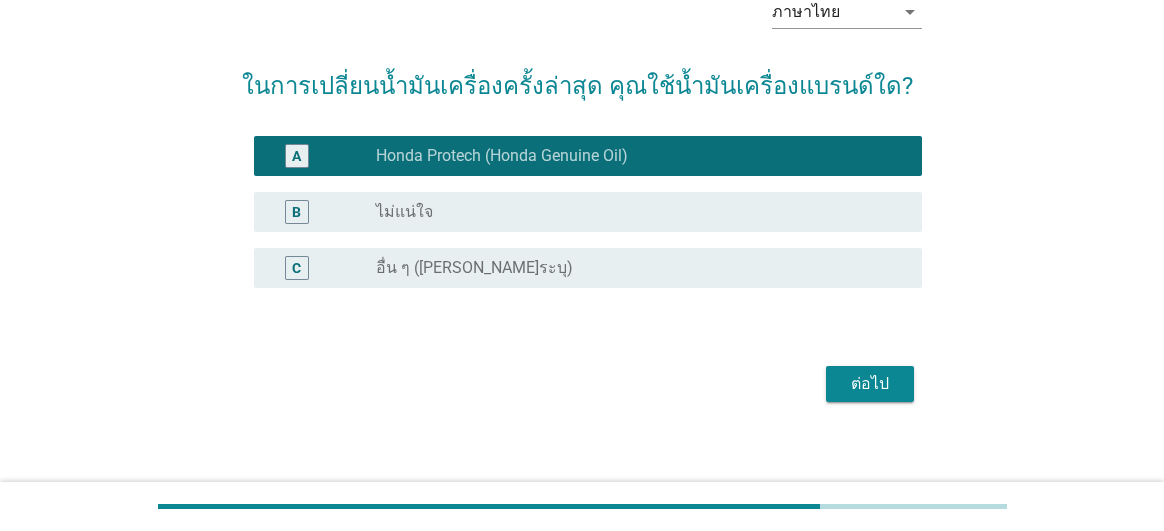 scroll, scrollTop: 122, scrollLeft: 0, axis: vertical 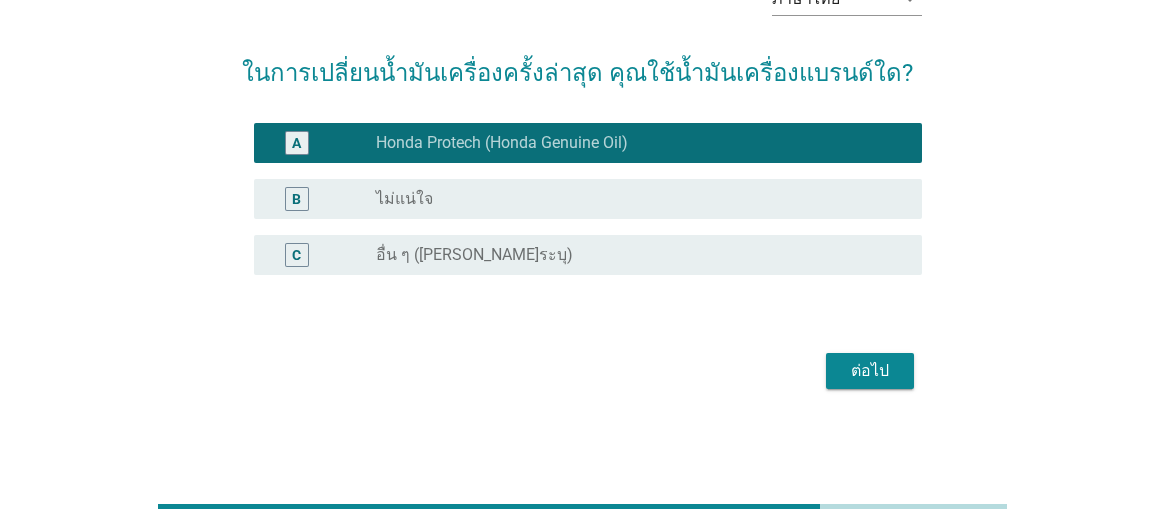 click on "ต่อไป" at bounding box center (870, 371) 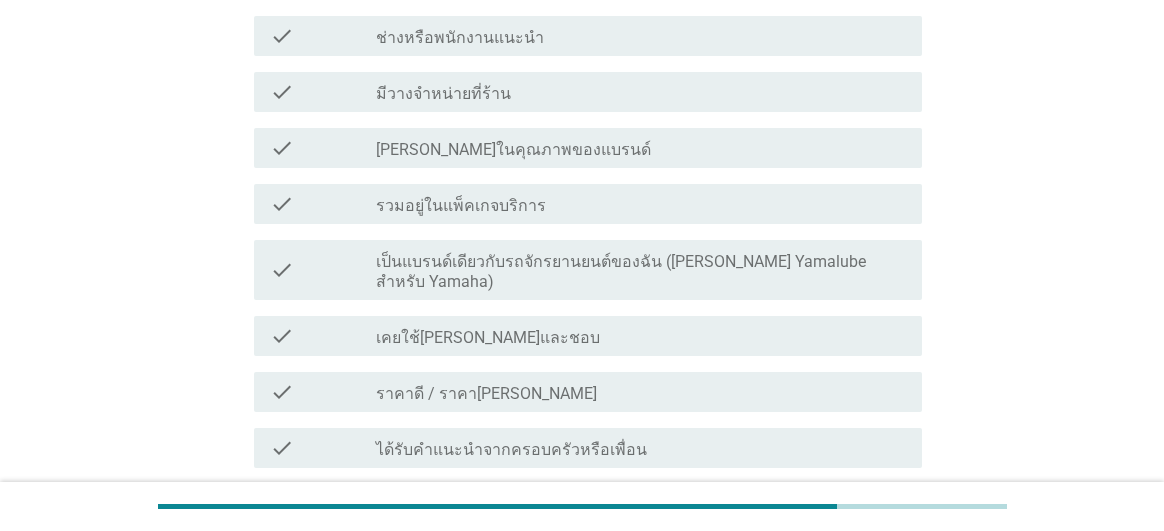 scroll, scrollTop: 300, scrollLeft: 0, axis: vertical 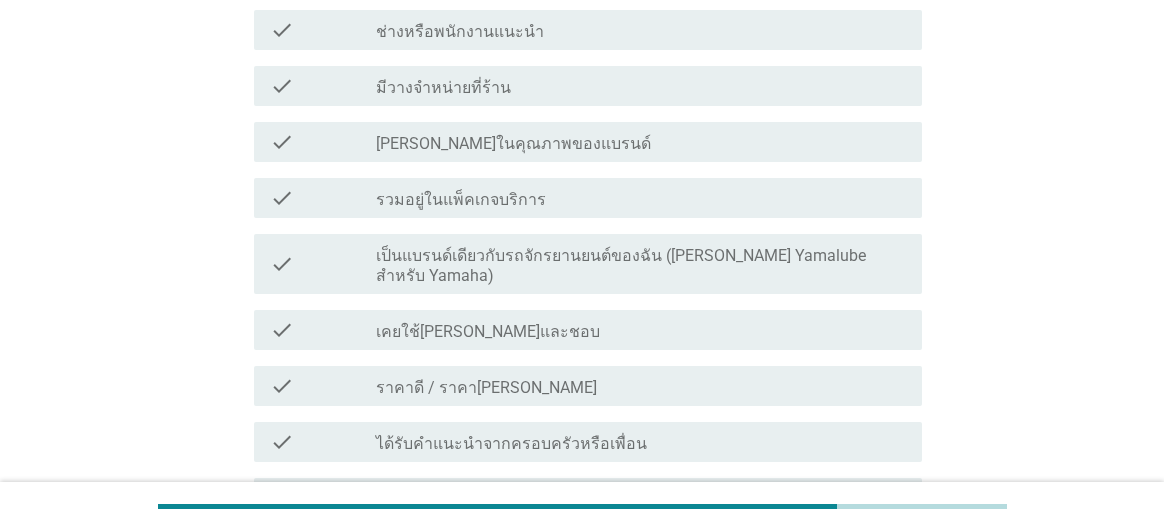 click on "[PERSON_NAME]ในคุณภาพของแบรนด์" at bounding box center [513, 144] 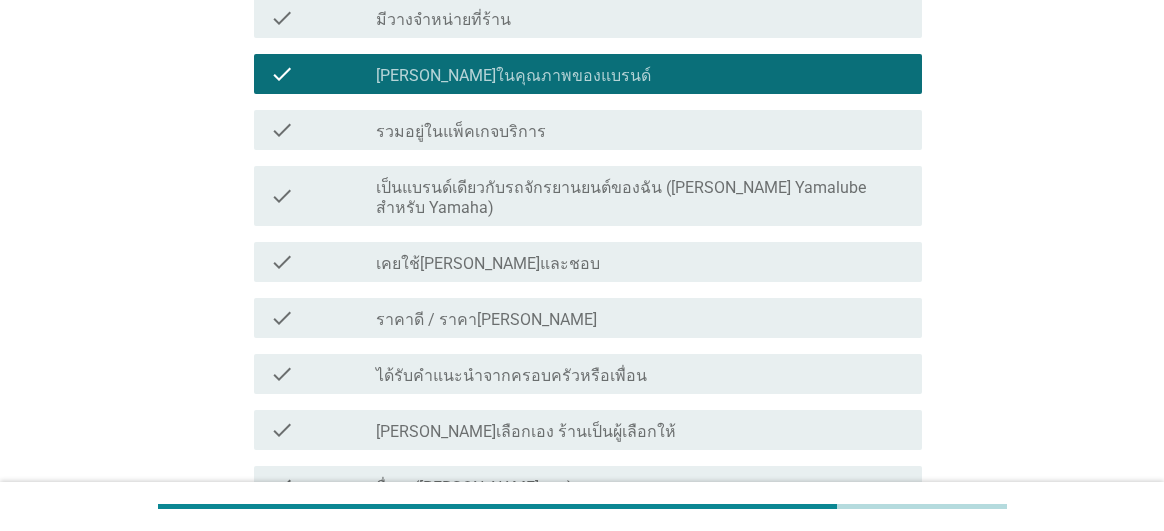 scroll, scrollTop: 400, scrollLeft: 0, axis: vertical 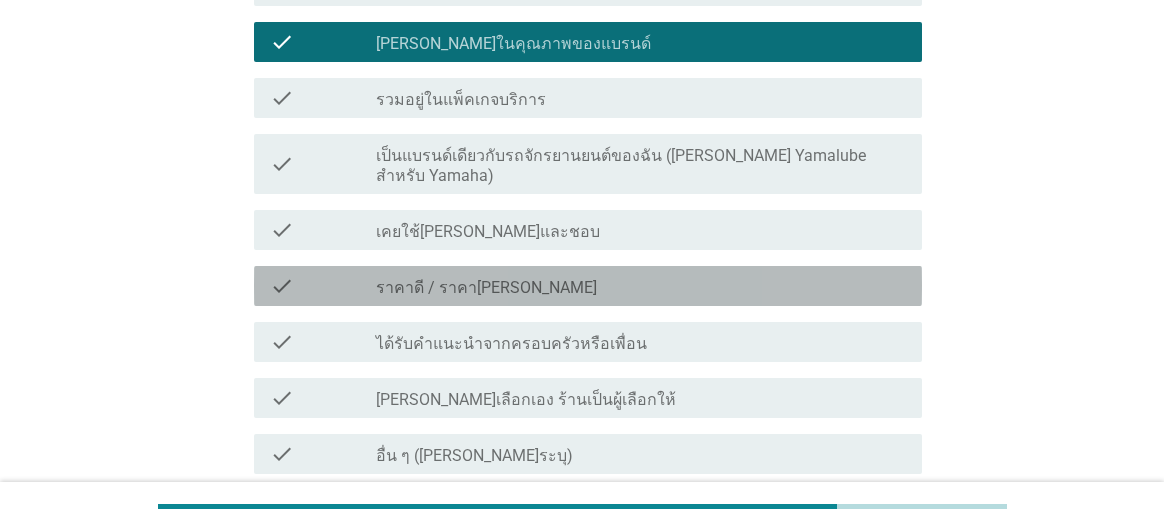 click on "check_box_outline_blank ราคาดี / ราคา[PERSON_NAME]" at bounding box center (641, 286) 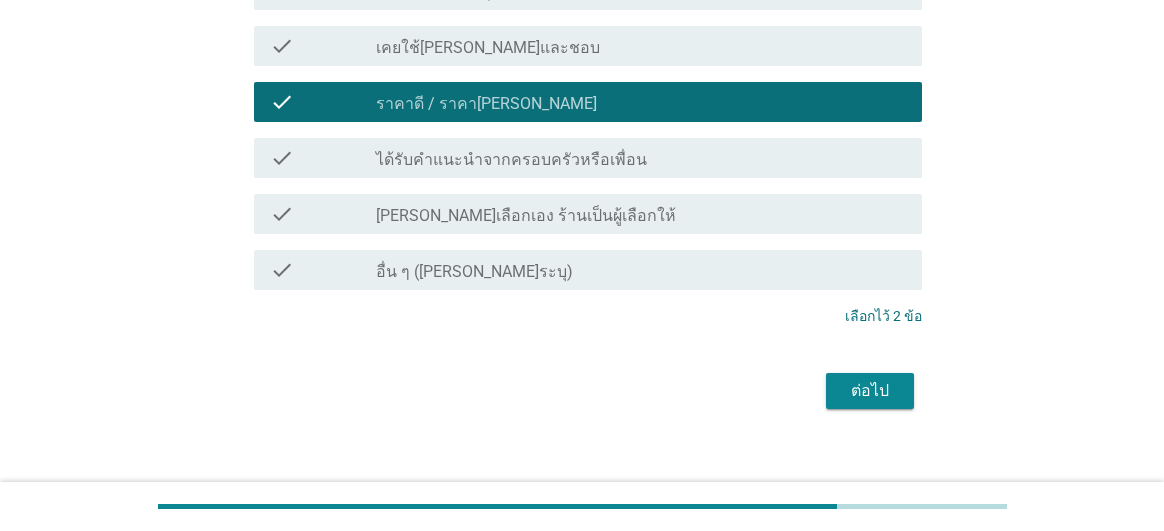 scroll, scrollTop: 584, scrollLeft: 0, axis: vertical 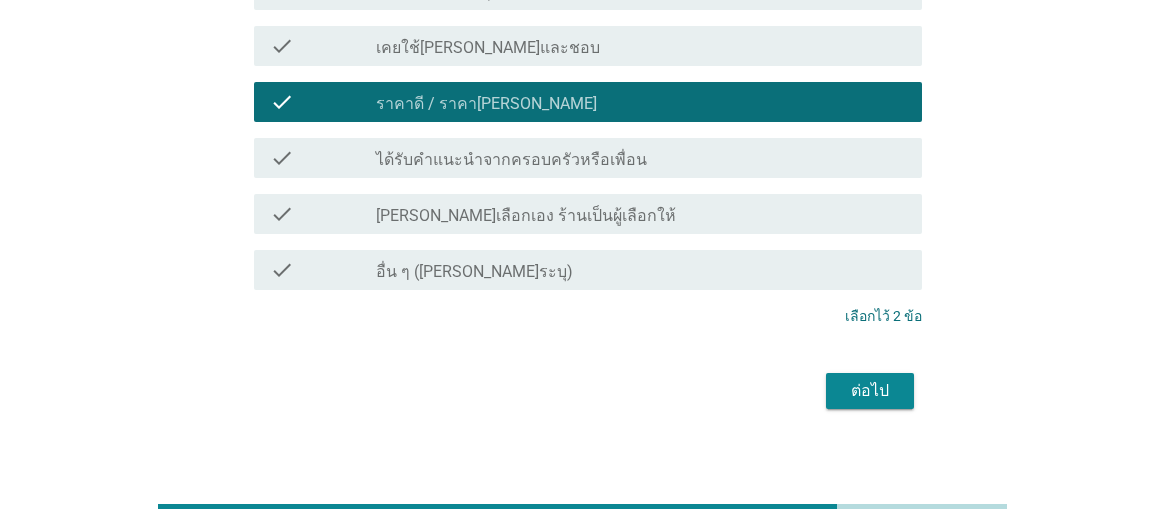 click on "ต่อไป" at bounding box center [870, 391] 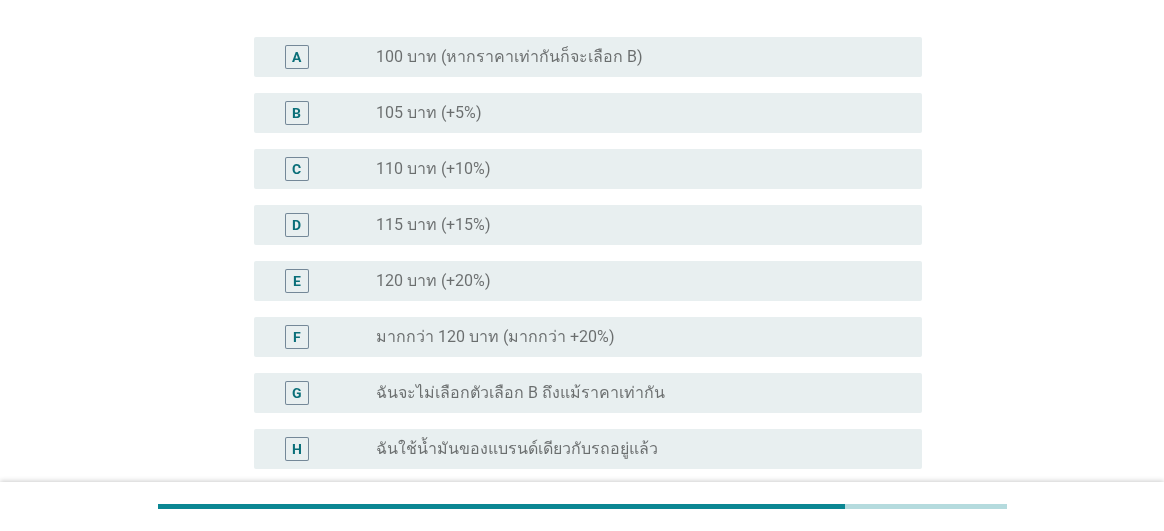 scroll, scrollTop: 600, scrollLeft: 0, axis: vertical 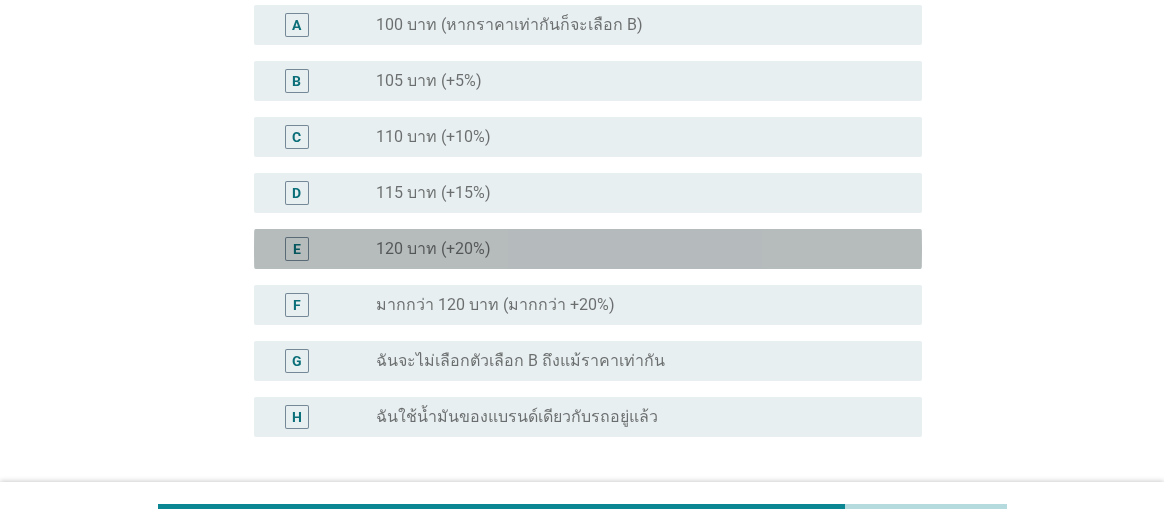 click on "radio_button_unchecked 120 บาท (+20%)" at bounding box center [633, 249] 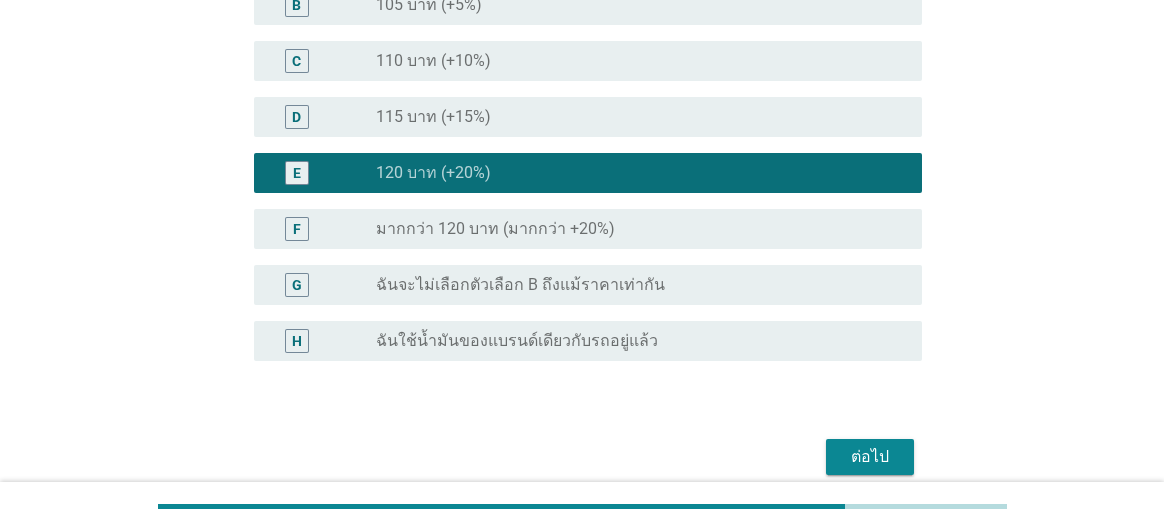 scroll, scrollTop: 762, scrollLeft: 0, axis: vertical 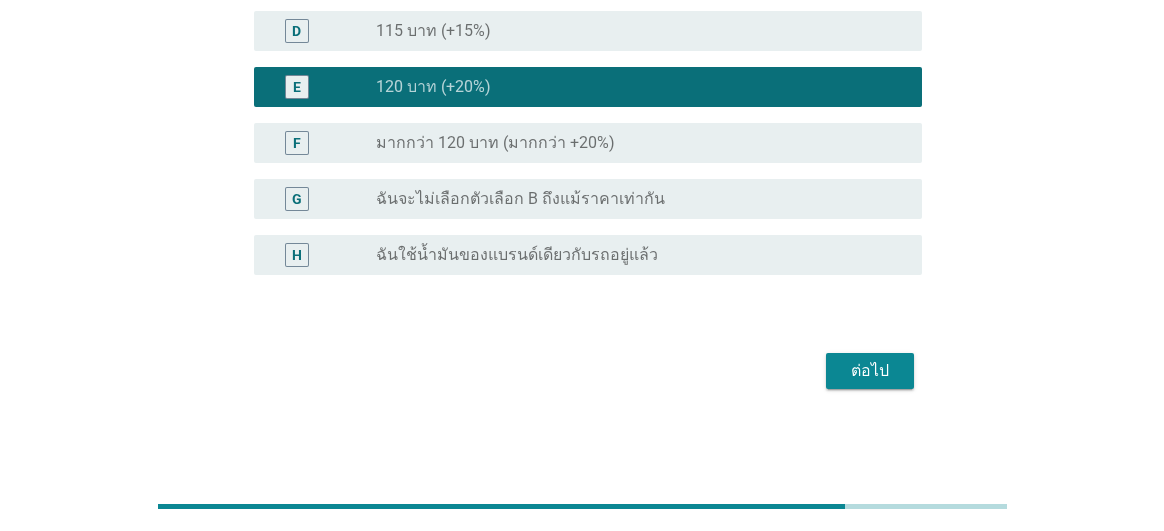 click on "ต่อไป" at bounding box center (870, 371) 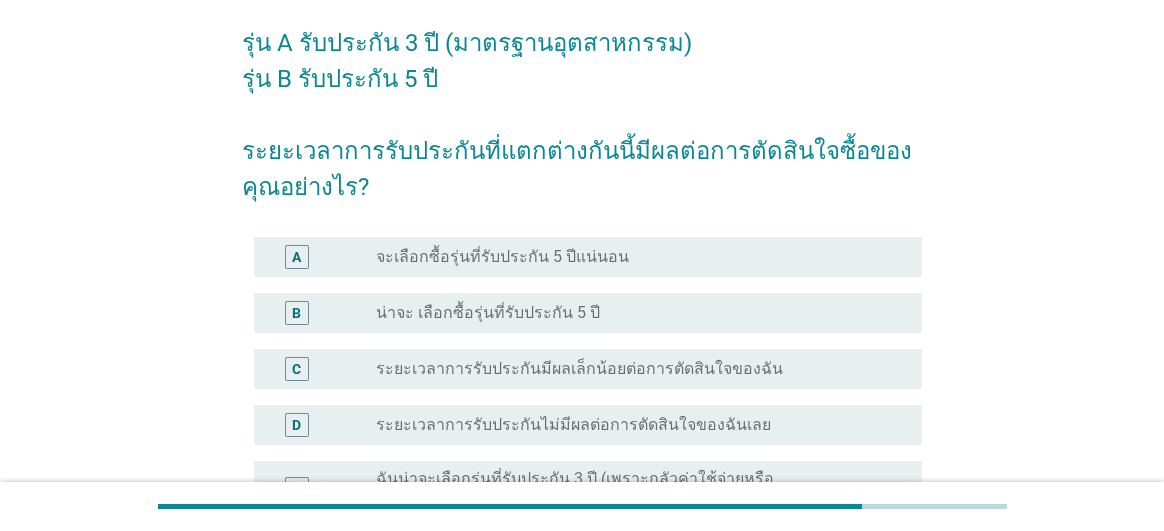 scroll, scrollTop: 300, scrollLeft: 0, axis: vertical 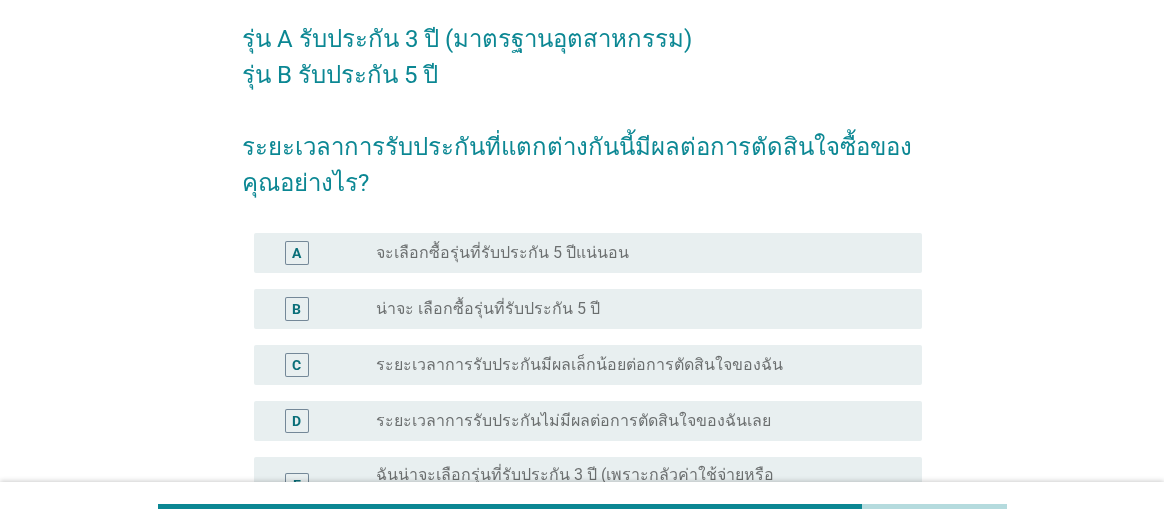 click on "ฉันน่าจะเลือกรุ่นที่รับประกัน 3 ปี (เพราะกลัวค่าใช้จ่ายหรือปัญหา[PERSON_NAME]เร้น)" at bounding box center (633, 485) 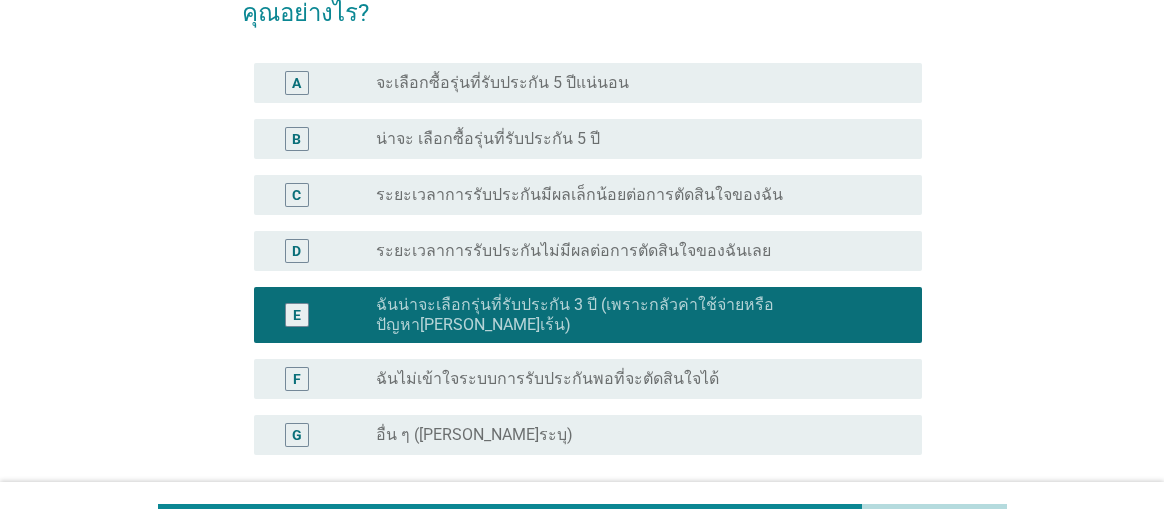 scroll, scrollTop: 598, scrollLeft: 0, axis: vertical 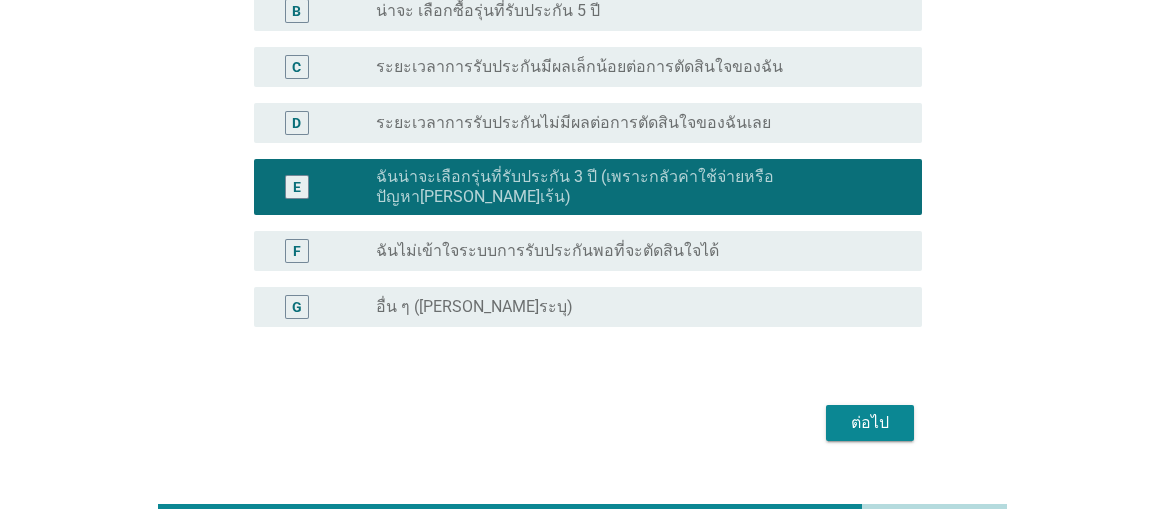 click on "ต่อไป" at bounding box center [870, 423] 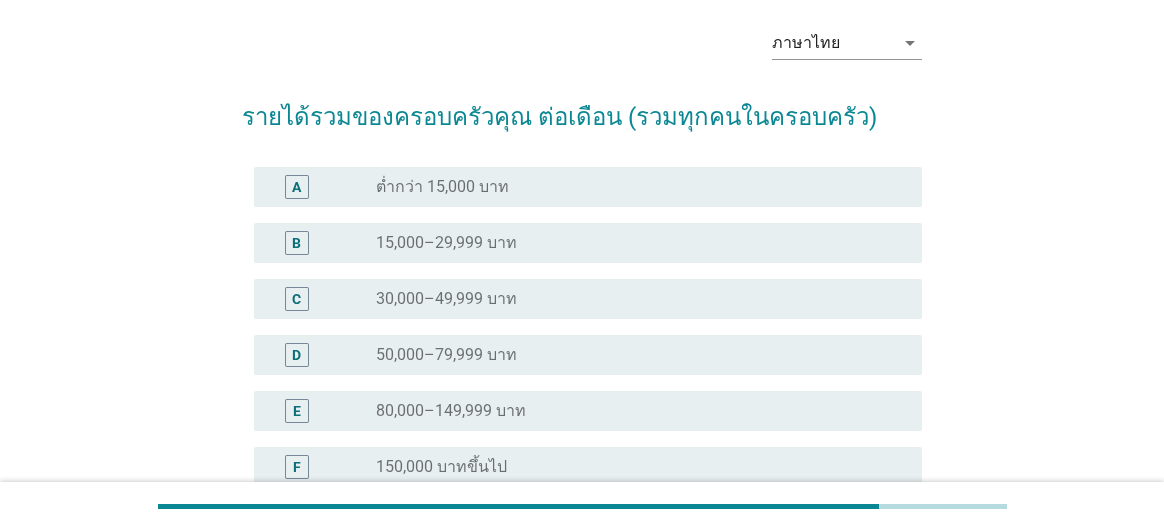 scroll, scrollTop: 200, scrollLeft: 0, axis: vertical 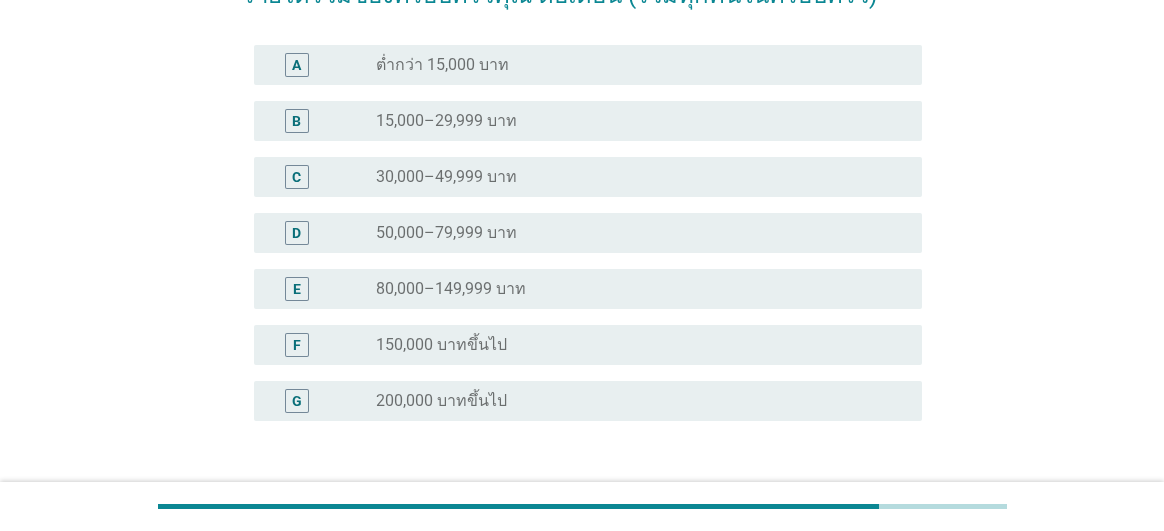 click on "80,000–149,999 บาท" at bounding box center (451, 289) 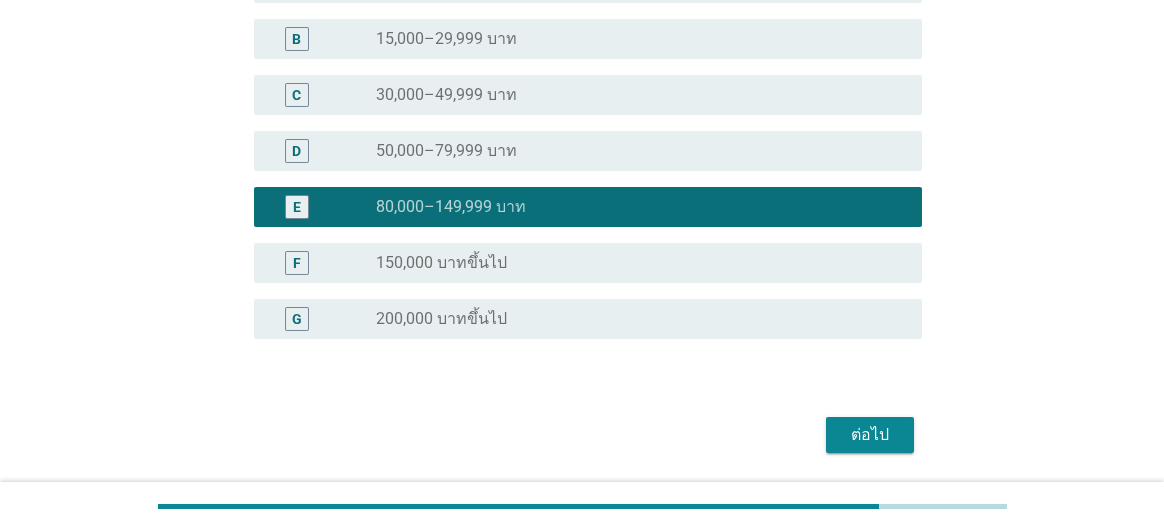 scroll, scrollTop: 346, scrollLeft: 0, axis: vertical 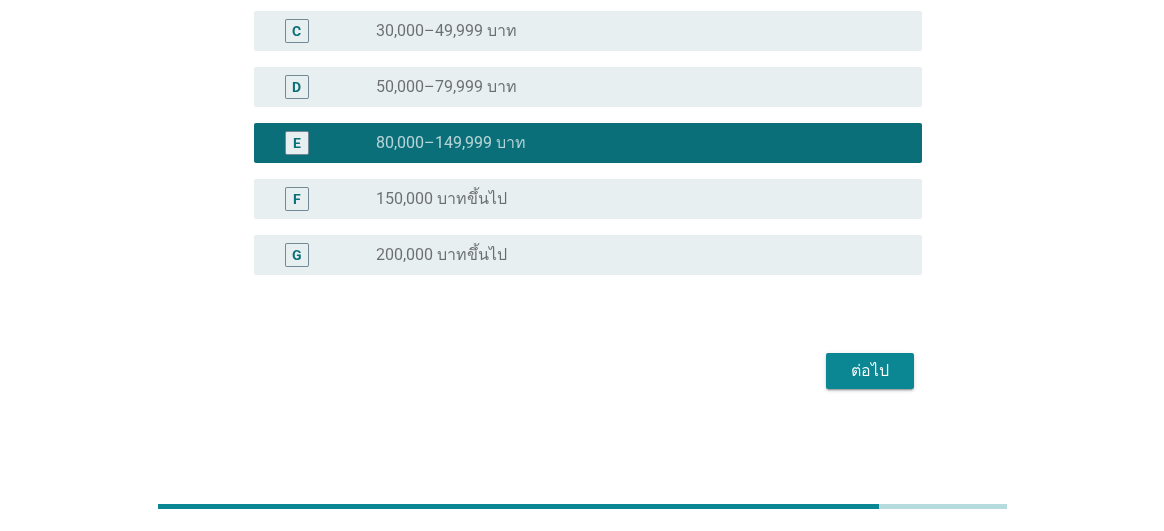 click on "ต่อไป" at bounding box center (870, 371) 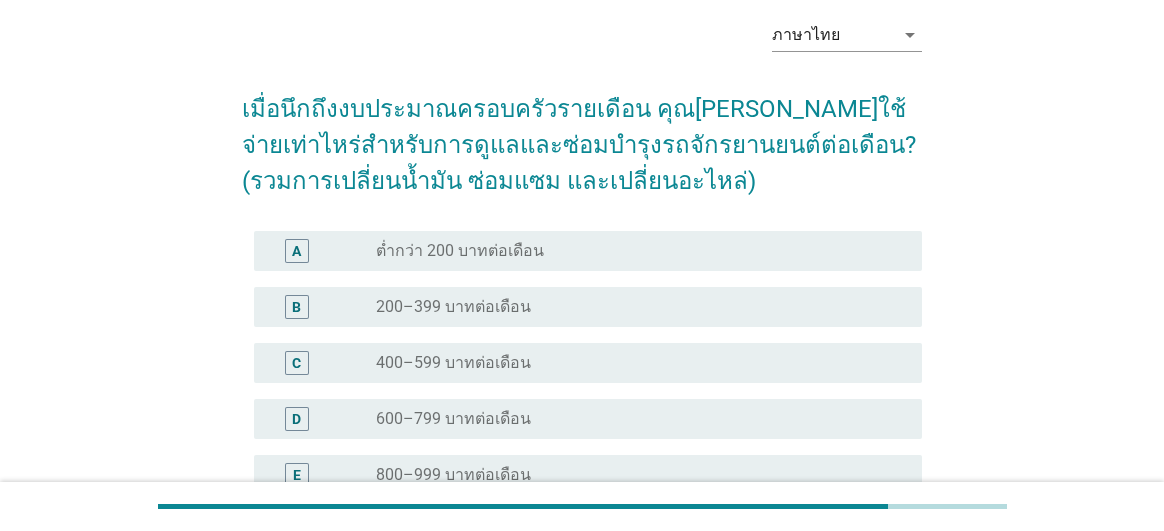 scroll, scrollTop: 200, scrollLeft: 0, axis: vertical 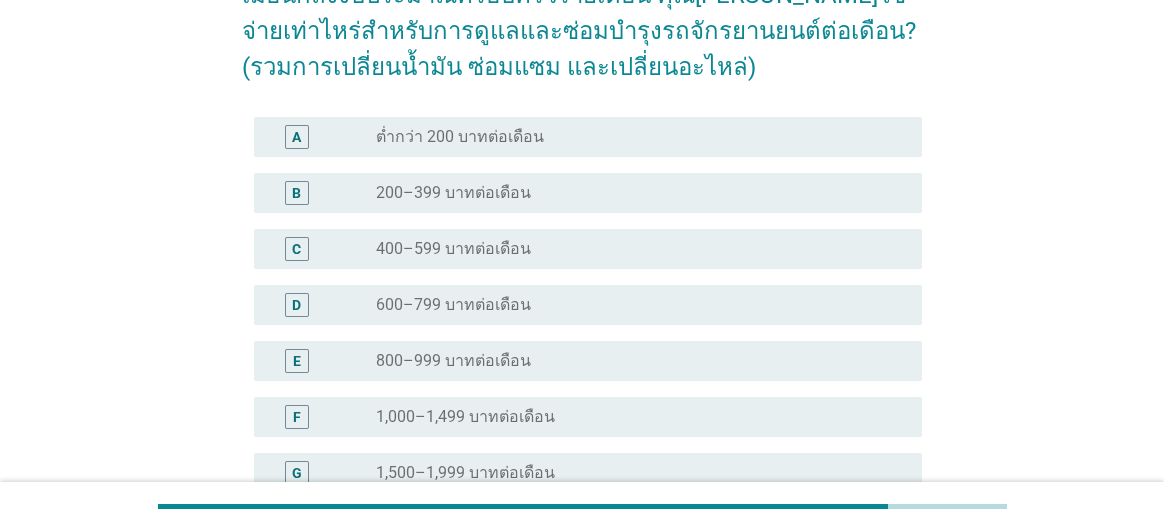 click on "800–999 บาทต่อเดือน" at bounding box center (453, 361) 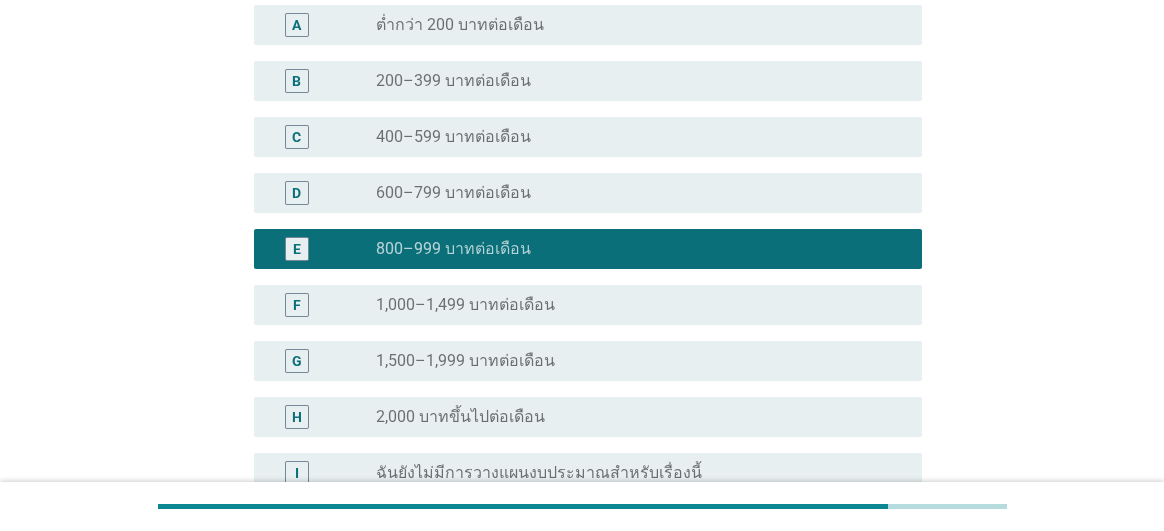 scroll, scrollTop: 500, scrollLeft: 0, axis: vertical 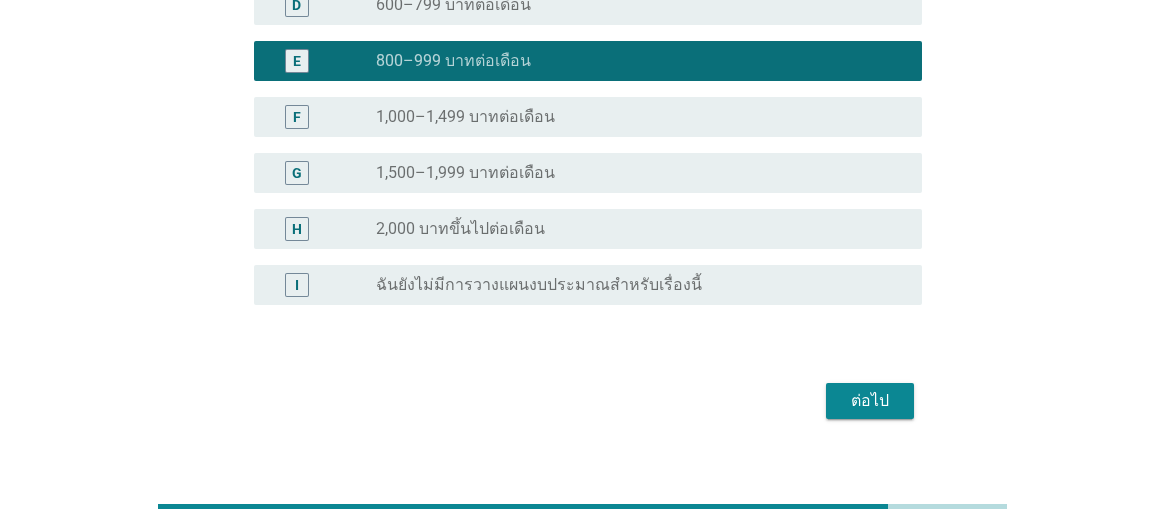 click on "1,000–1,499 บาทต่อเดือน" at bounding box center [465, 117] 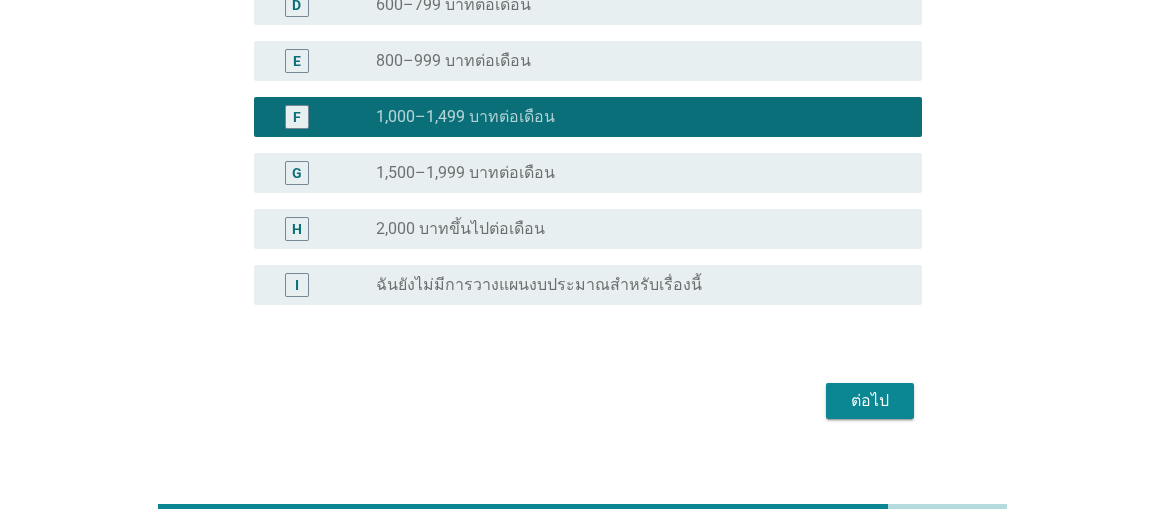 click on "radio_button_unchecked 800–999 บาทต่อเดือน" at bounding box center [633, 61] 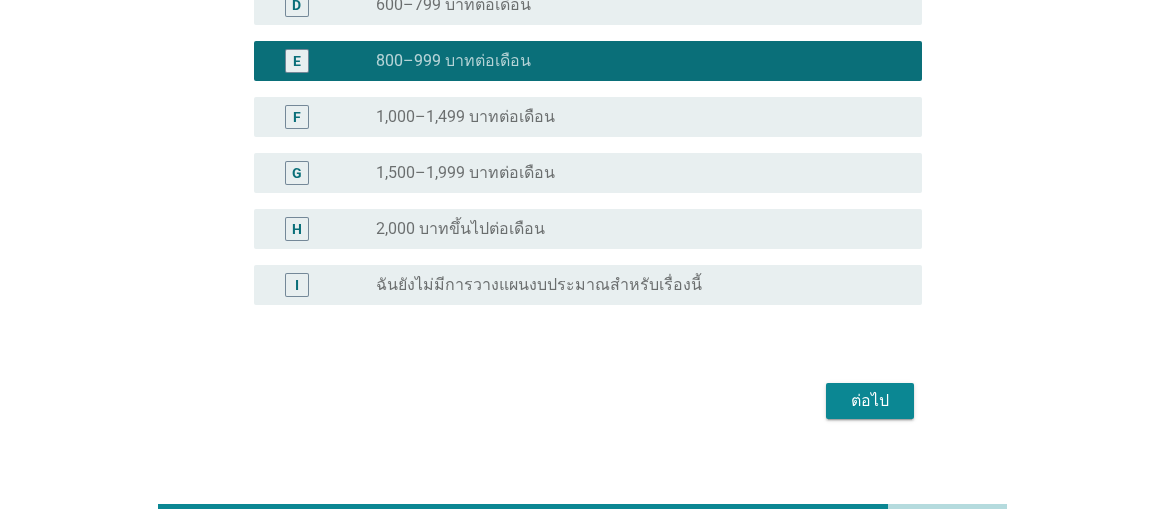 click on "ต่อไป" at bounding box center (870, 401) 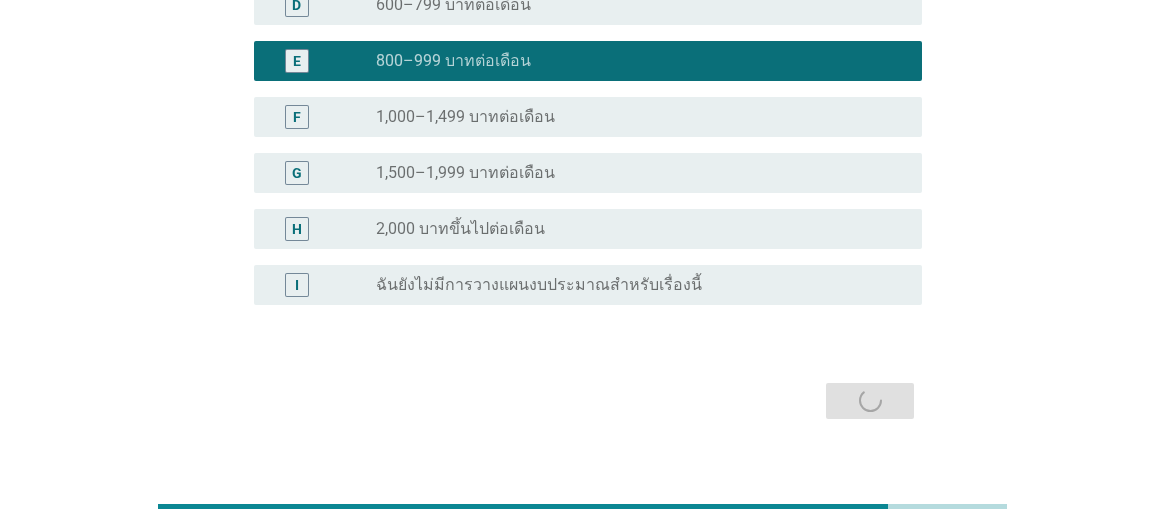 scroll, scrollTop: 0, scrollLeft: 0, axis: both 